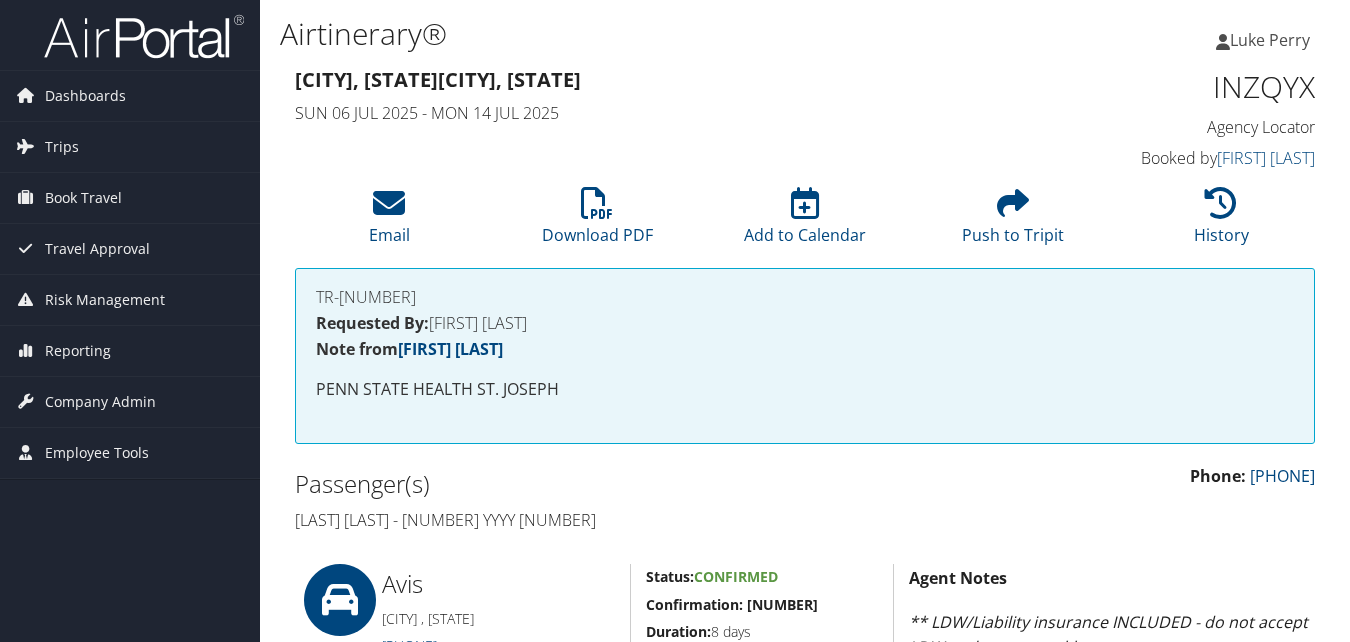 scroll, scrollTop: 700, scrollLeft: 0, axis: vertical 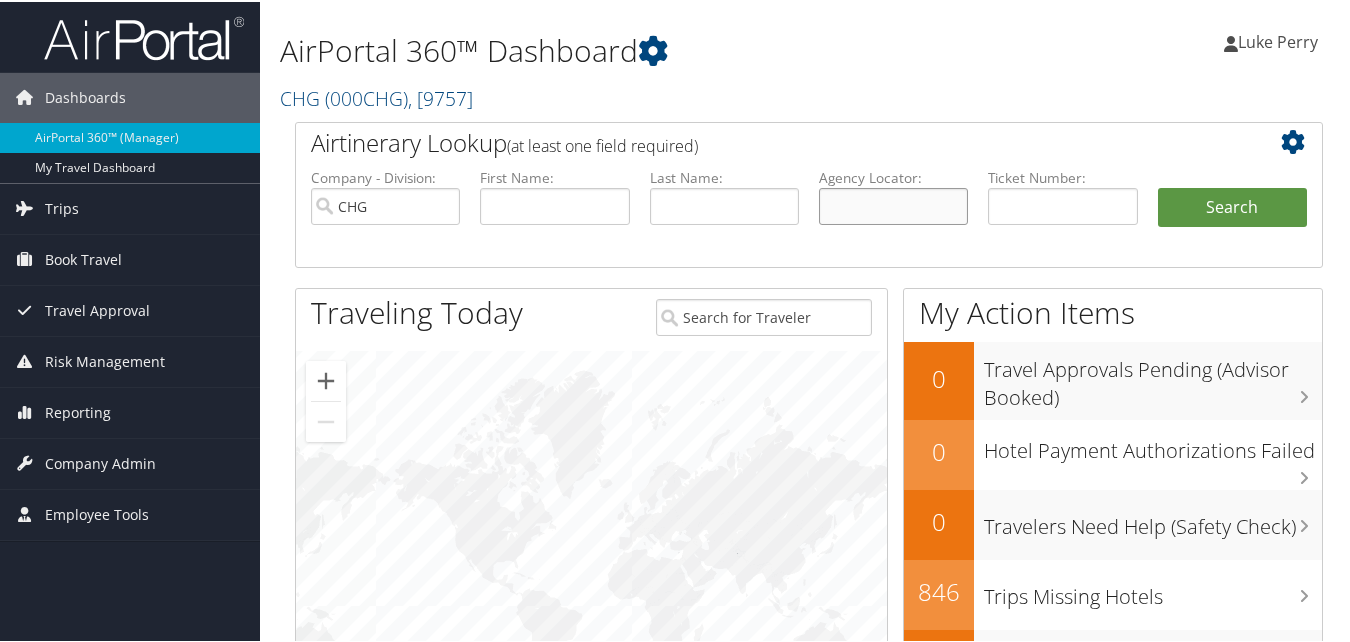 click at bounding box center (893, 204) 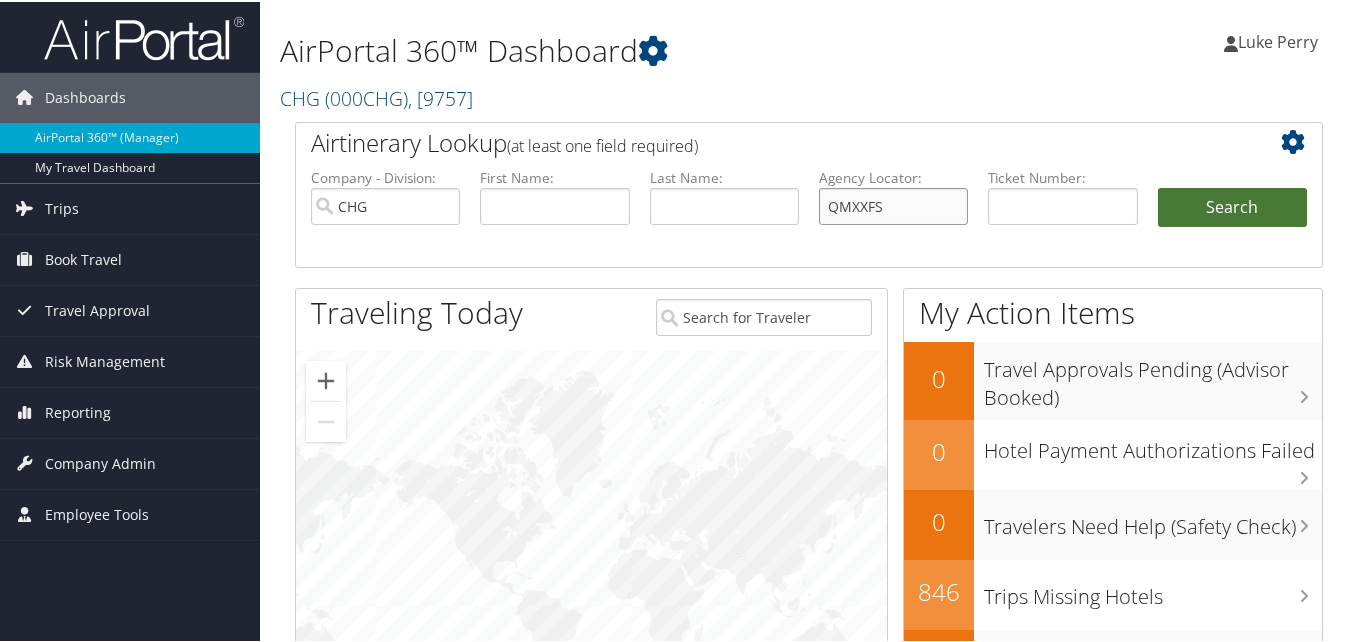 type on "QMXXFS" 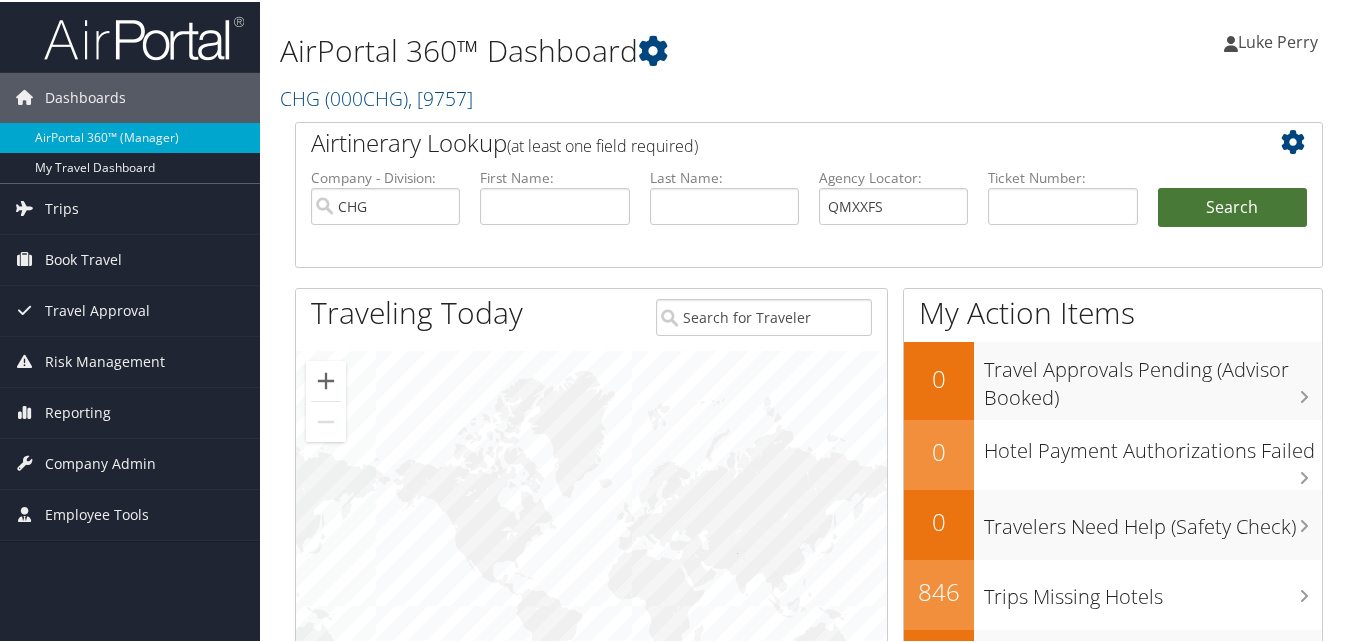 click on "Search" at bounding box center (1232, 206) 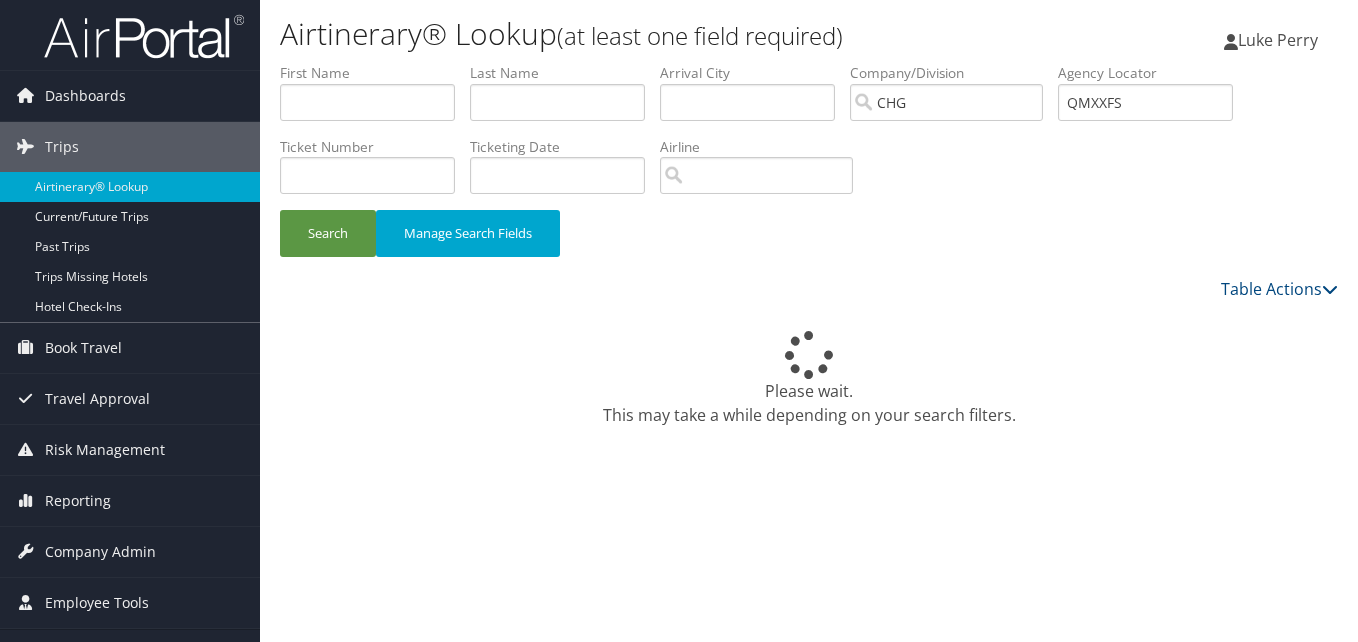 scroll, scrollTop: 0, scrollLeft: 0, axis: both 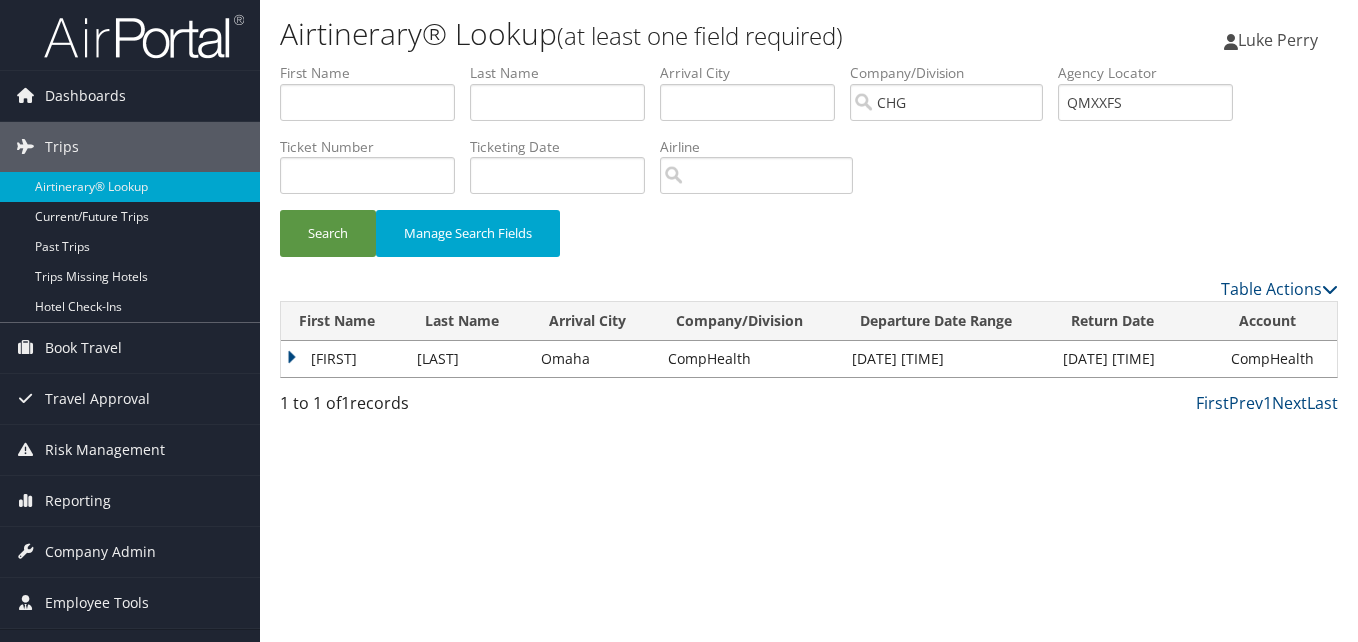 click on "Moataz" at bounding box center [344, 359] 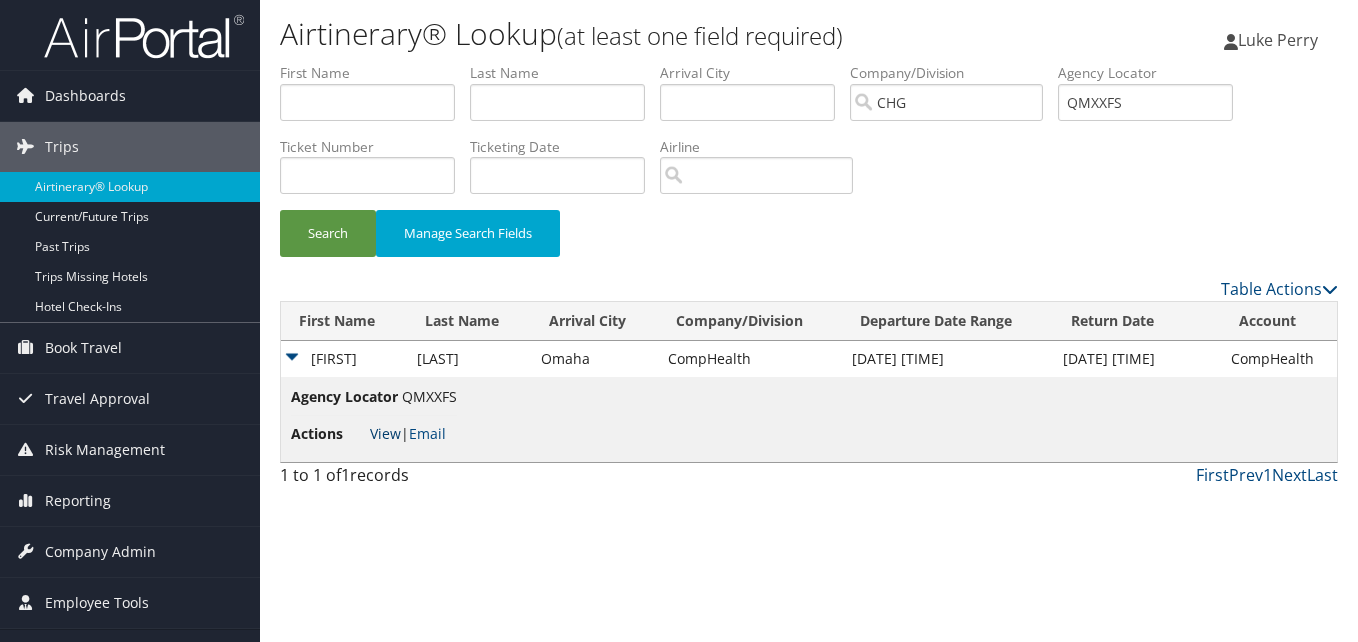 click on "View" at bounding box center [385, 433] 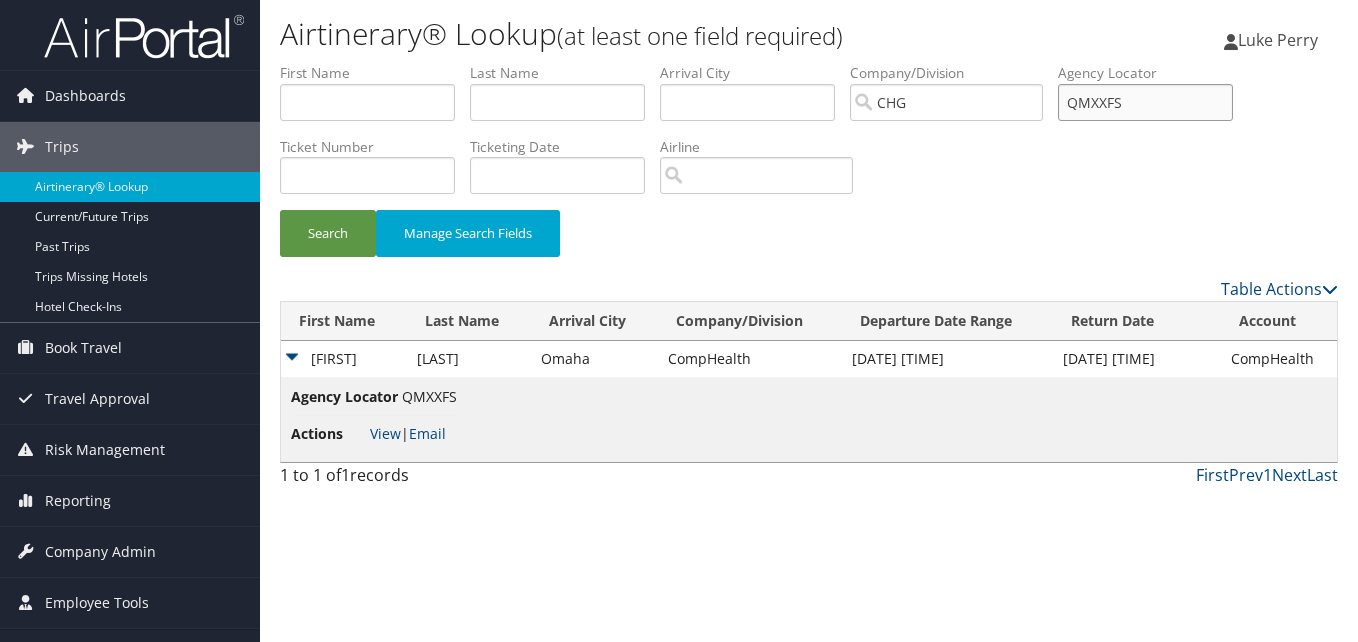drag, startPoint x: 1165, startPoint y: 104, endPoint x: 1063, endPoint y: 122, distance: 103.57606 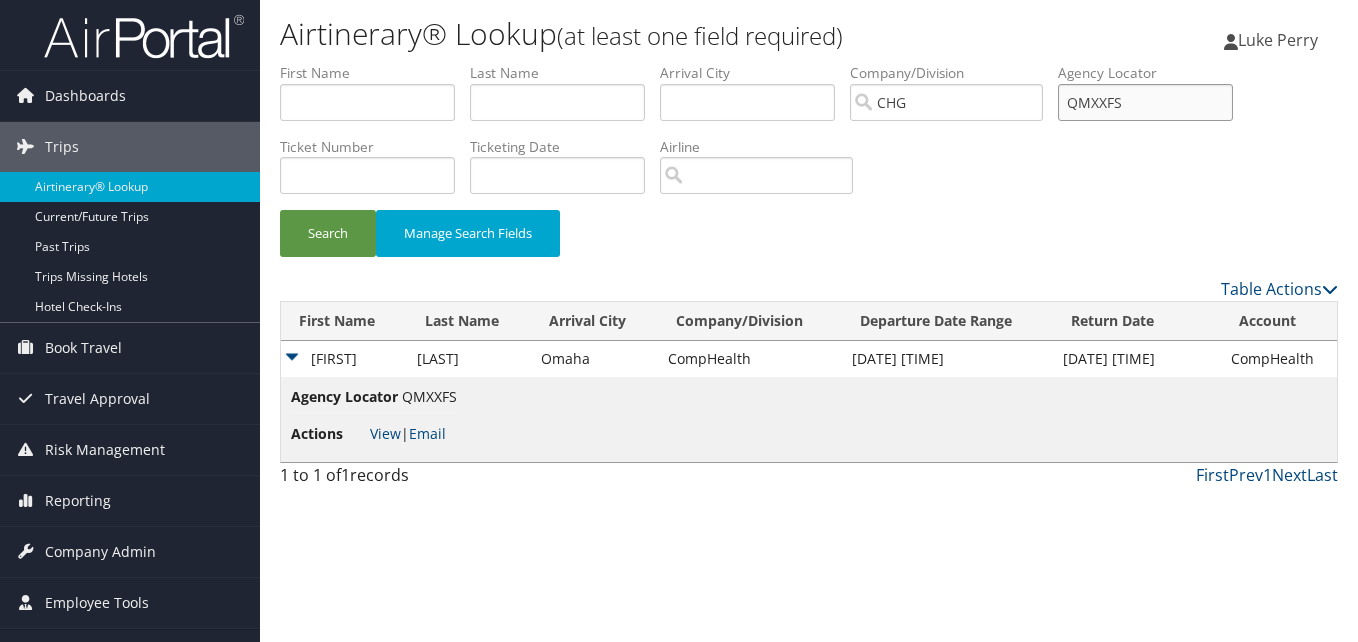 click on "First Name Last Name Departure City Arrival City Company/Division CHG Airport/City Code Departure Date Range Agency Locator QMXXFS Ticket Number Ticketing Date Invoice Number Flight Number Agent Name Air Confirmation Hotel Confirmation Credit Card - Last 4 Digits Airline Car Rental Chain Hotel Chain Rail Vendor Authorization Billable Client Code Cost Center Department Explanation Manager ID Project Purpose Region Traveler ID" at bounding box center [809, 63] 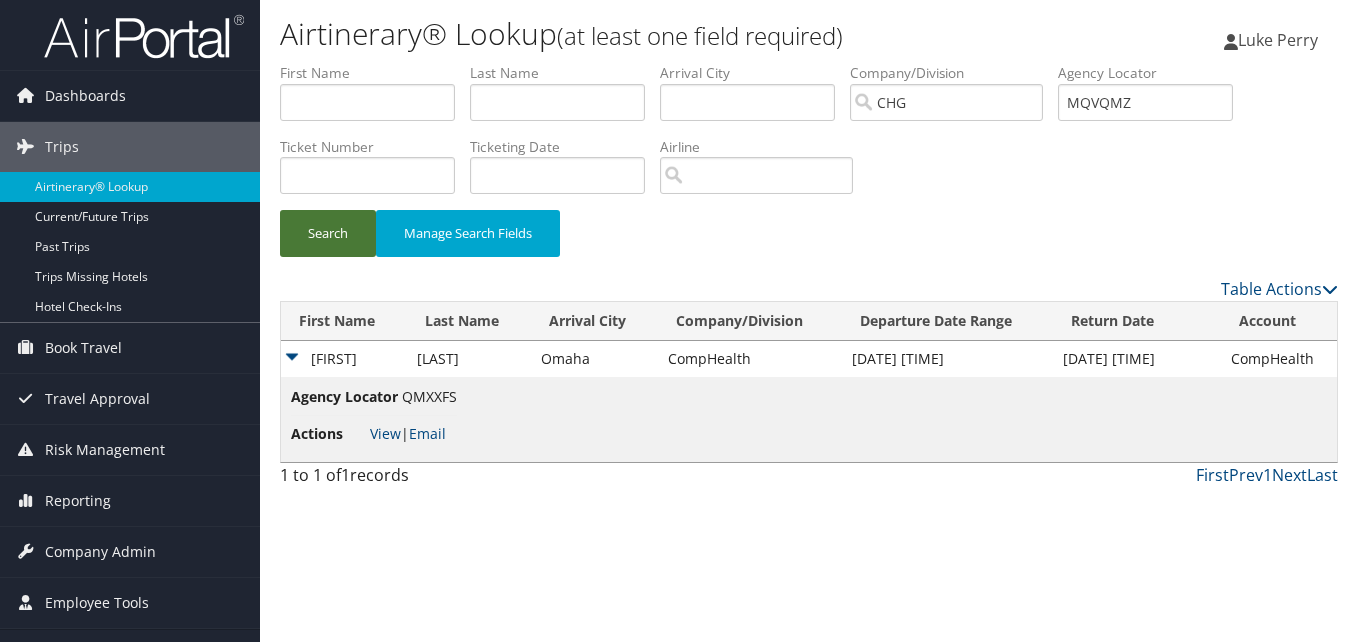 click on "Search" at bounding box center (328, 233) 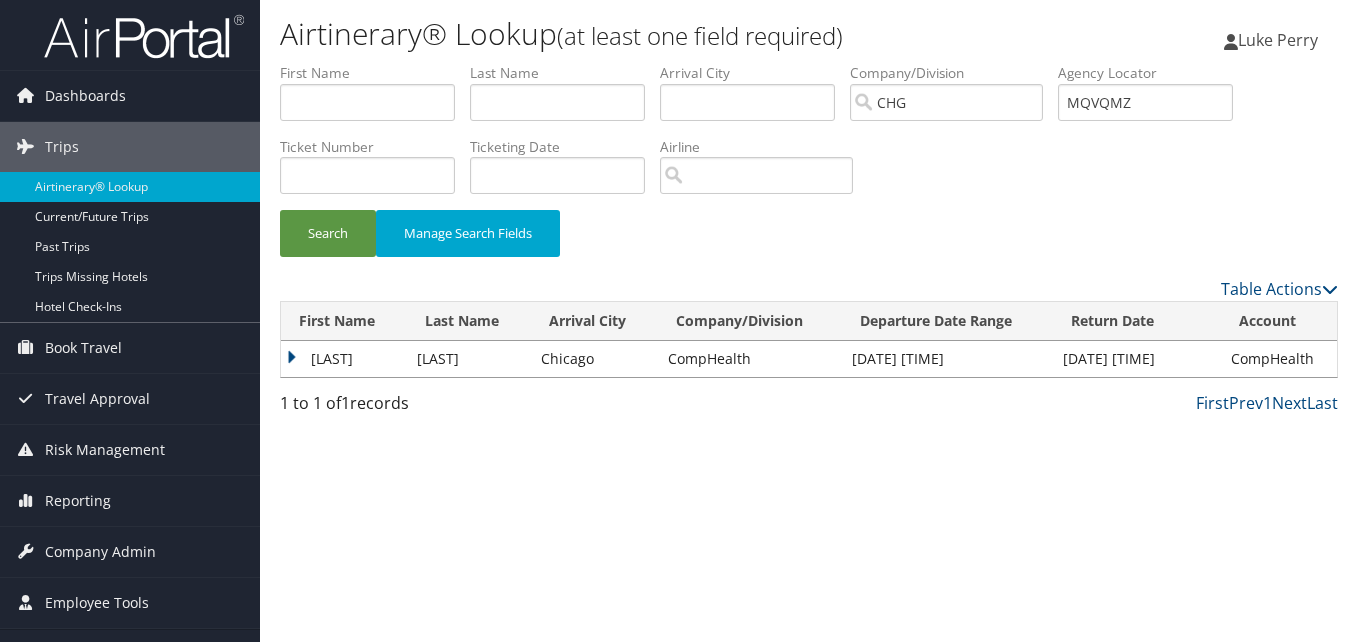 click on "Anitsira" at bounding box center (344, 359) 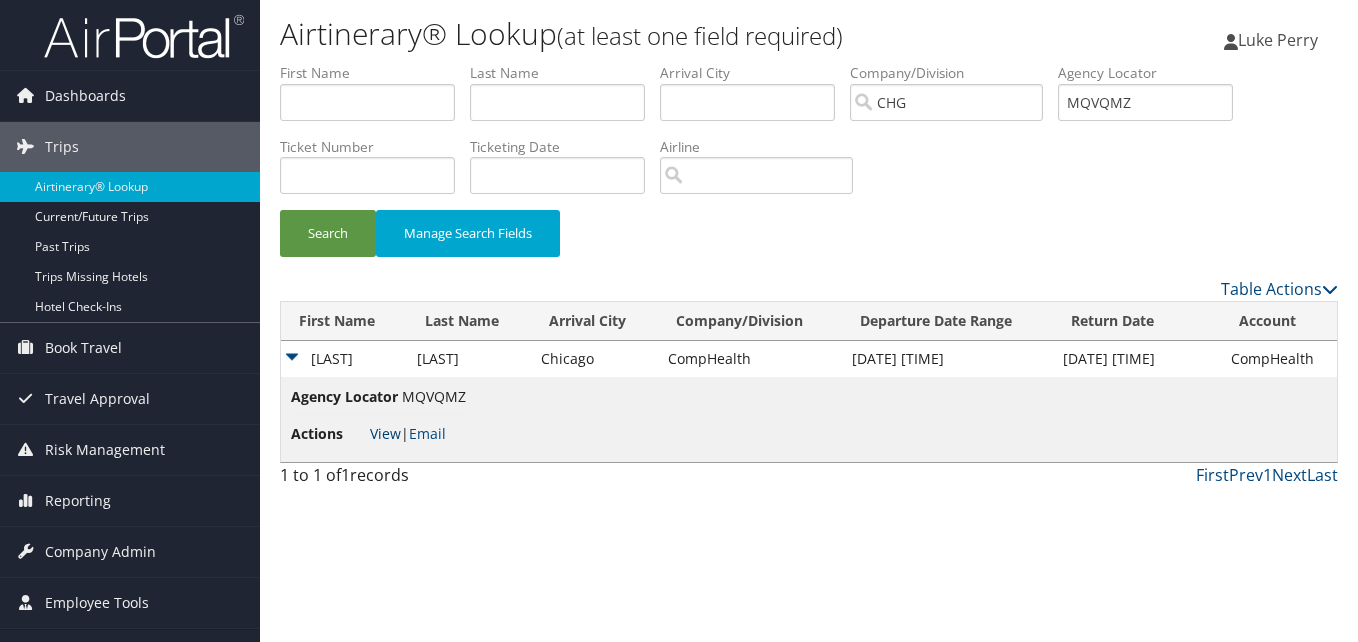 click on "View" at bounding box center [385, 433] 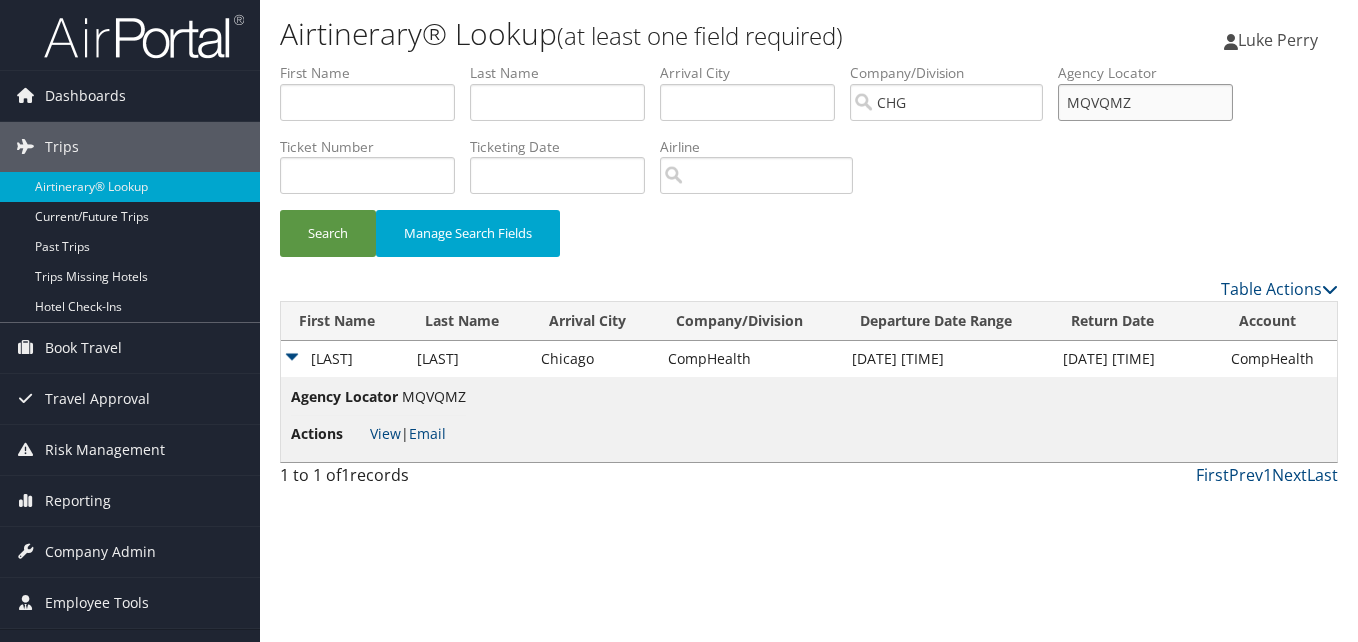 drag, startPoint x: 1136, startPoint y: 92, endPoint x: 1117, endPoint y: 98, distance: 19.924858 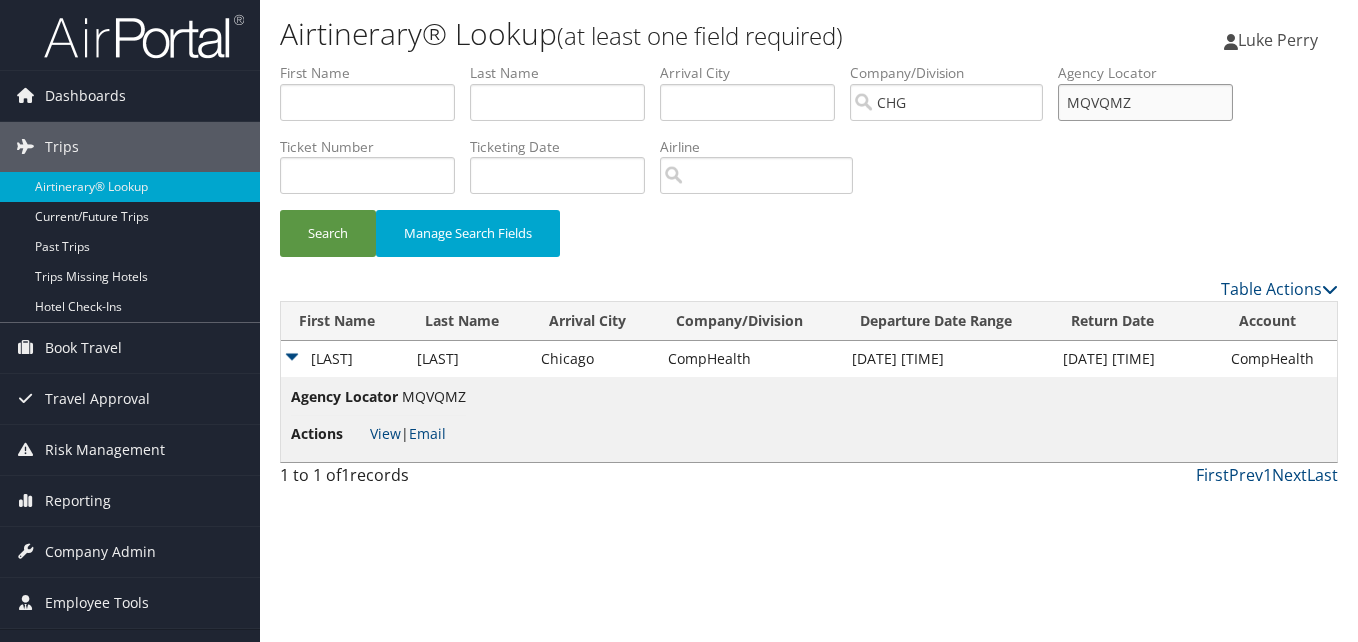 paste on "QMXXFS" 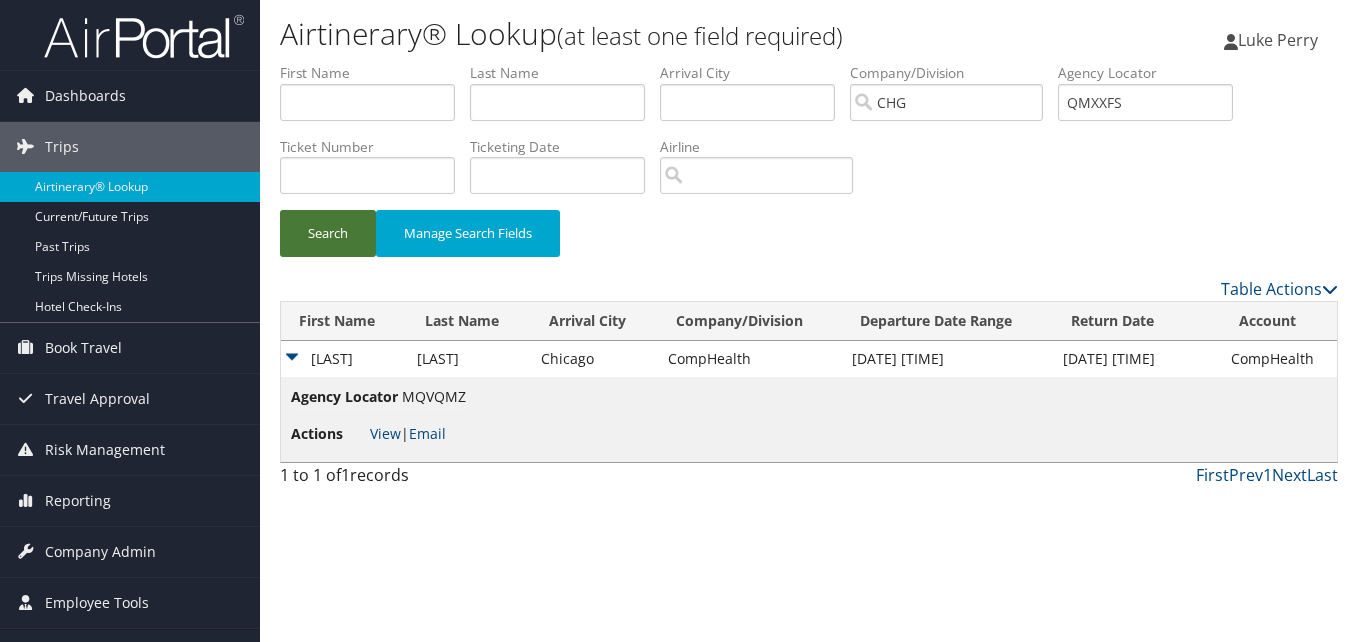 click on "Search" at bounding box center [328, 233] 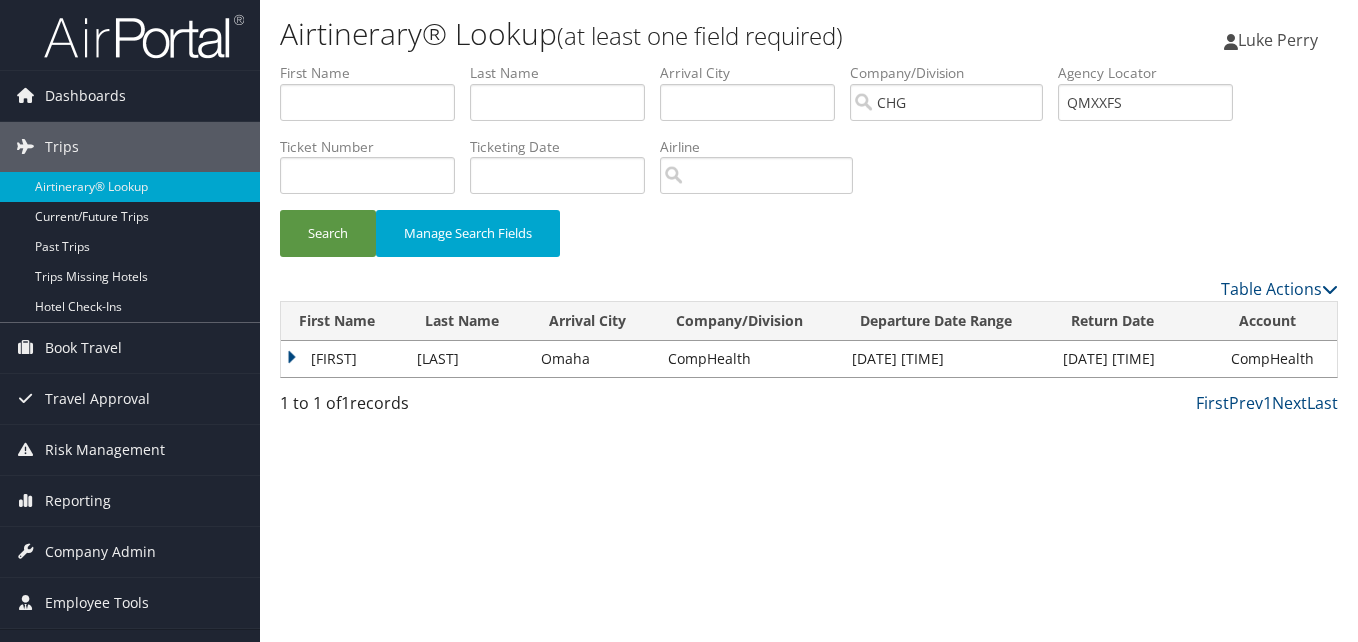 click on "Moataz" at bounding box center [344, 359] 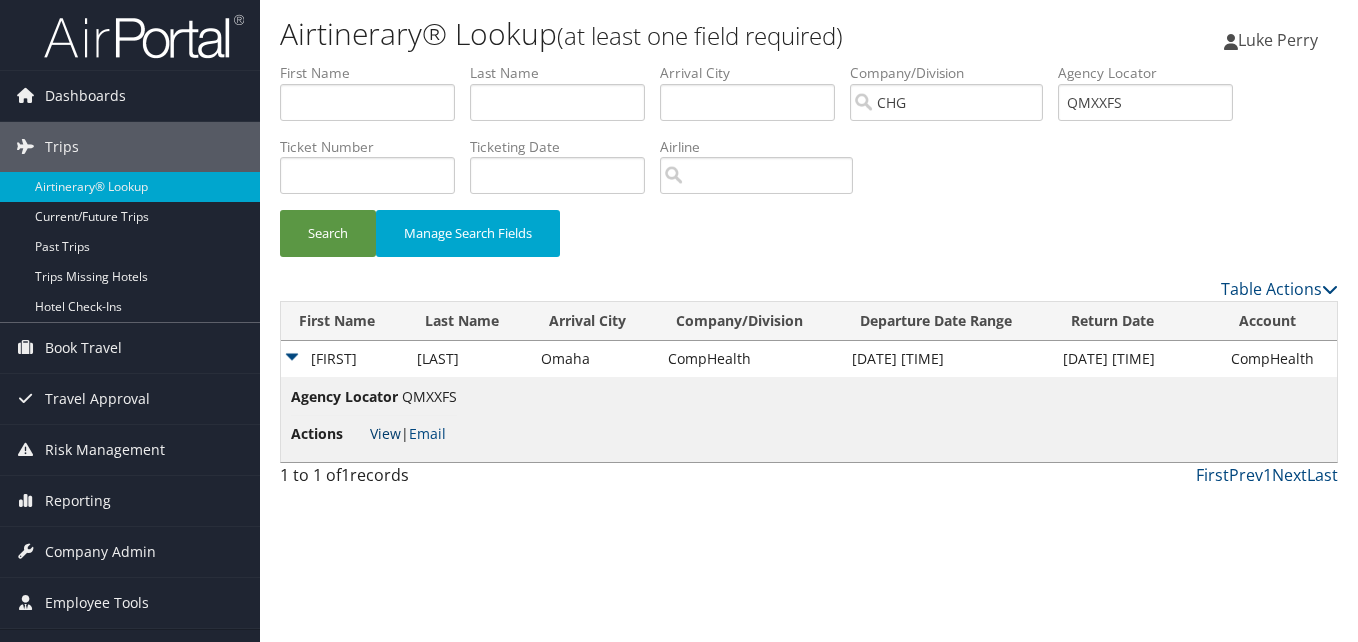 click on "View" at bounding box center [385, 433] 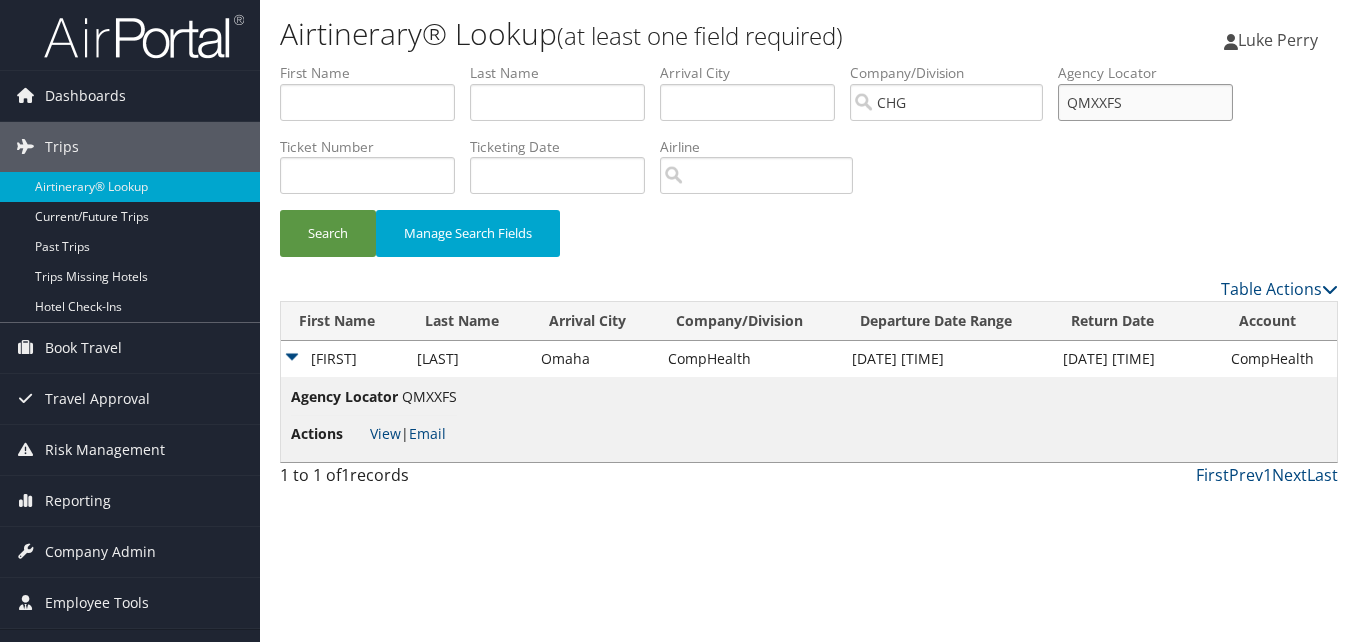 drag, startPoint x: 1110, startPoint y: 107, endPoint x: 1045, endPoint y: 122, distance: 66.70832 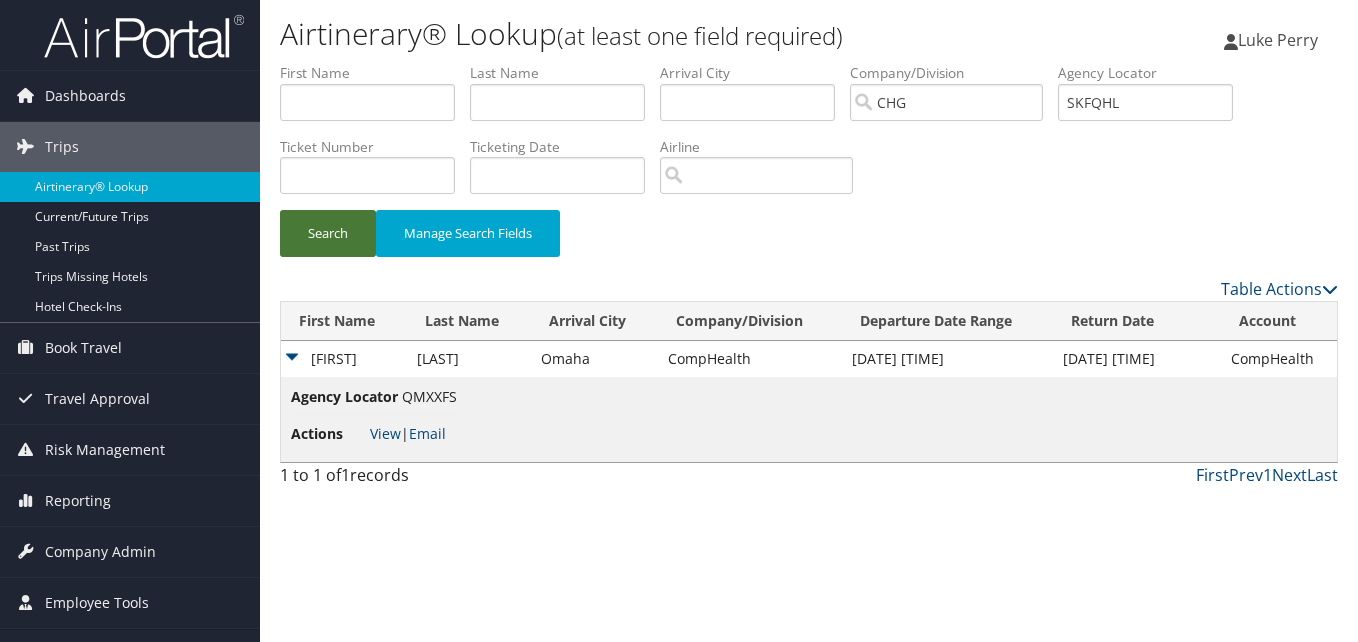 click on "Search" at bounding box center [328, 233] 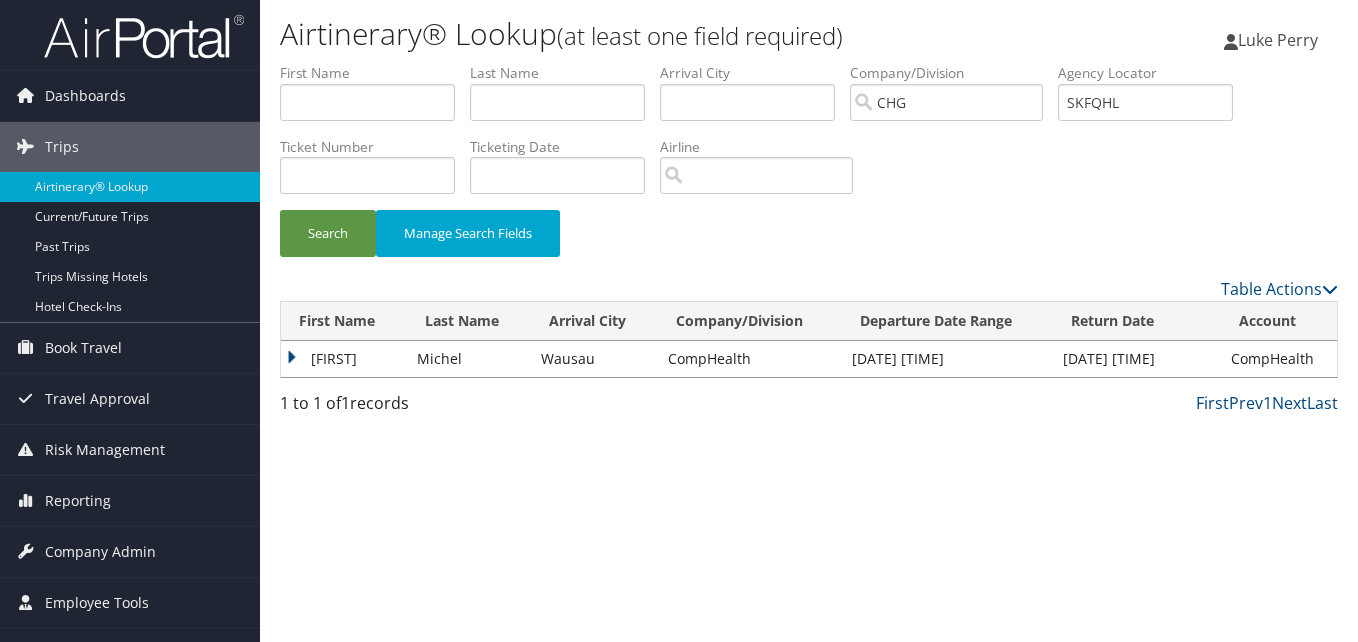 click on "Debra" at bounding box center [344, 359] 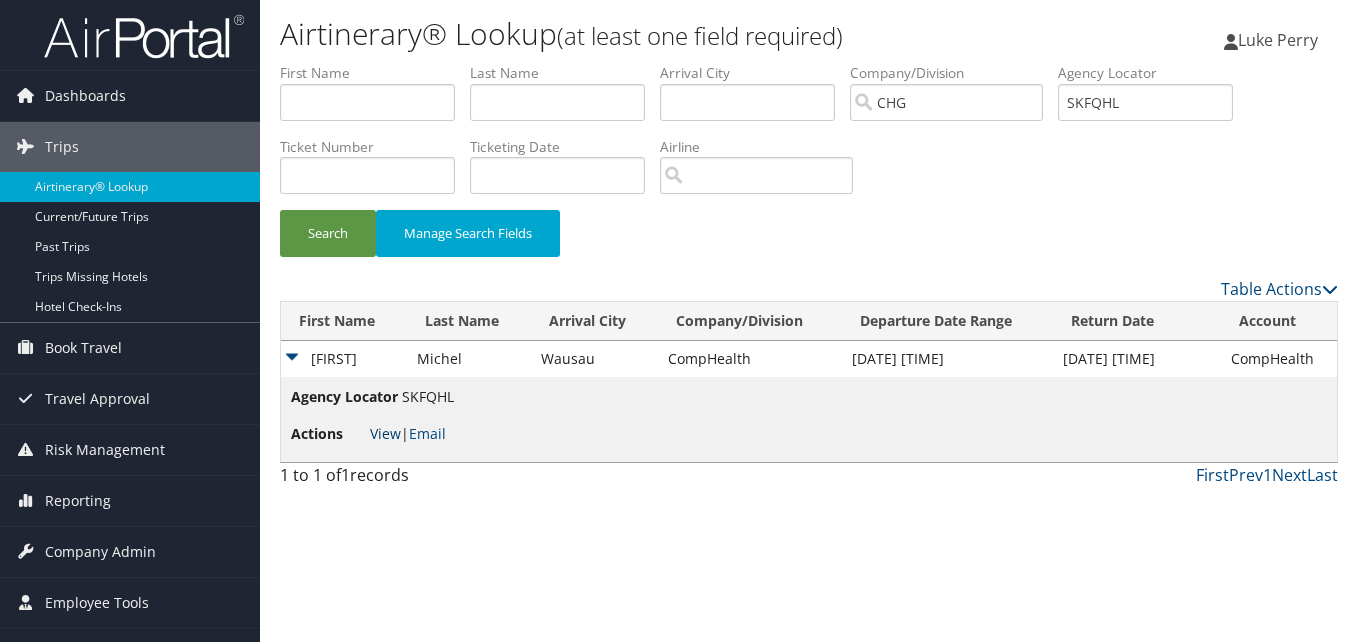click on "View" at bounding box center [385, 433] 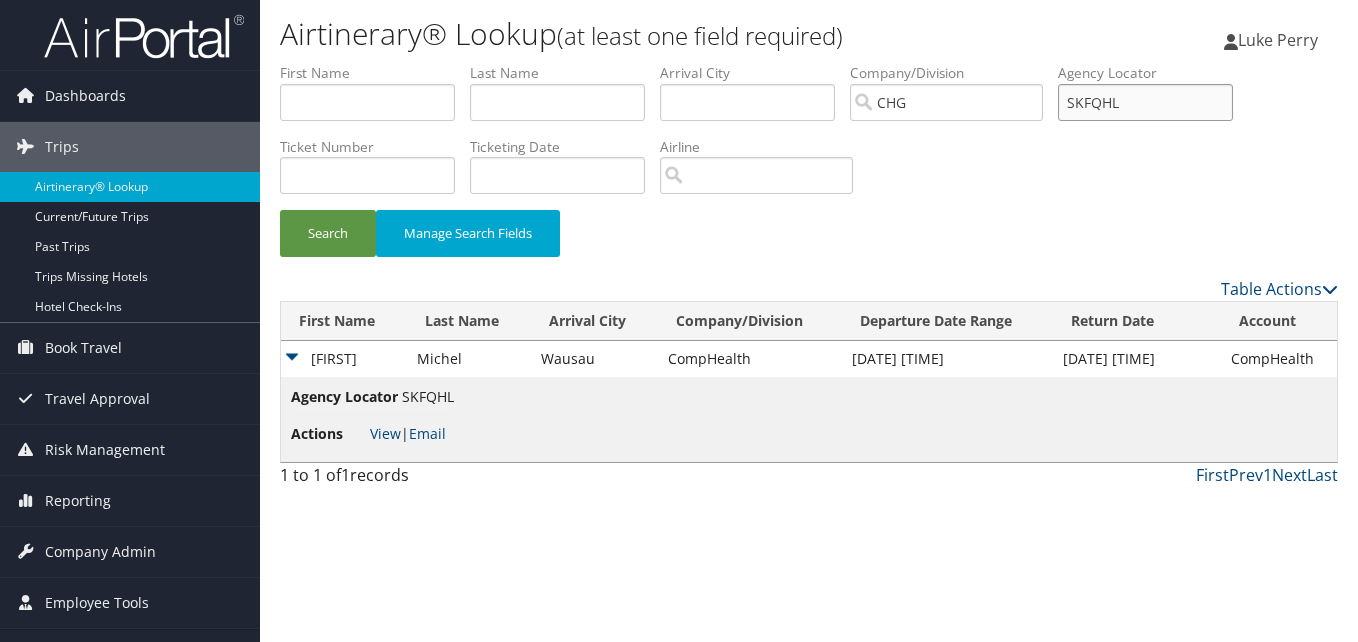 drag, startPoint x: 1140, startPoint y: 105, endPoint x: 1036, endPoint y: 99, distance: 104.172935 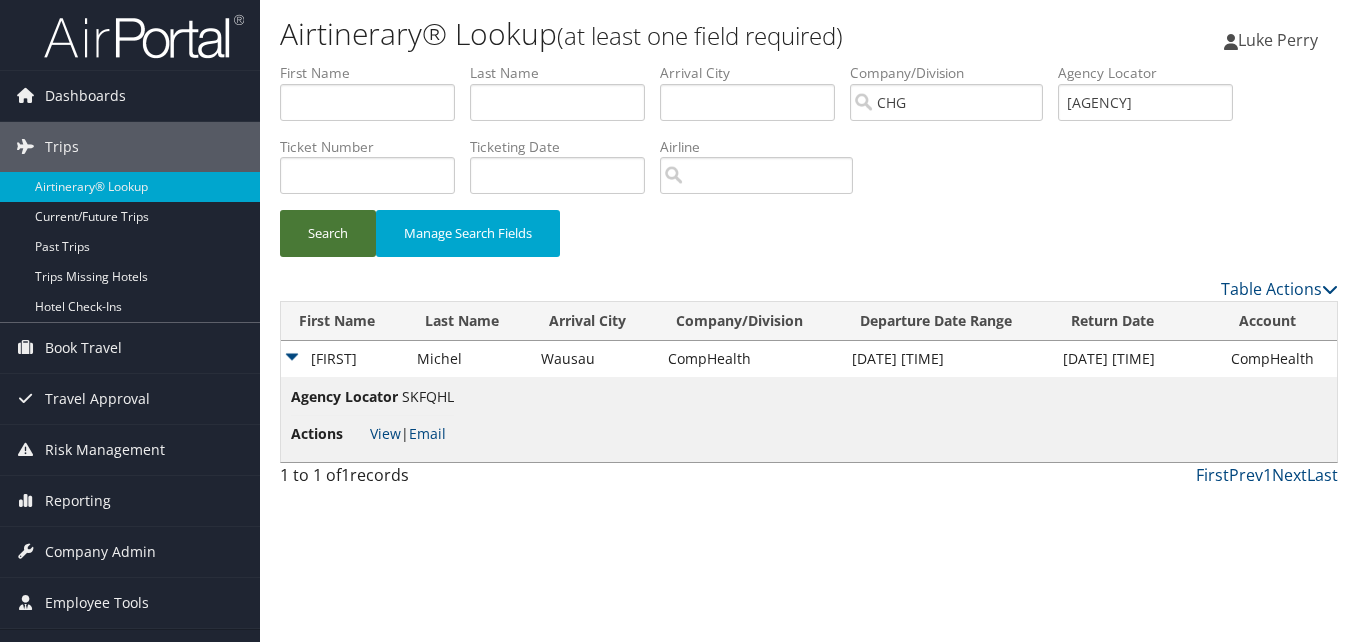 click on "Search" at bounding box center [328, 233] 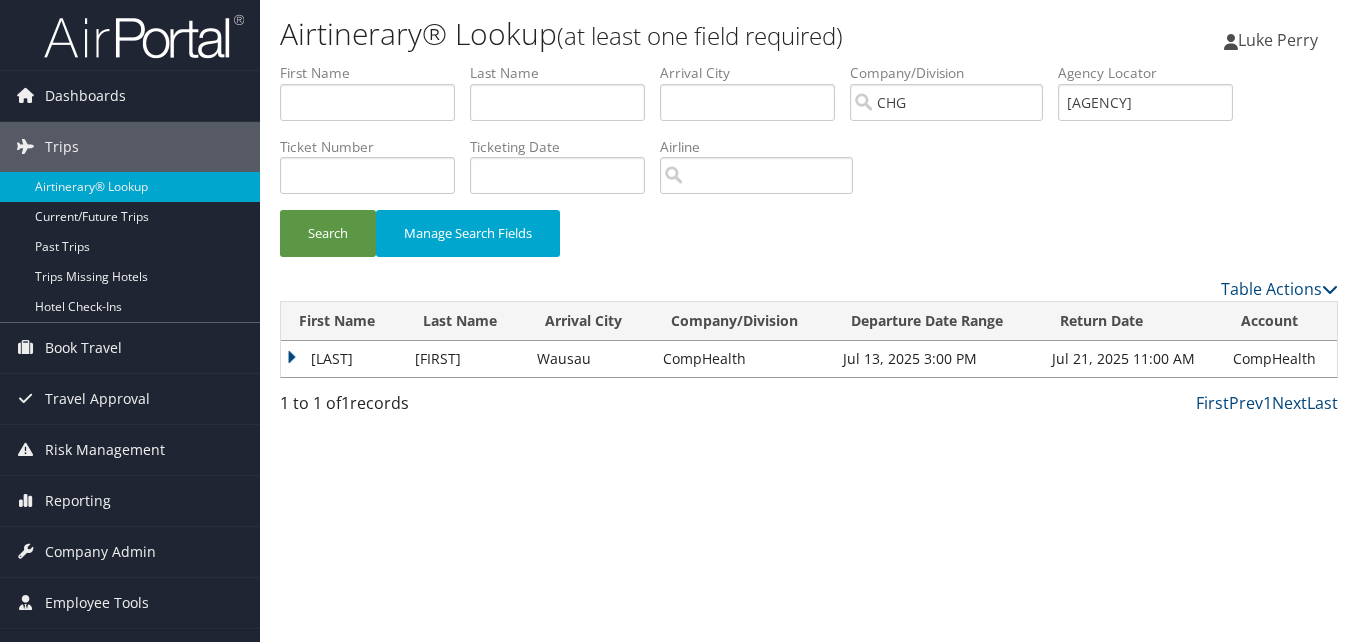 click on "Ifreah" at bounding box center [343, 359] 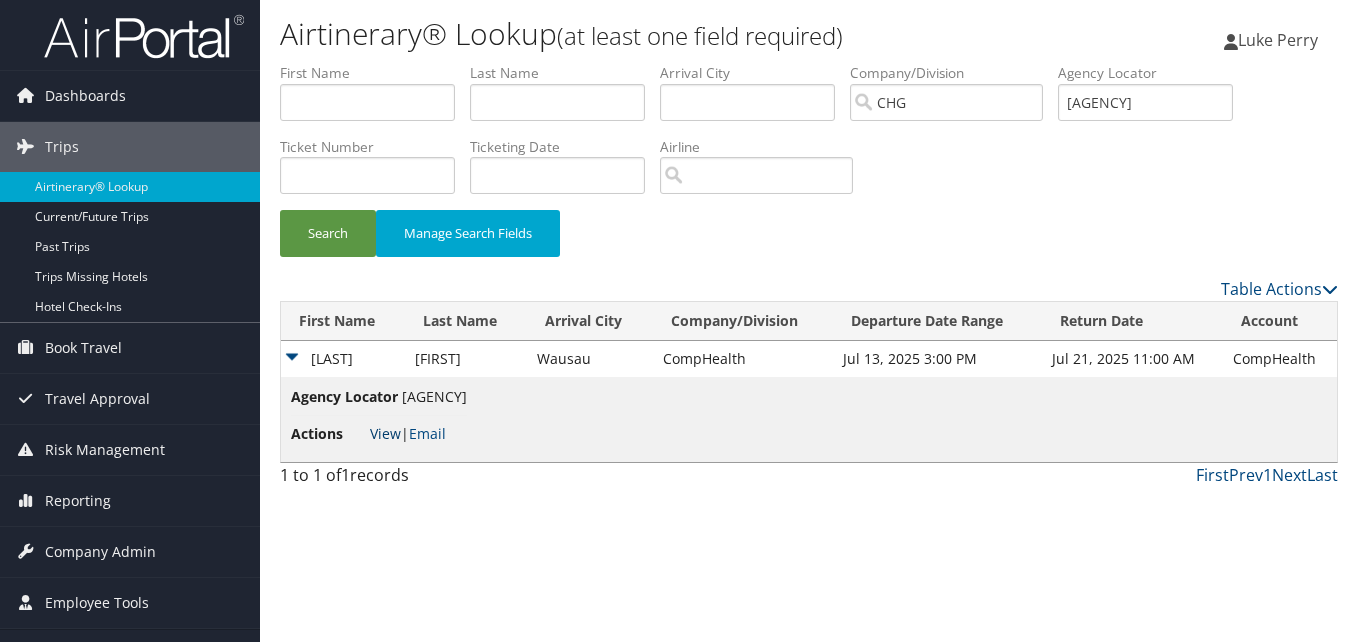 click on "View" at bounding box center (385, 433) 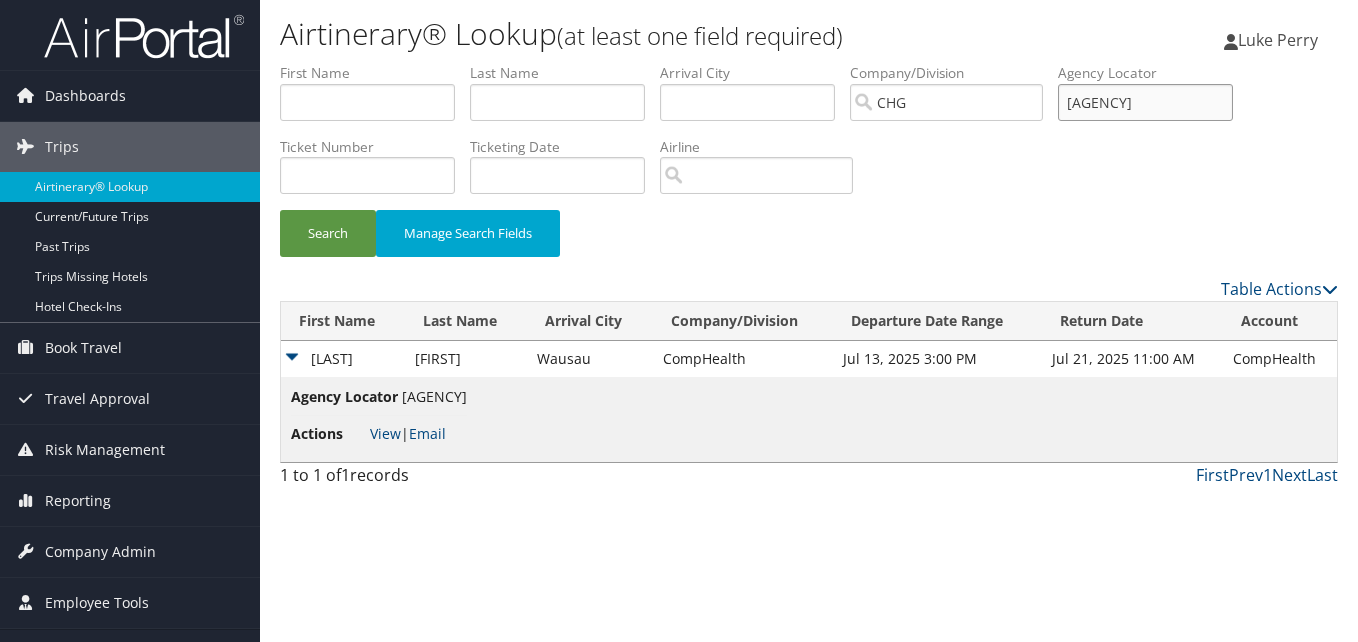 click on "First Name Last Name Departure City Arrival City Company/Division CHG Airport/City Code Departure Date Range Agency Locator NAGEHL Ticket Number Ticketing Date Invoice Number Flight Number Agent Name Air Confirmation Hotel Confirmation Credit Card - Last 4 Digits Airline Car Rental Chain Hotel Chain Rail Vendor Authorization Billable Client Code Cost Center Department Explanation Manager ID Project Purpose Region Traveler ID" at bounding box center [809, 63] 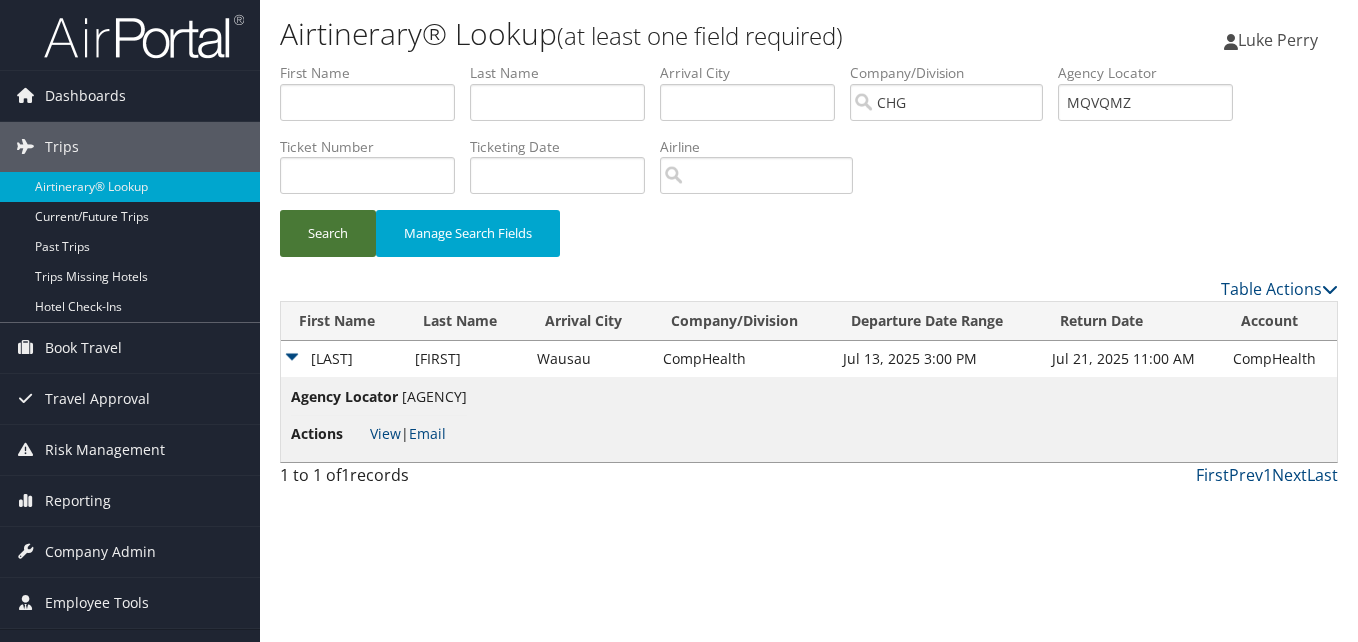 click on "Search" at bounding box center [328, 233] 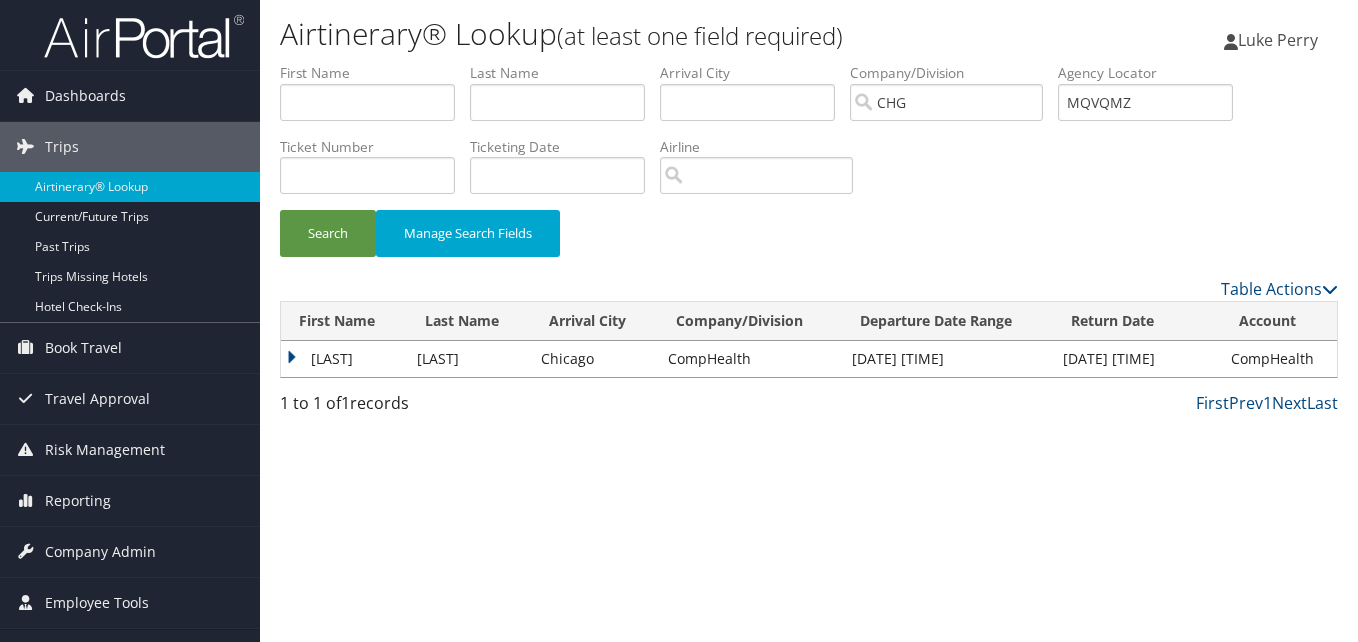 click on "Anitsira" at bounding box center [344, 359] 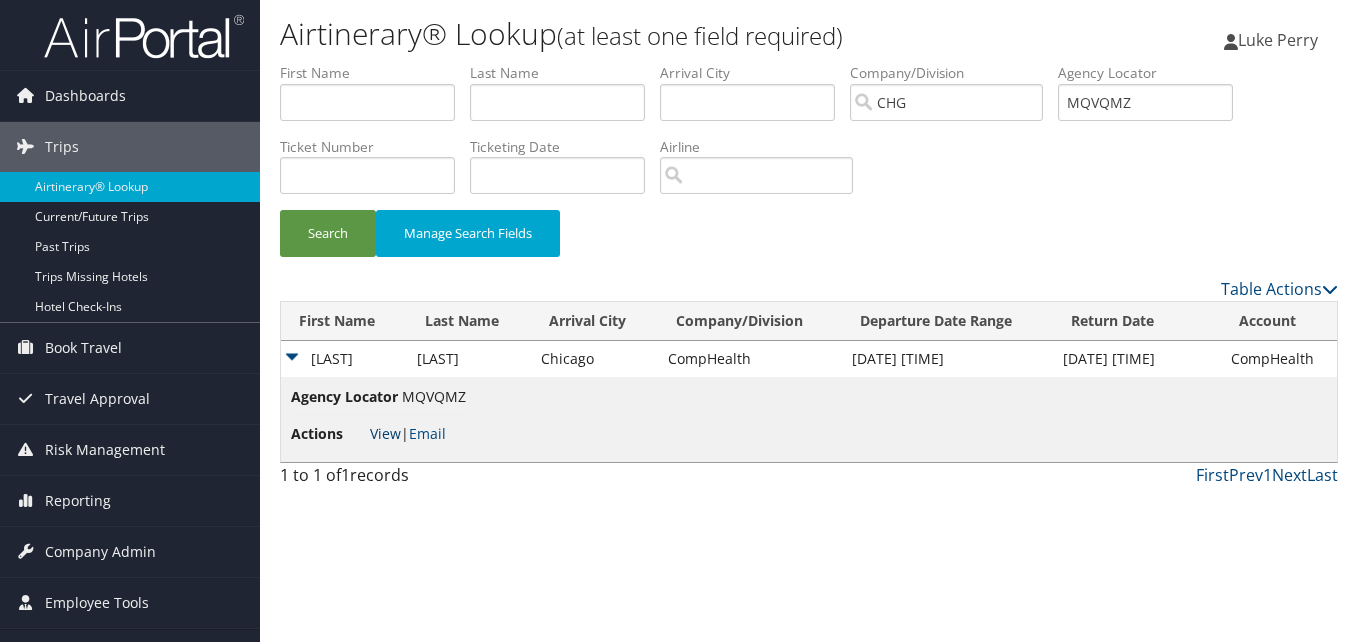 click on "View" at bounding box center (385, 433) 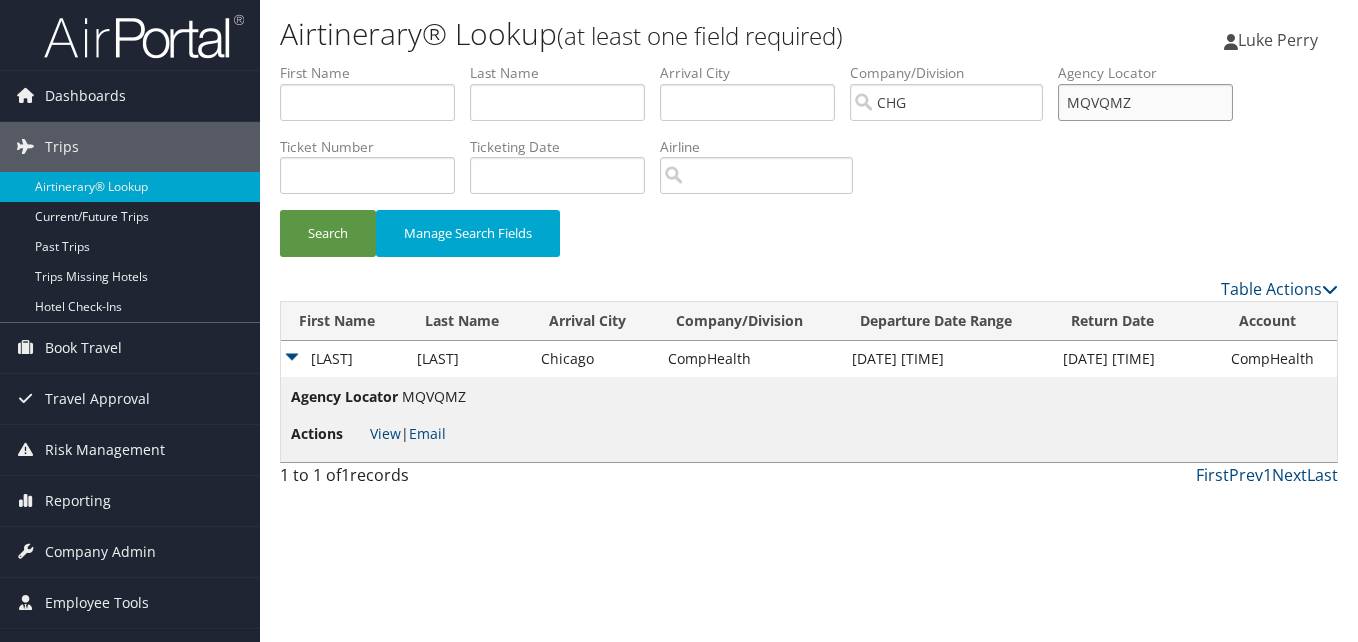 drag, startPoint x: 1173, startPoint y: 108, endPoint x: 1047, endPoint y: 114, distance: 126.14278 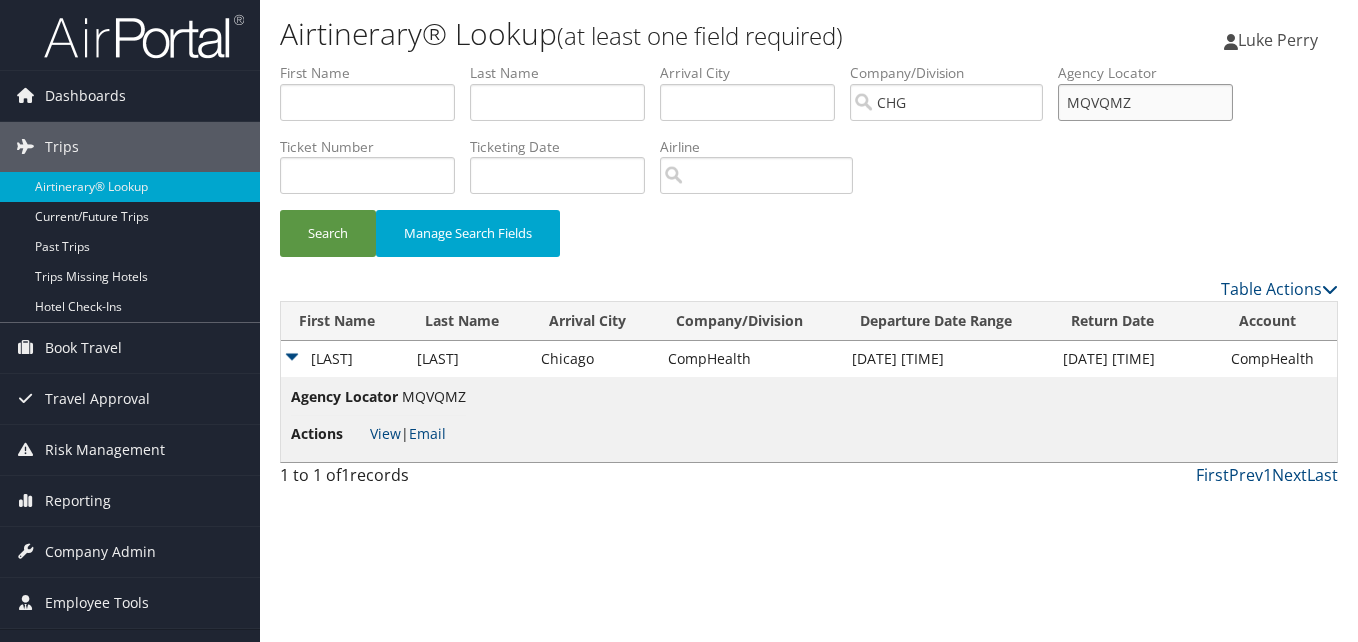 click on "MQVQMZ" at bounding box center [1145, 102] 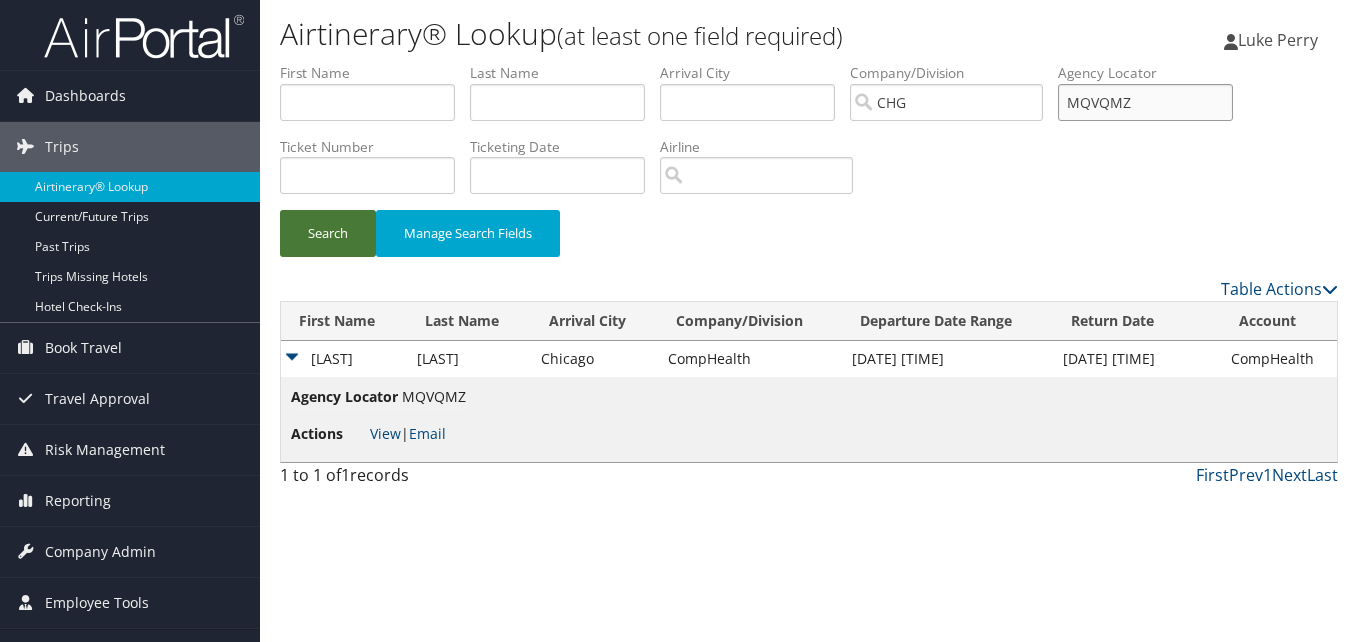 type on "MQVQMZ" 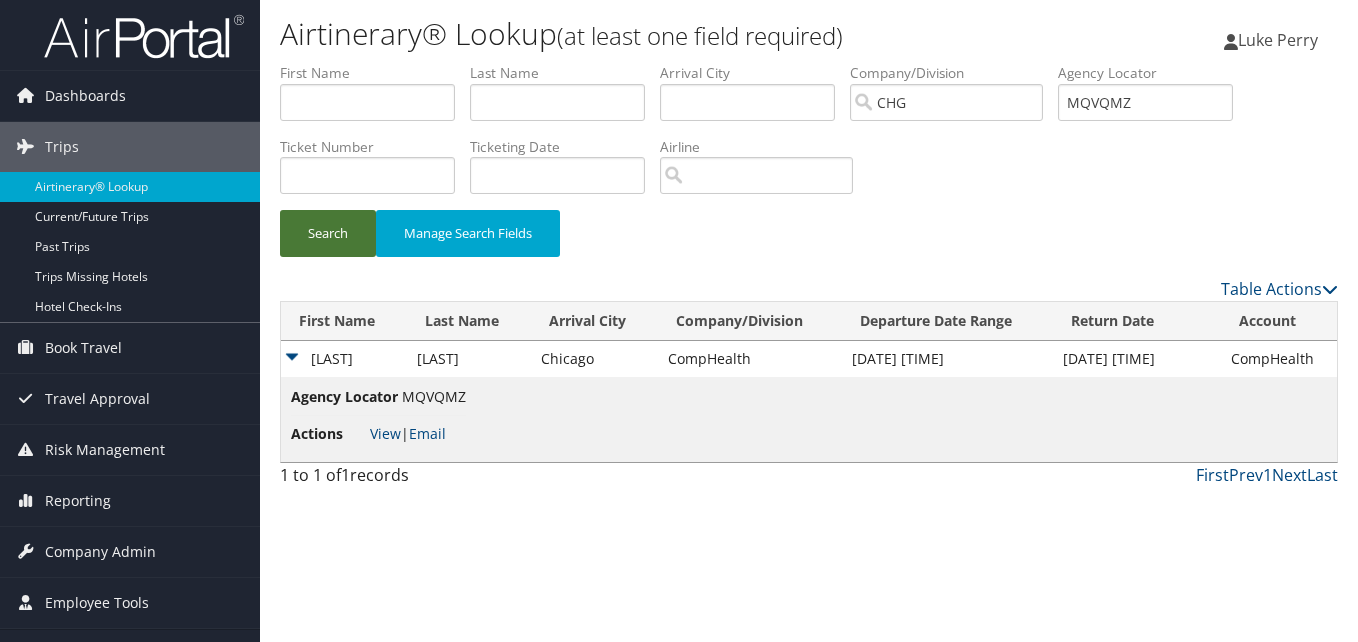 click on "Search" at bounding box center [328, 233] 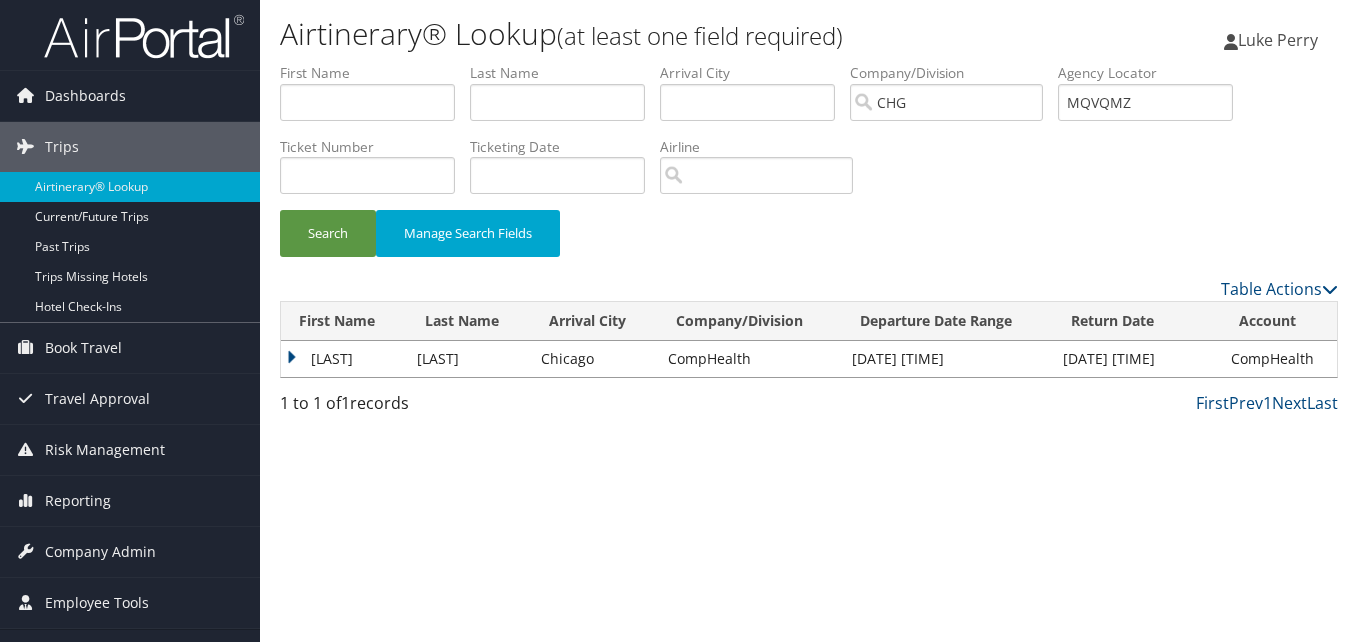 click on "Anitsira" at bounding box center [344, 359] 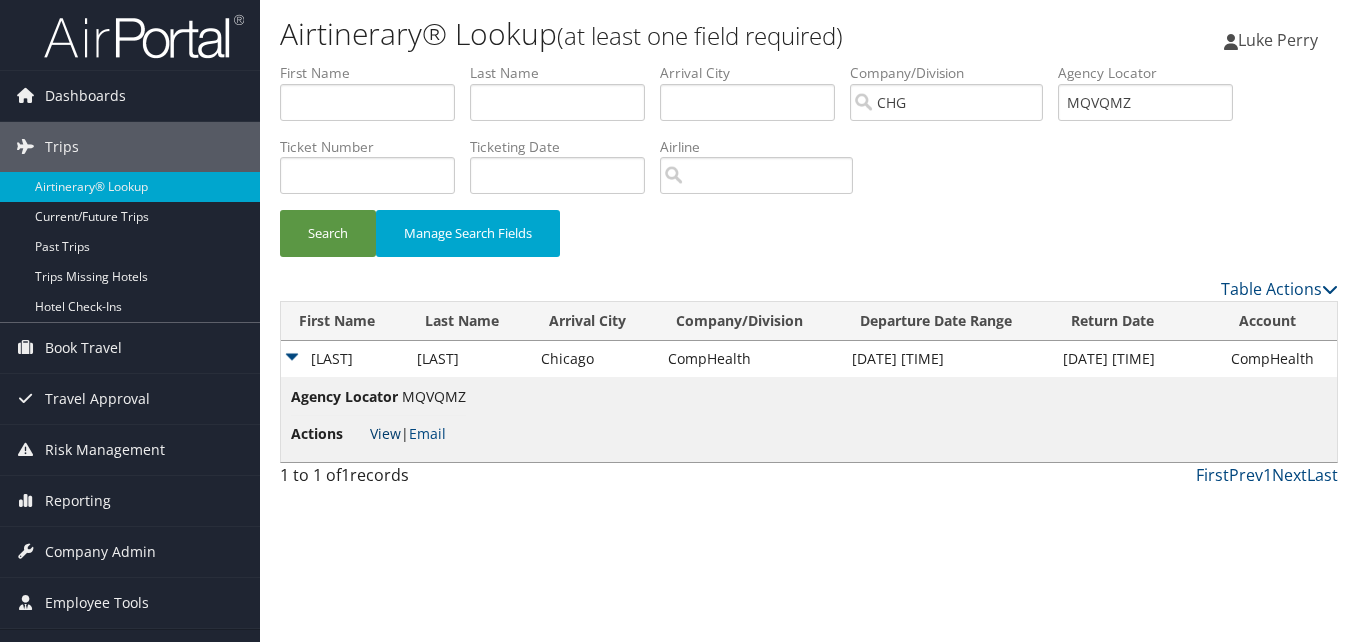 click on "View" at bounding box center [385, 433] 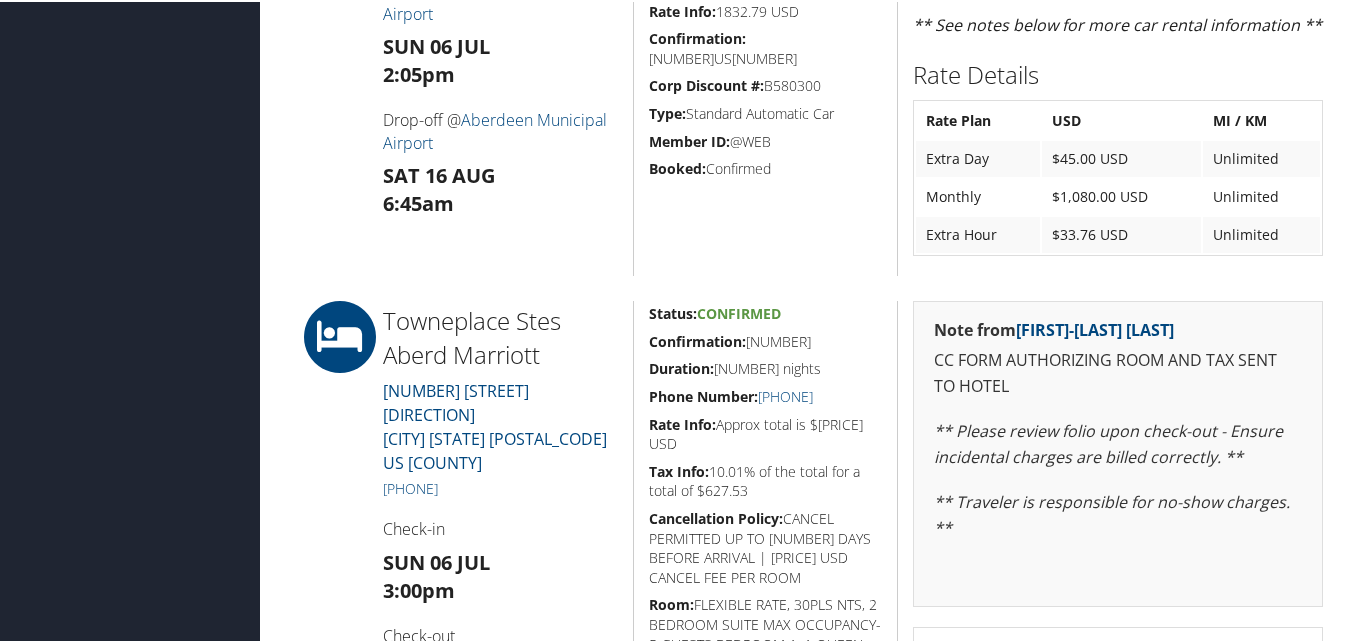 scroll, scrollTop: 700, scrollLeft: 0, axis: vertical 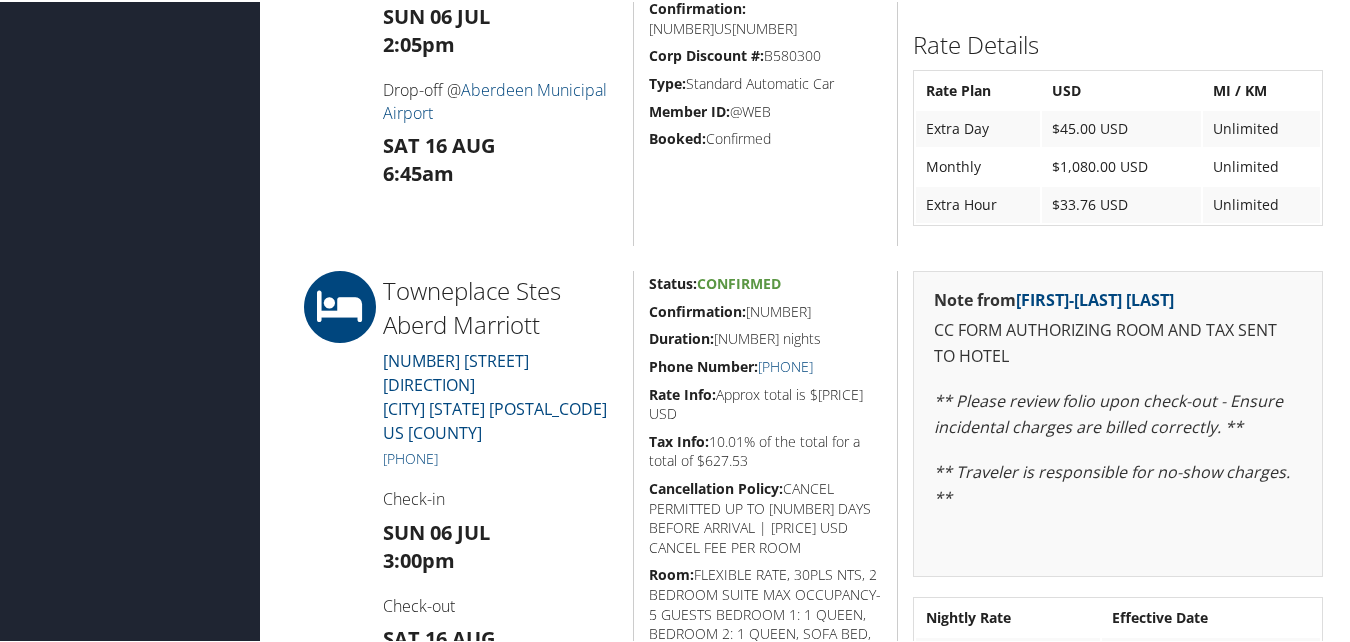 drag, startPoint x: 828, startPoint y: 335, endPoint x: 642, endPoint y: 327, distance: 186.17197 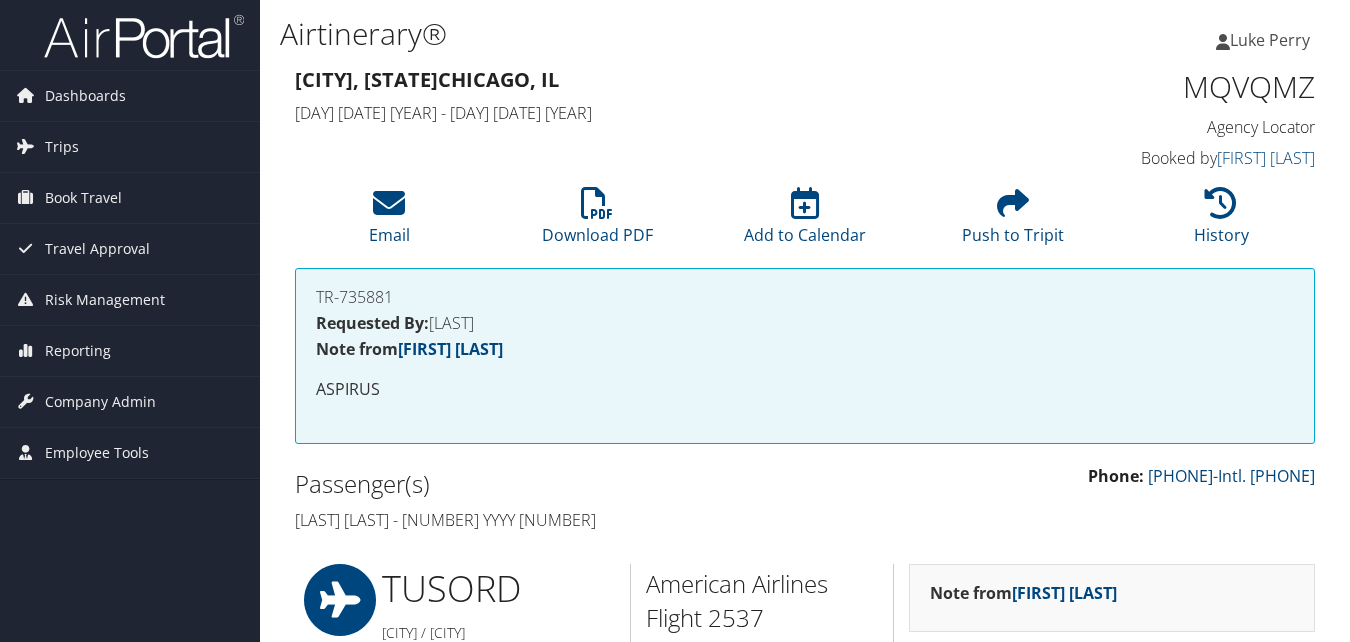 scroll, scrollTop: 700, scrollLeft: 0, axis: vertical 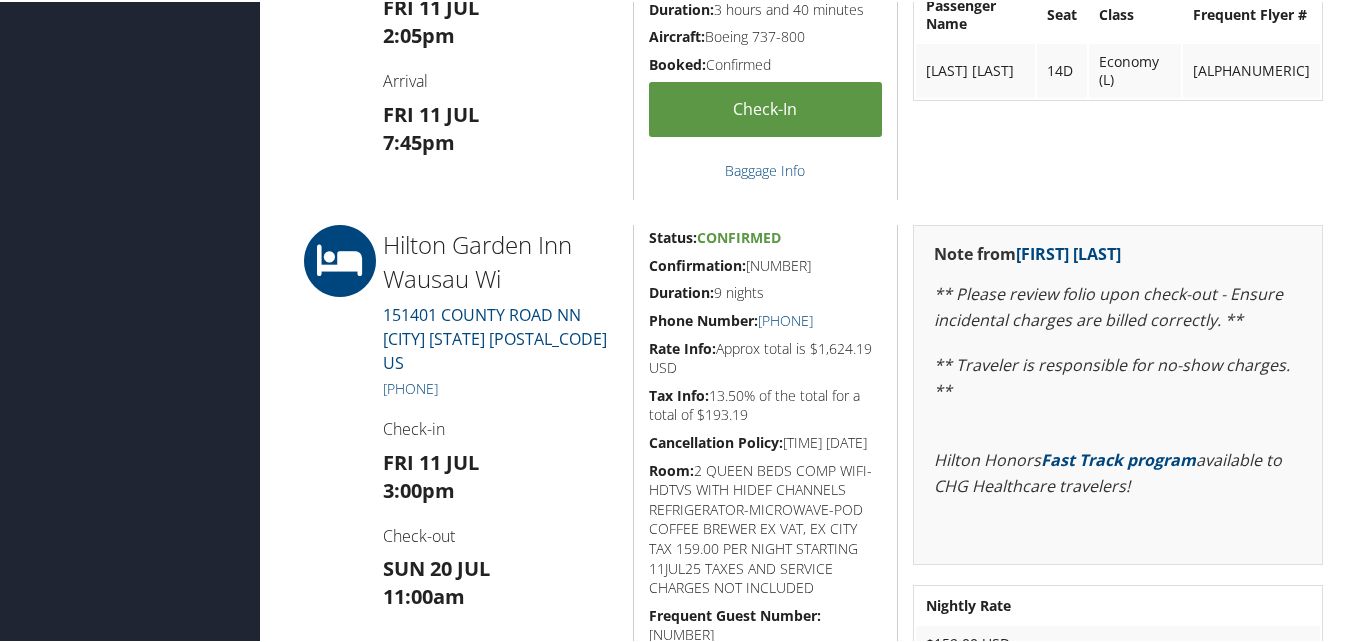 drag, startPoint x: 859, startPoint y: 262, endPoint x: 638, endPoint y: 262, distance: 221 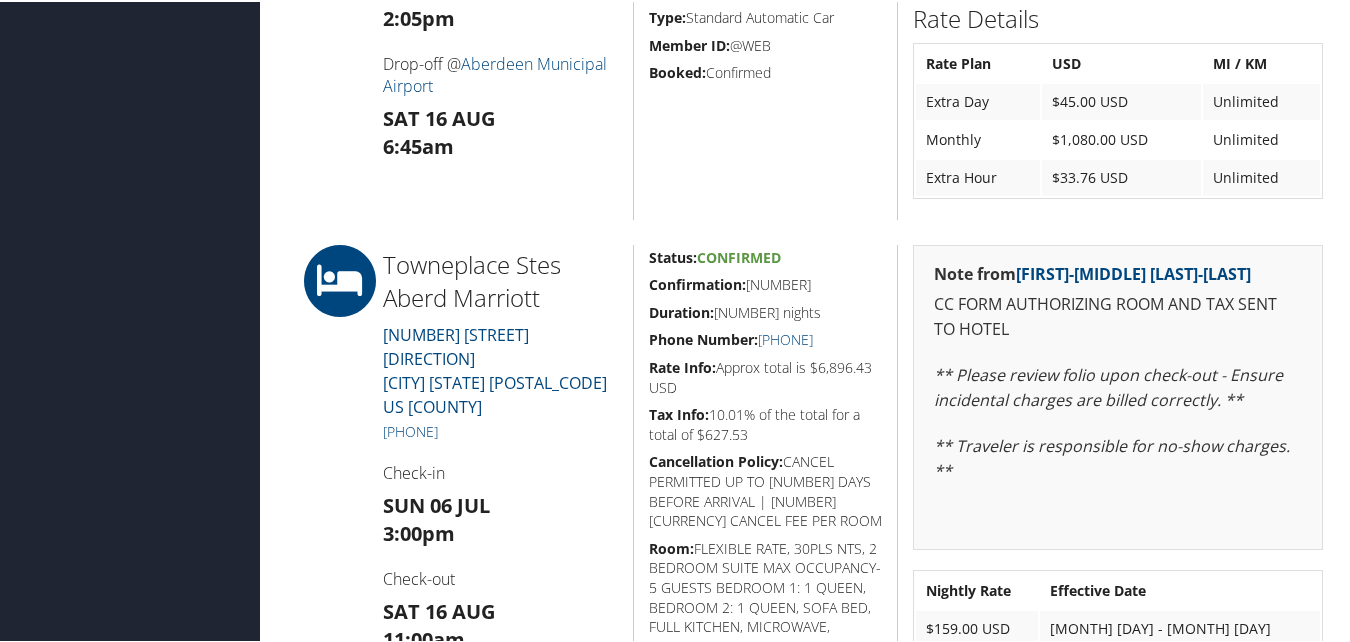 scroll, scrollTop: 700, scrollLeft: 0, axis: vertical 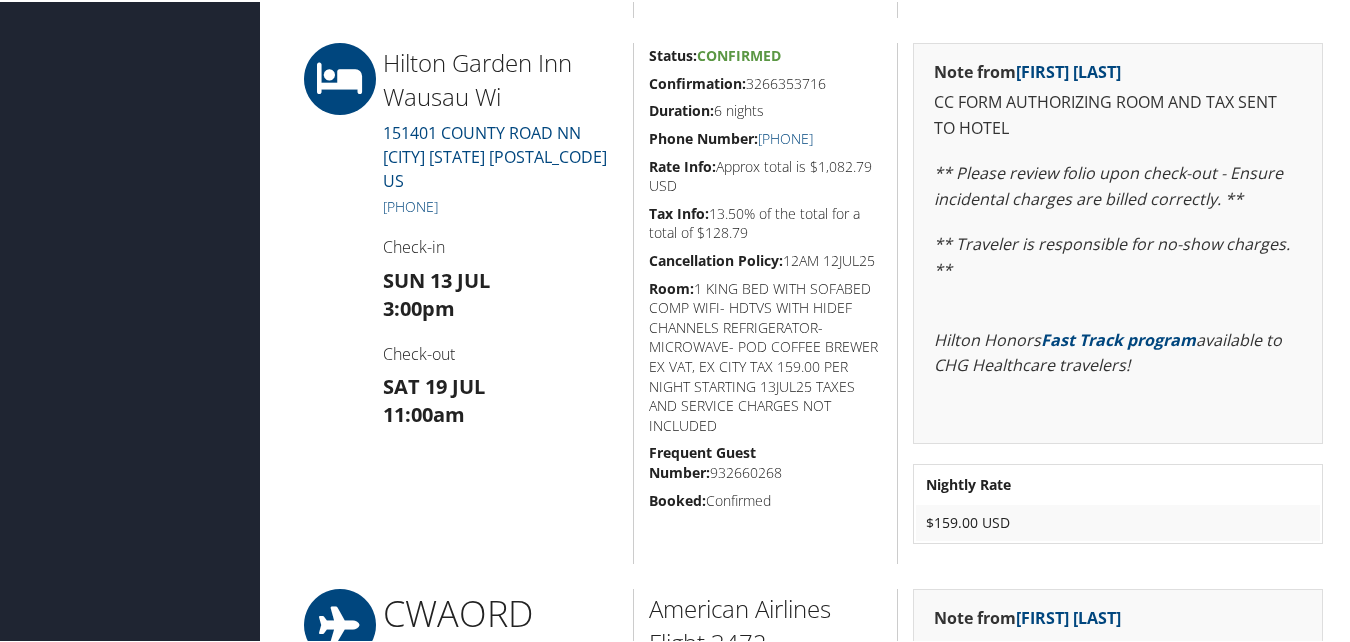 drag, startPoint x: 833, startPoint y: 80, endPoint x: 644, endPoint y: 79, distance: 189.00264 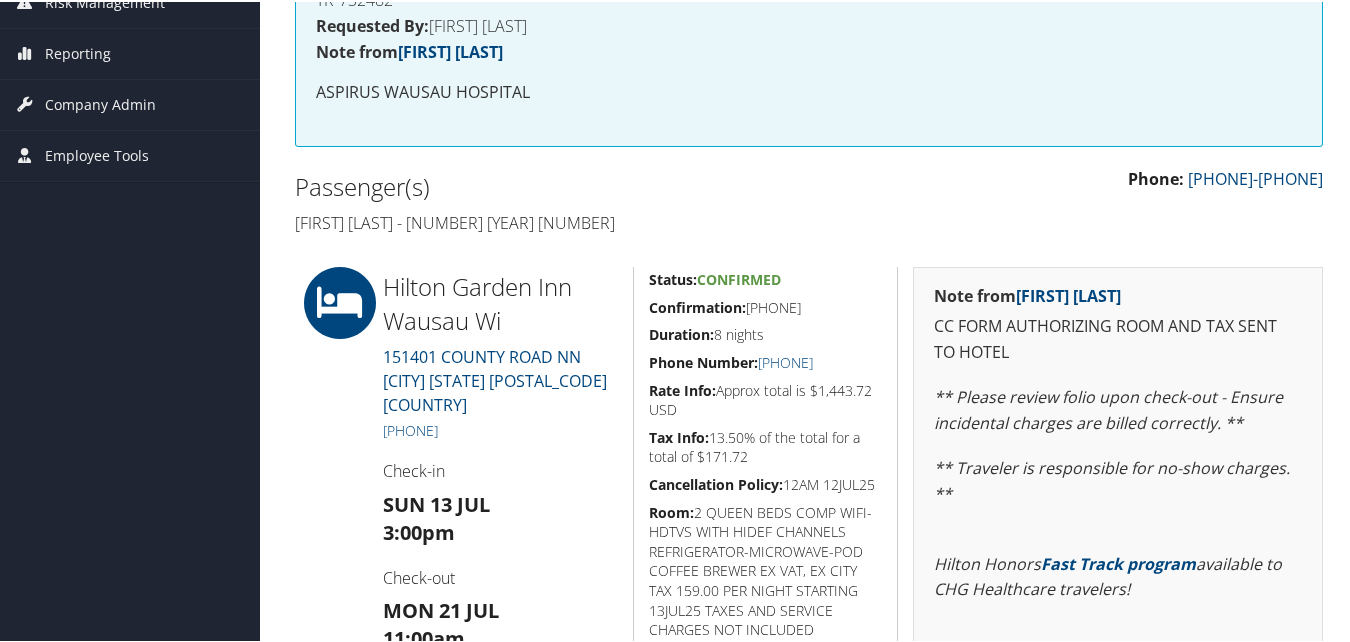 scroll, scrollTop: 300, scrollLeft: 0, axis: vertical 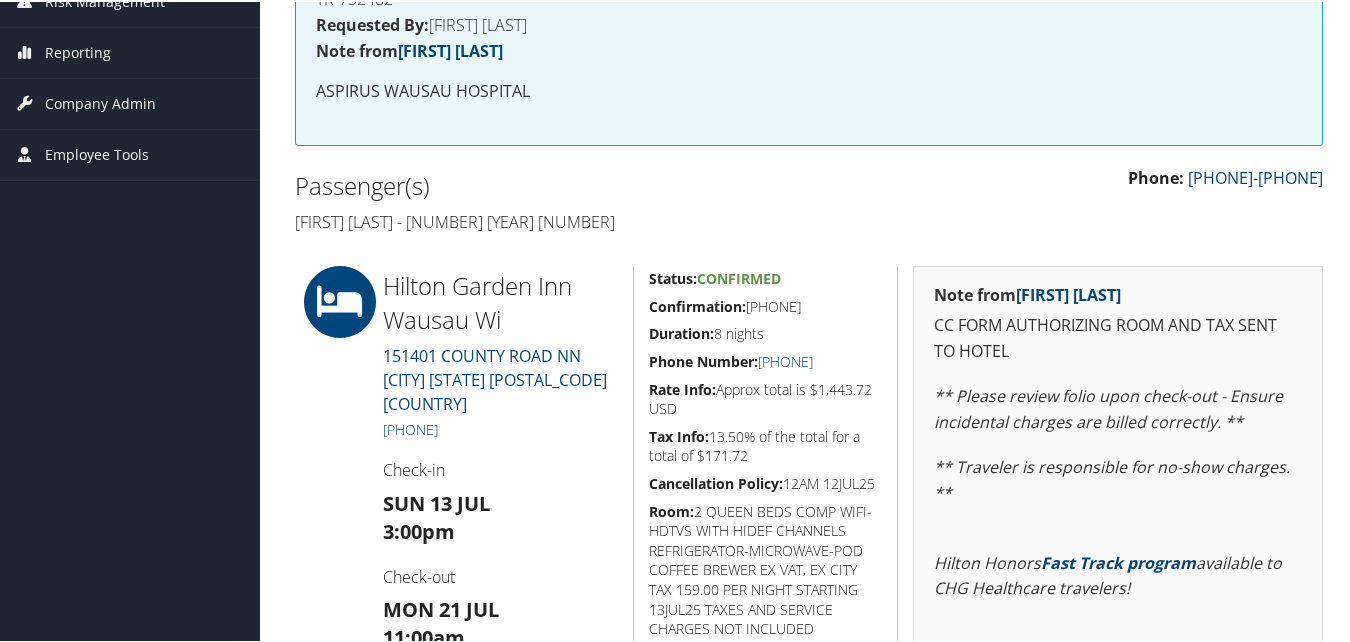 drag, startPoint x: 851, startPoint y: 297, endPoint x: 646, endPoint y: 295, distance: 205.00975 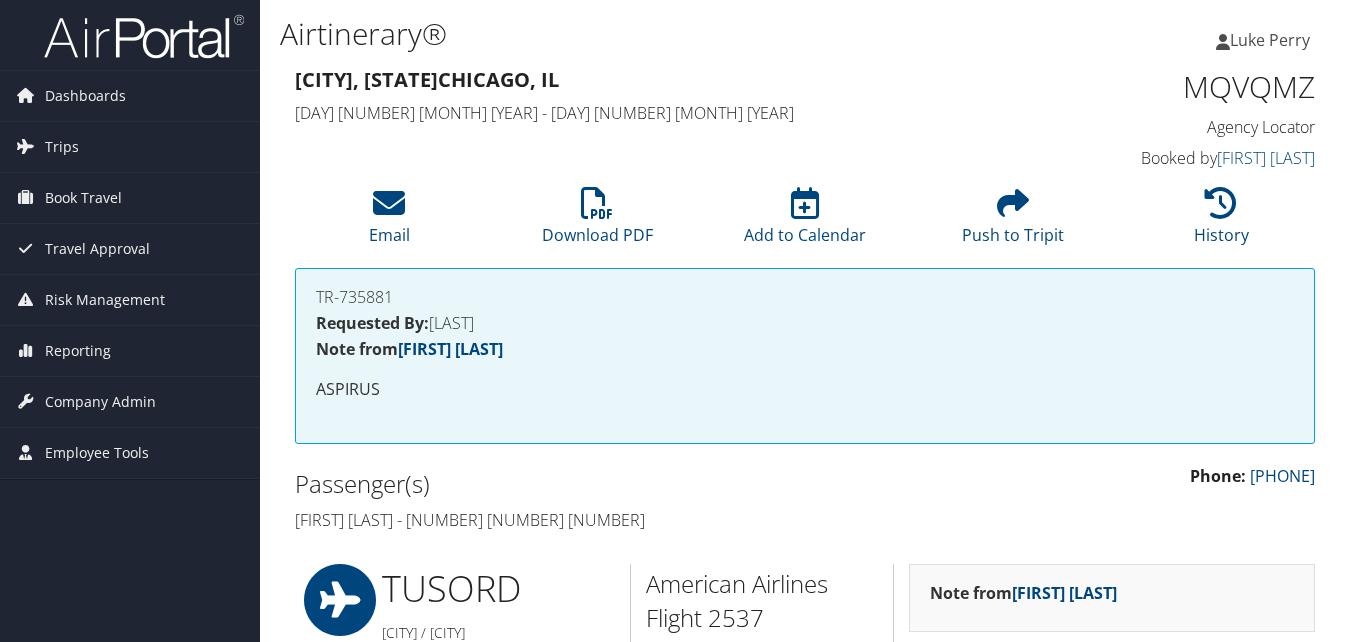 scroll, scrollTop: 700, scrollLeft: 0, axis: vertical 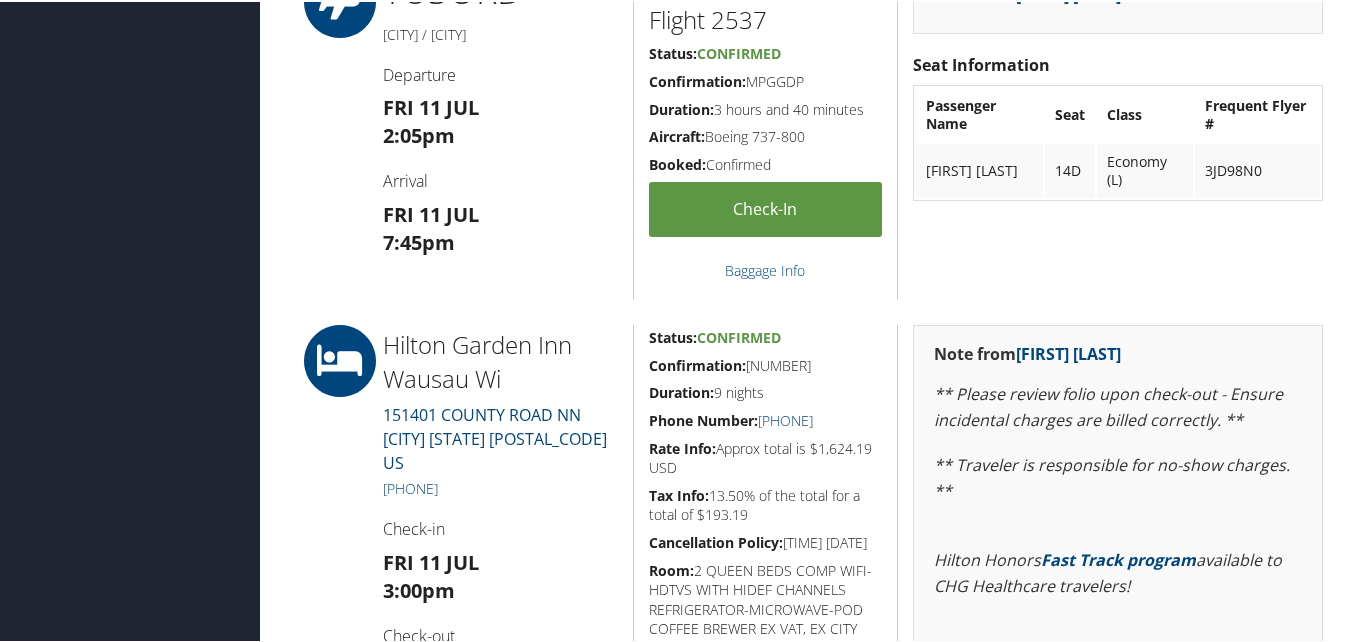 drag, startPoint x: 774, startPoint y: 372, endPoint x: 795, endPoint y: 376, distance: 21.377558 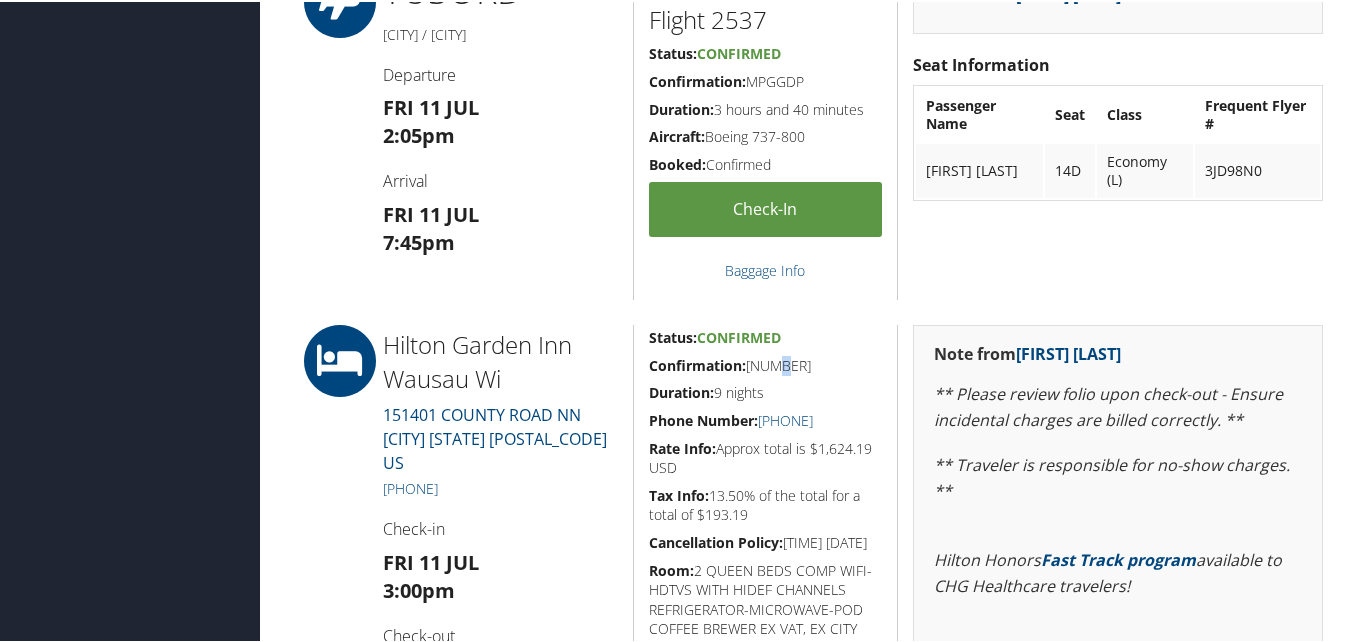 click on "Confirmation:  3275339856" at bounding box center [766, 364] 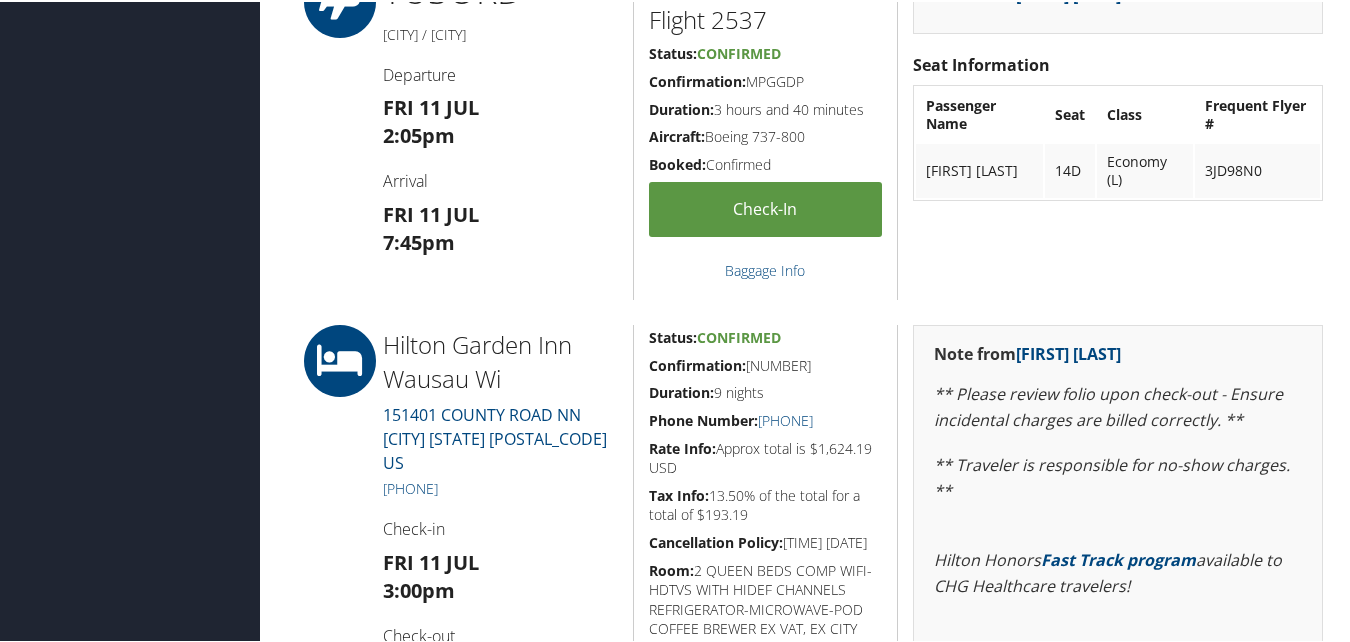drag, startPoint x: 777, startPoint y: 370, endPoint x: 832, endPoint y: 384, distance: 56.753853 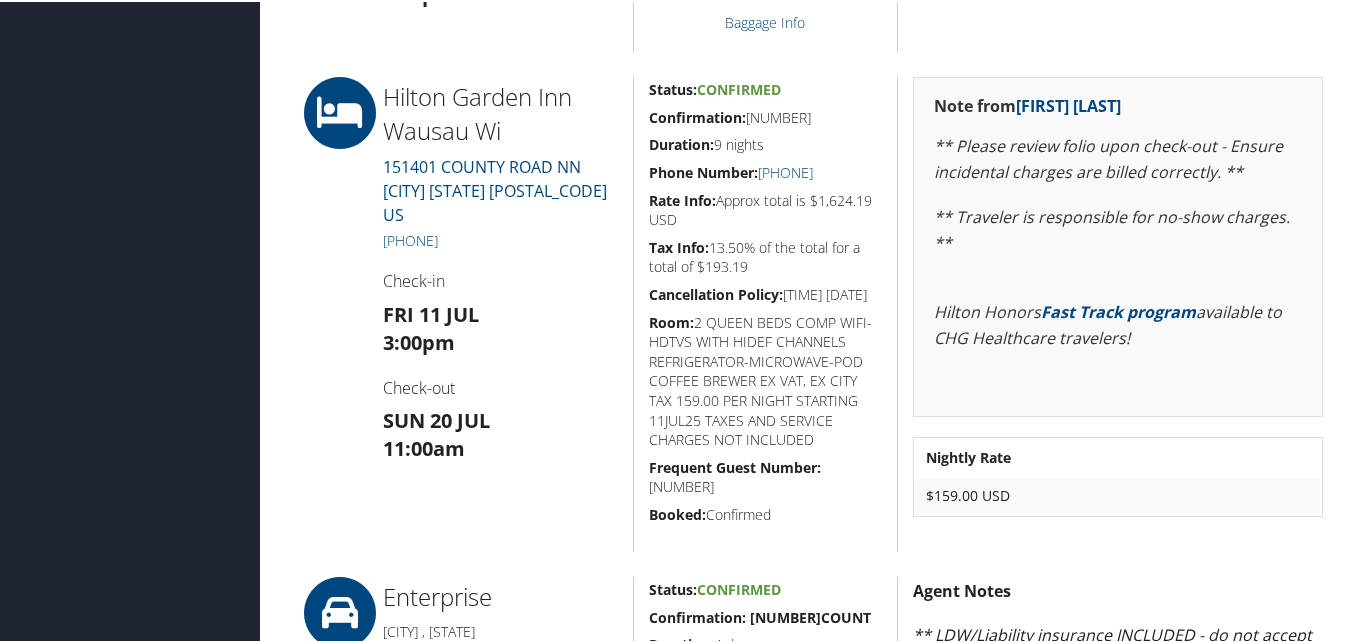 scroll, scrollTop: 800, scrollLeft: 0, axis: vertical 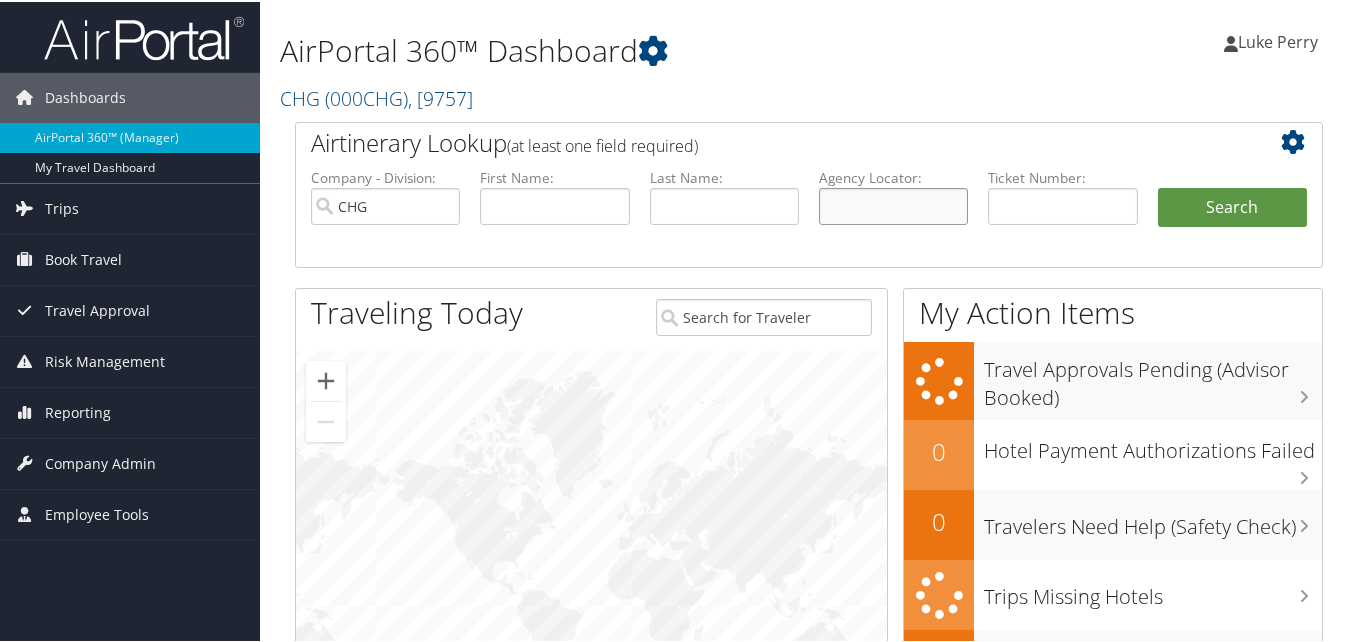 click at bounding box center [893, 204] 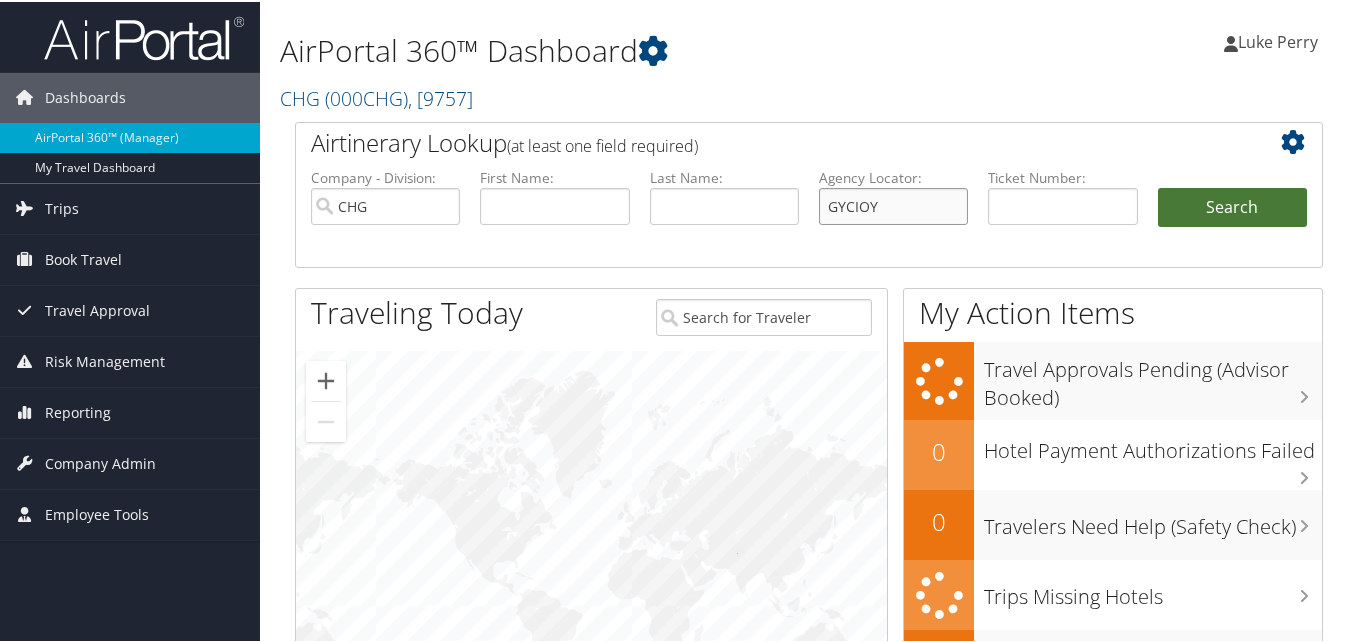 type on "GYCIOY" 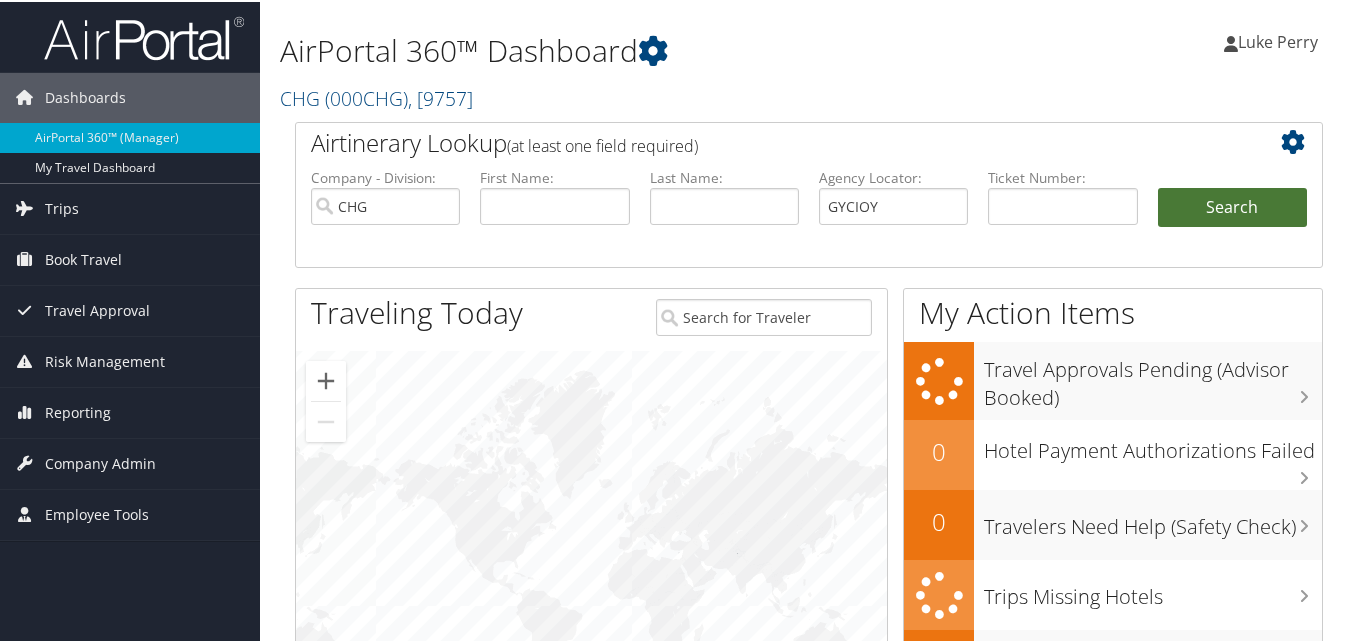 click on "Search" at bounding box center [1232, 206] 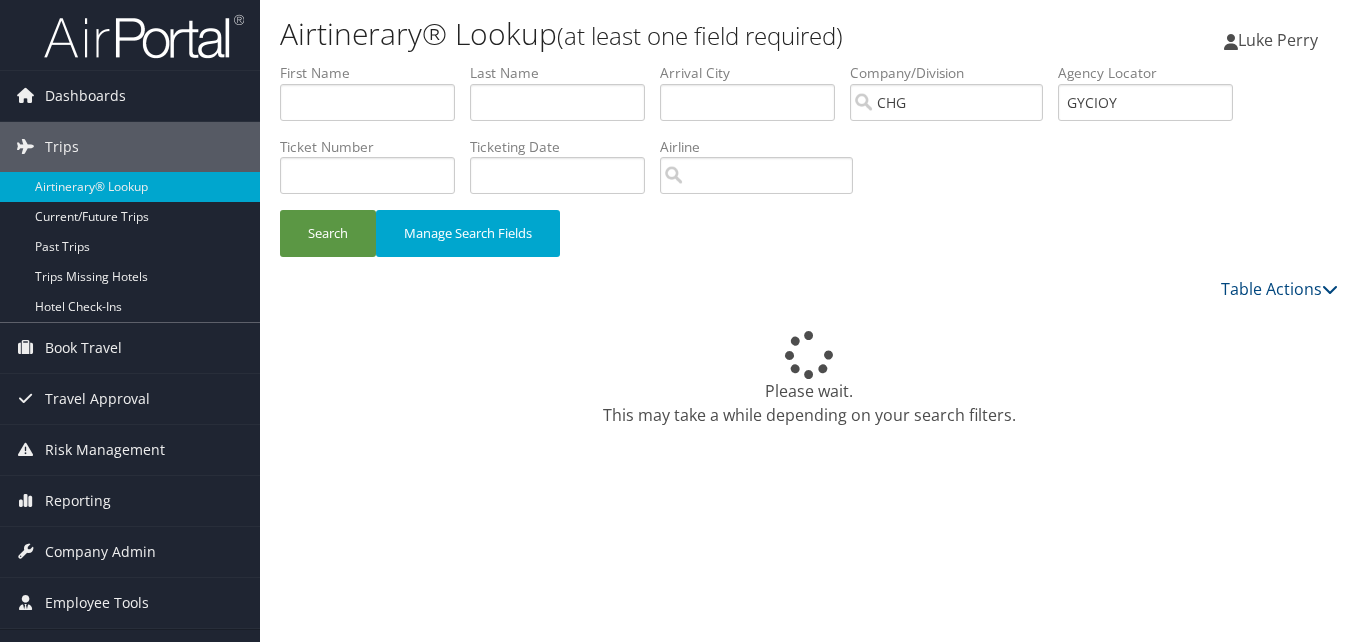 scroll, scrollTop: 0, scrollLeft: 0, axis: both 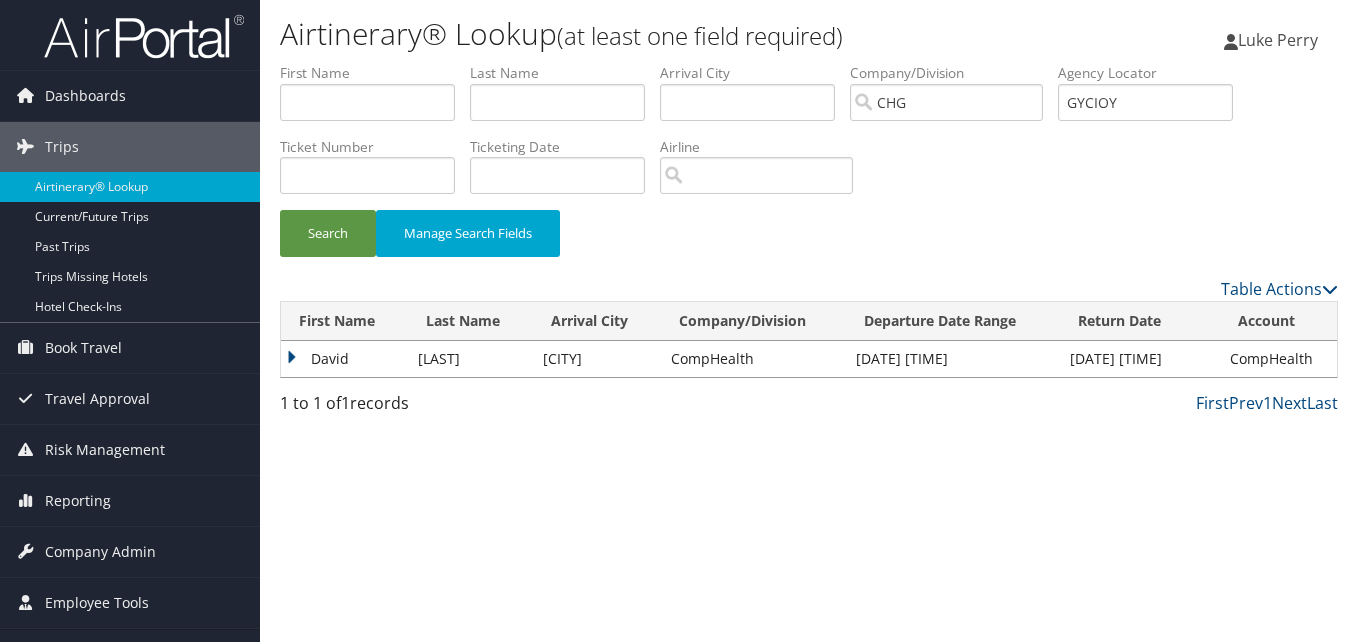 click on "David" at bounding box center [344, 359] 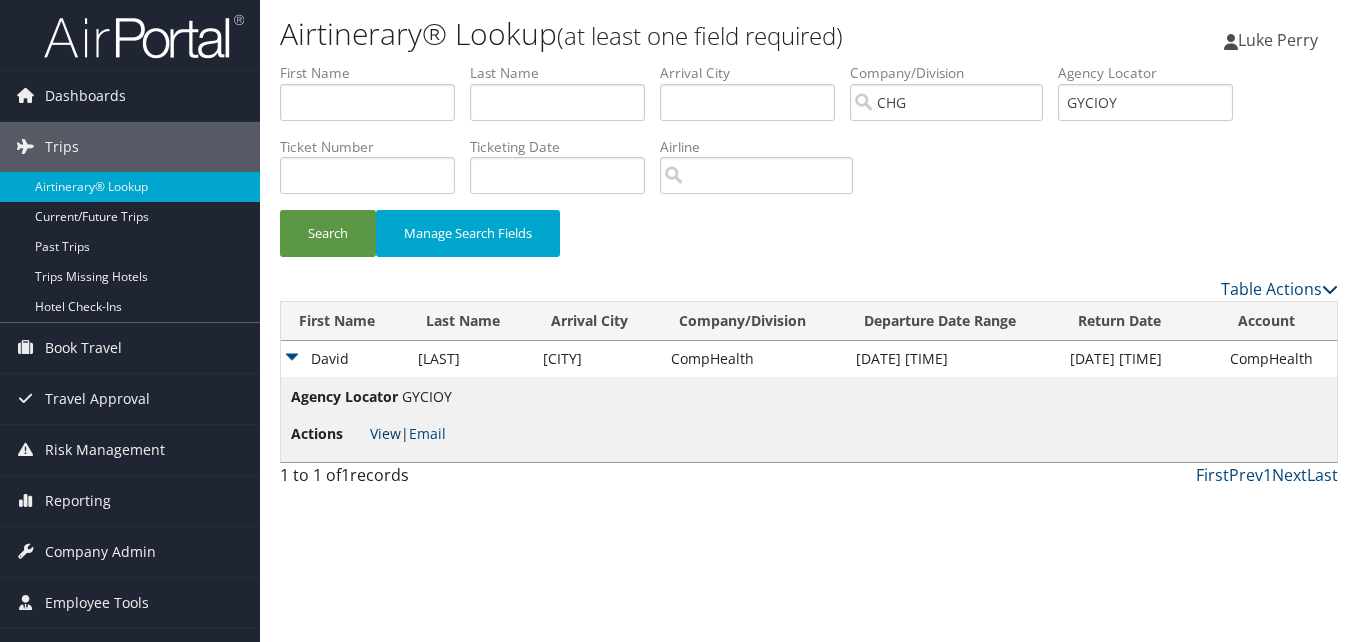 click on "View" at bounding box center [385, 433] 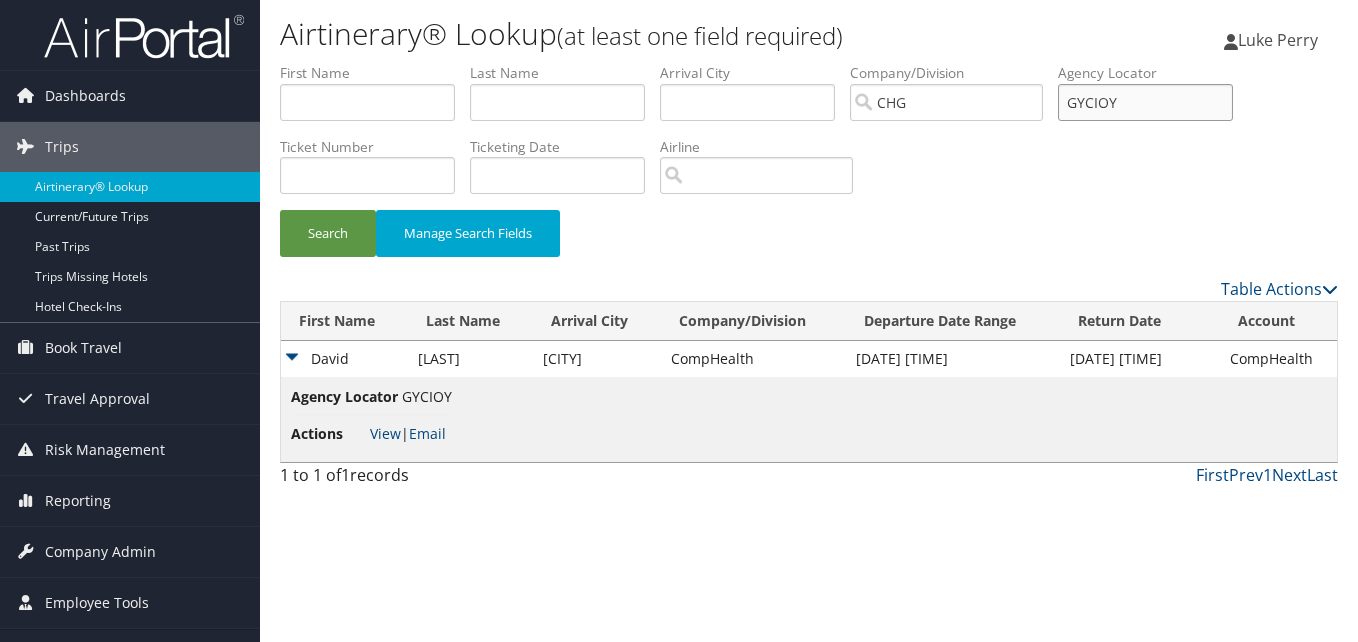 drag, startPoint x: 1106, startPoint y: 96, endPoint x: 1148, endPoint y: 72, distance: 48.373547 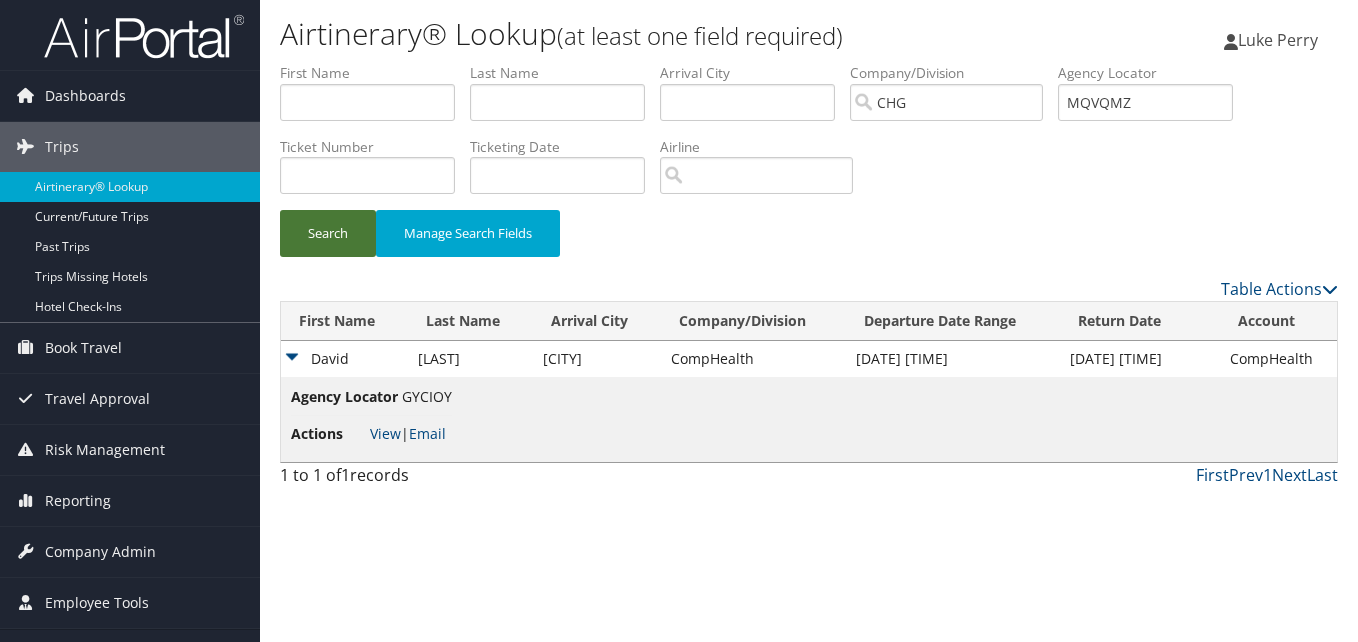 click on "Search" at bounding box center [328, 233] 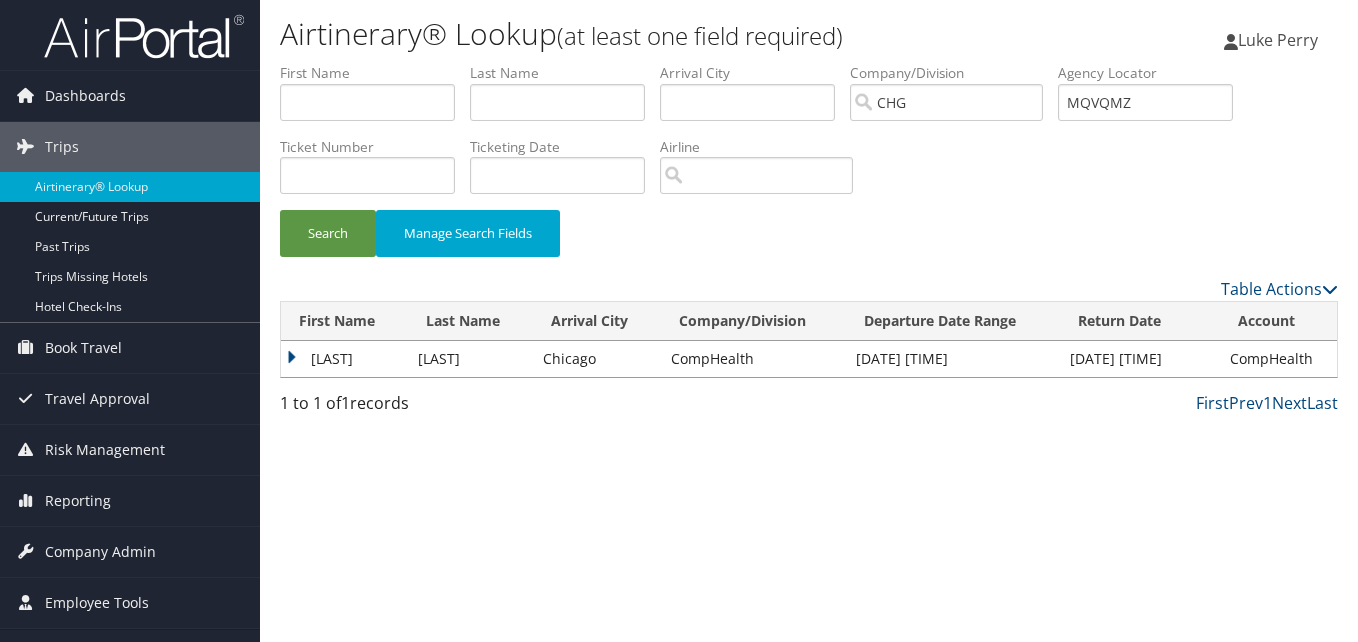 click on "Anitsira" at bounding box center [344, 359] 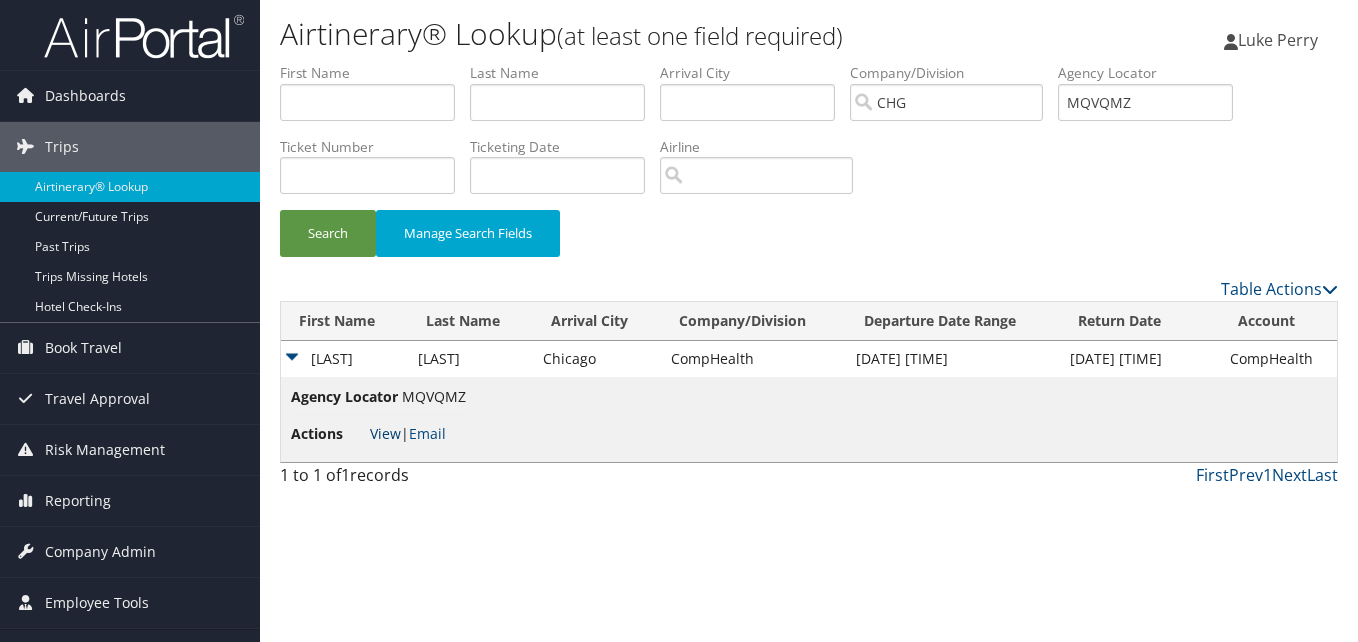 drag, startPoint x: 313, startPoint y: 373, endPoint x: 377, endPoint y: 433, distance: 87.72685 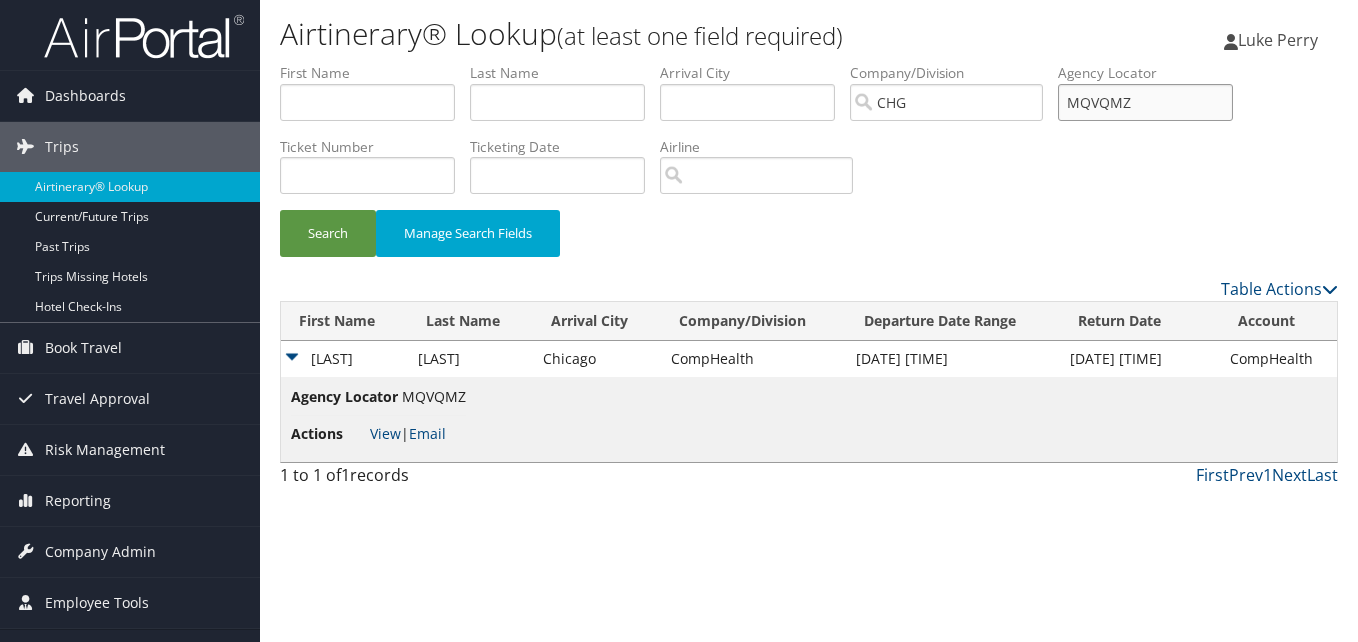 drag, startPoint x: 1156, startPoint y: 120, endPoint x: 1010, endPoint y: 146, distance: 148.297 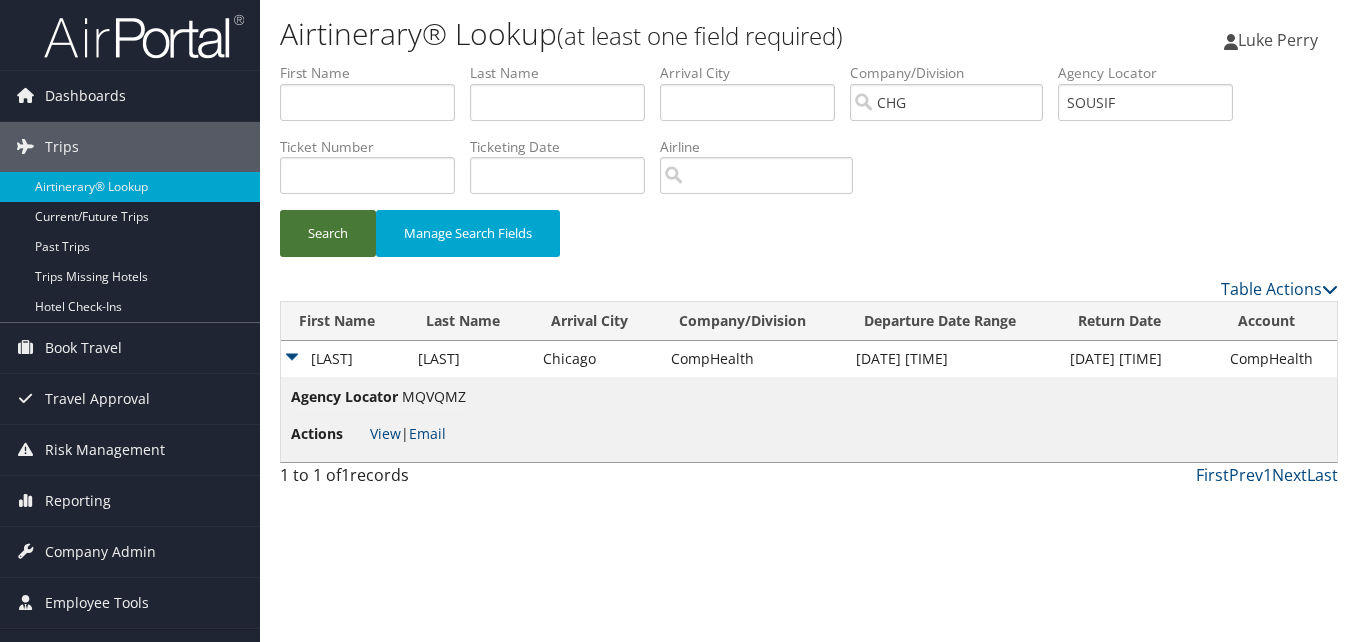 click on "Search" at bounding box center [328, 233] 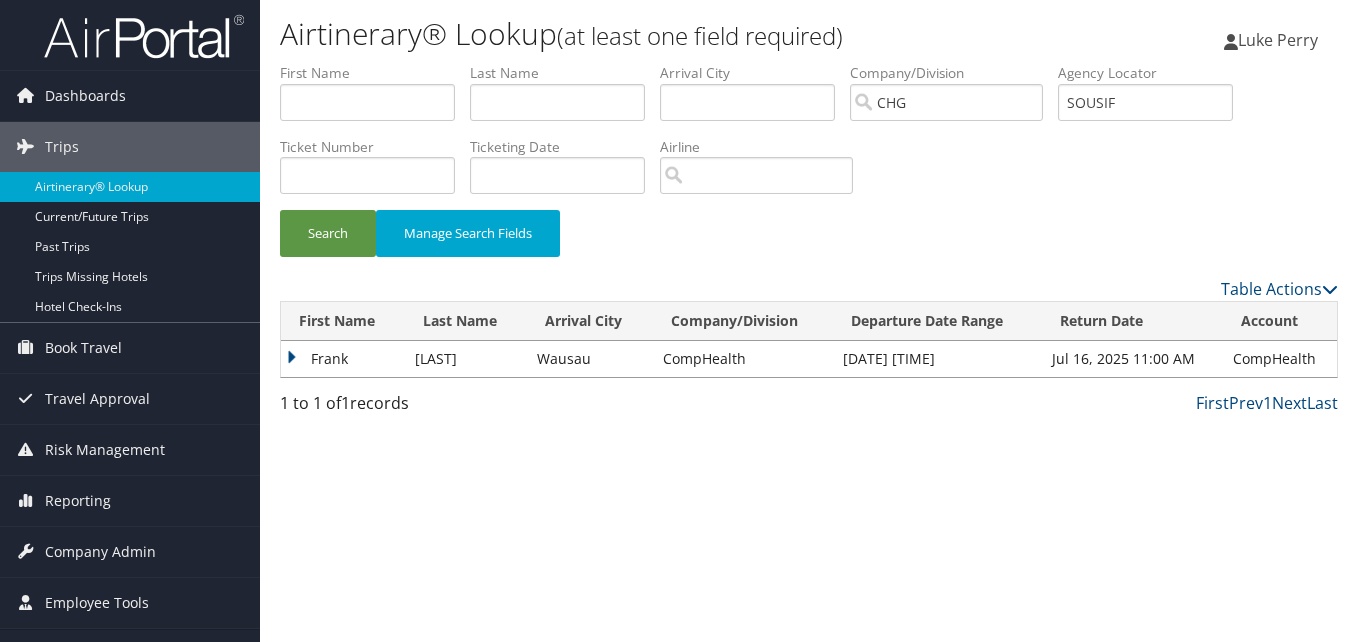 click on "Frank" at bounding box center [343, 359] 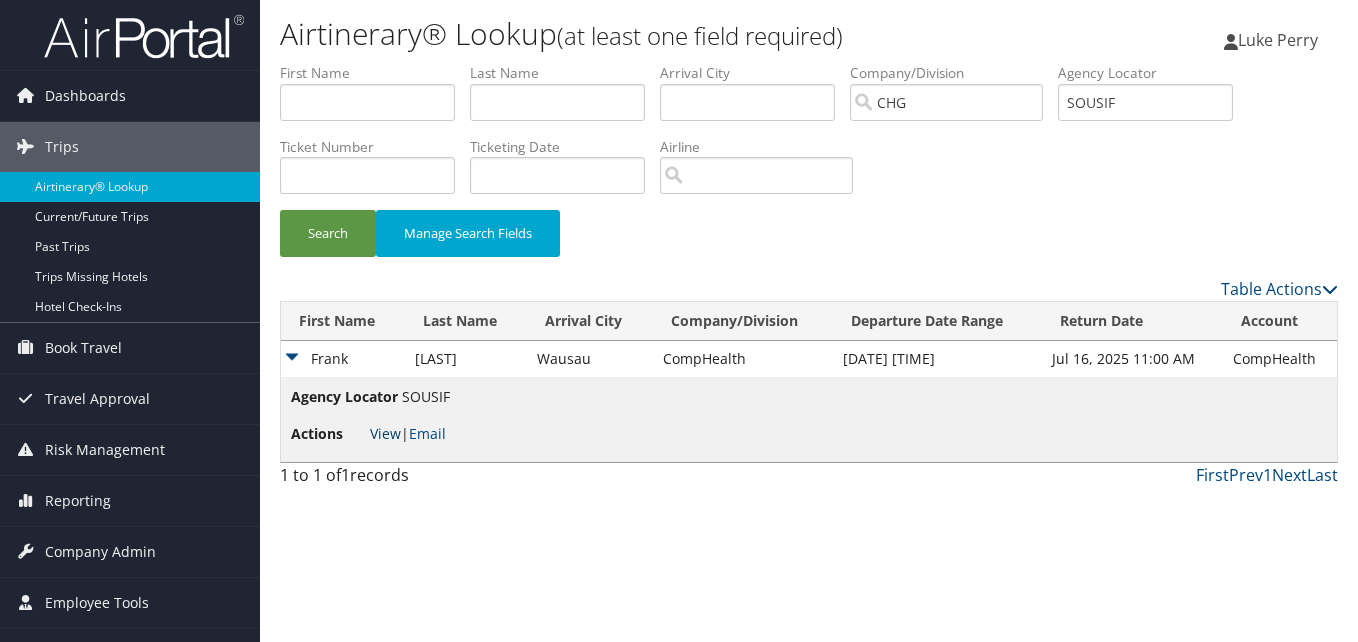 click on "View" at bounding box center (385, 433) 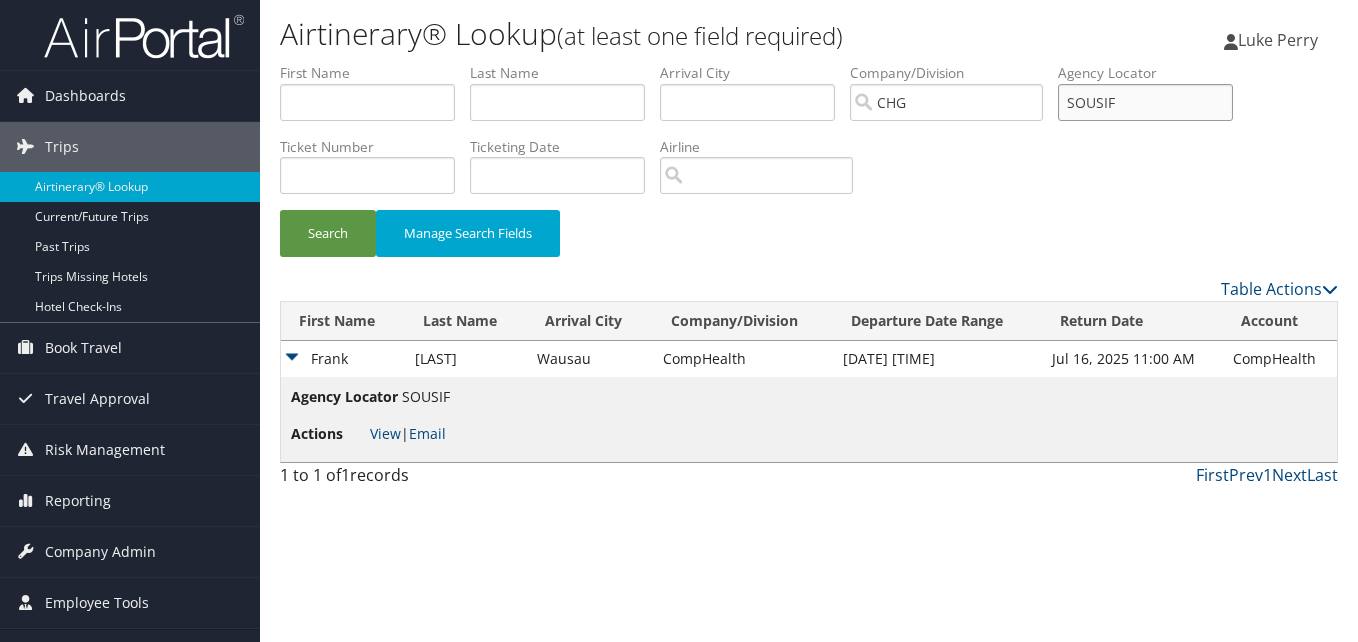 drag, startPoint x: 1136, startPoint y: 105, endPoint x: 1002, endPoint y: 104, distance: 134.00374 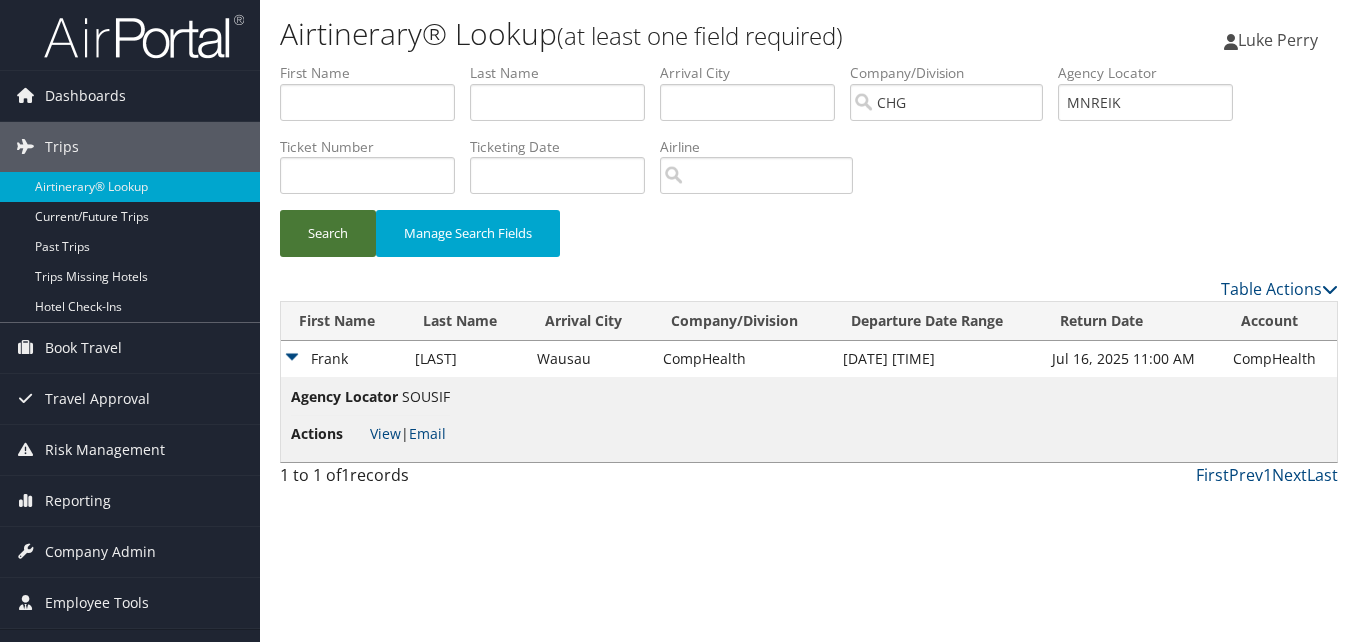 click on "Search" at bounding box center [328, 233] 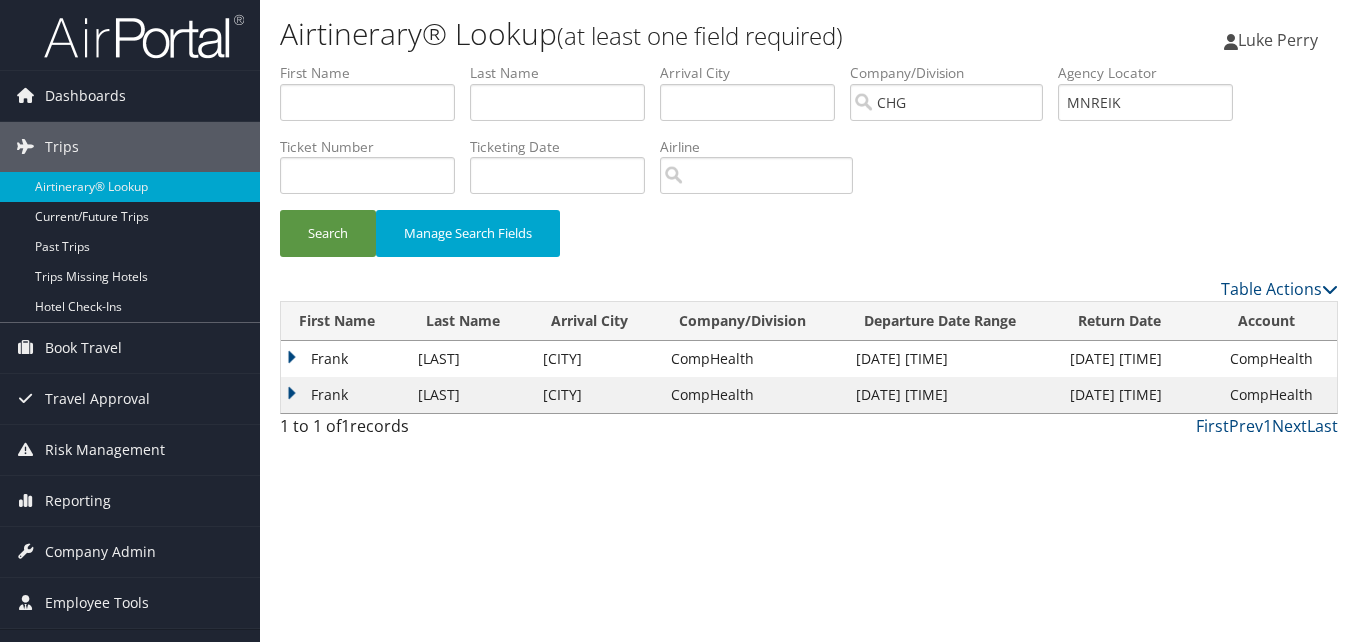 click on "Frank" at bounding box center (344, 395) 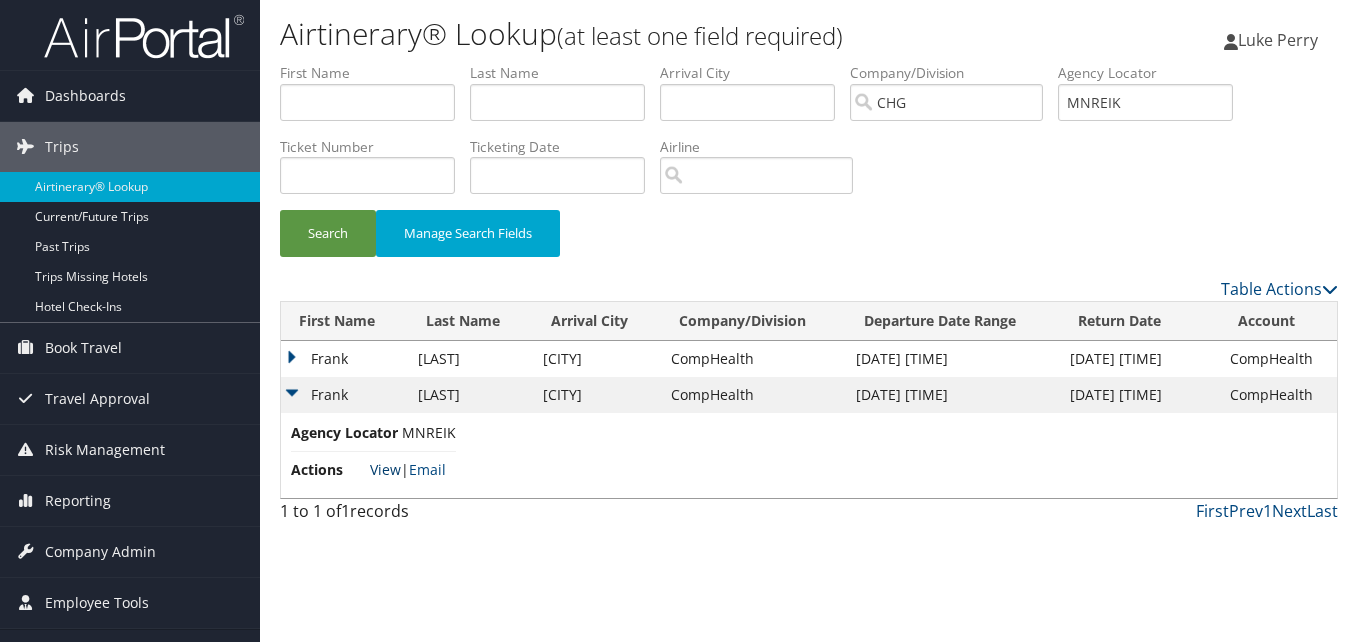 click on "View" at bounding box center (385, 469) 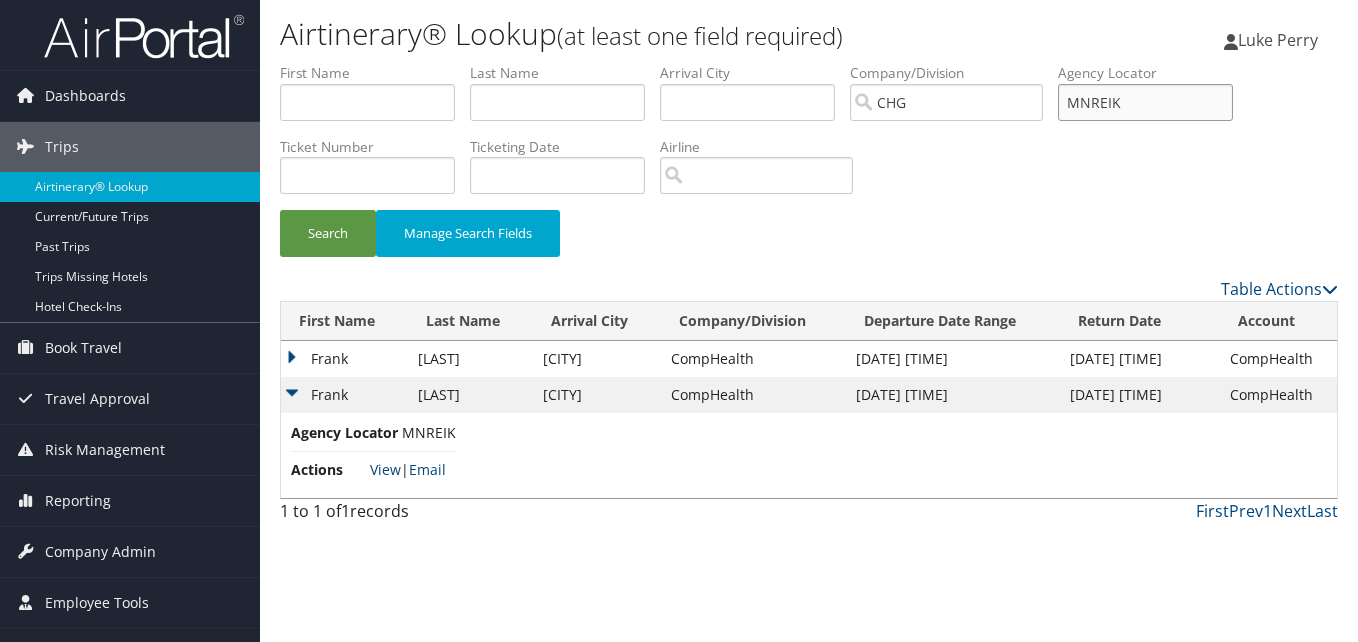 drag, startPoint x: 1153, startPoint y: 105, endPoint x: 1017, endPoint y: 75, distance: 139.26952 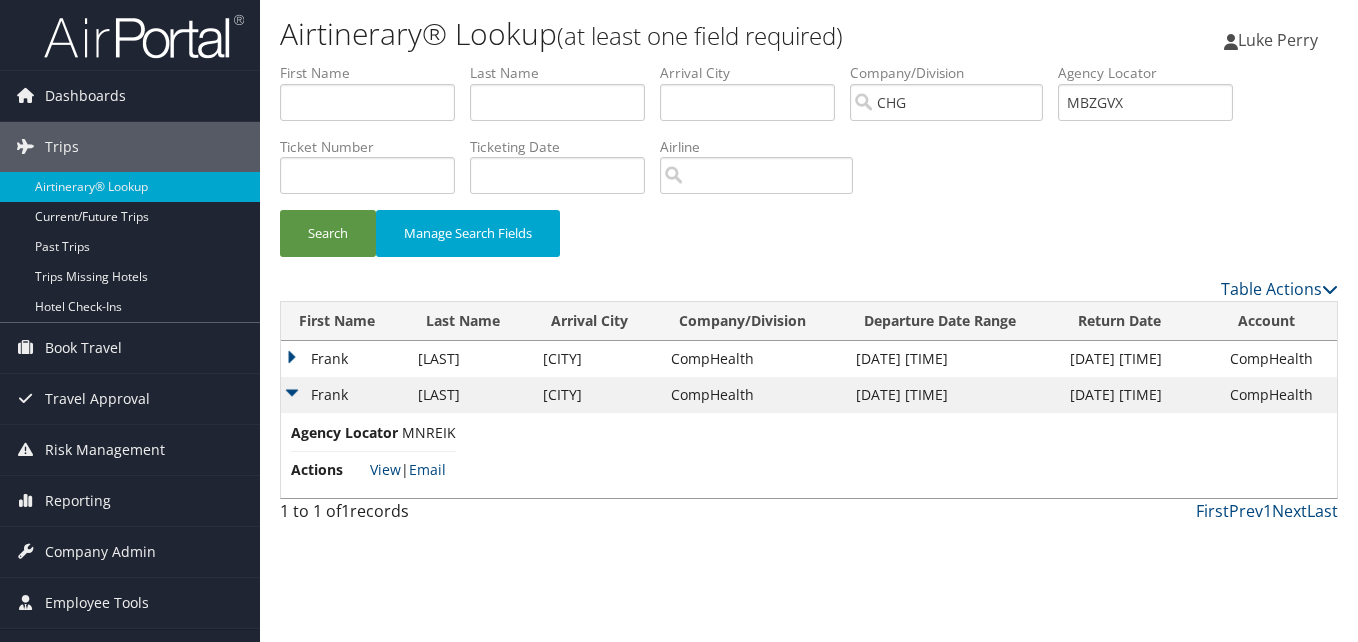 click on "Search Manage Search Fields" at bounding box center [809, 243] 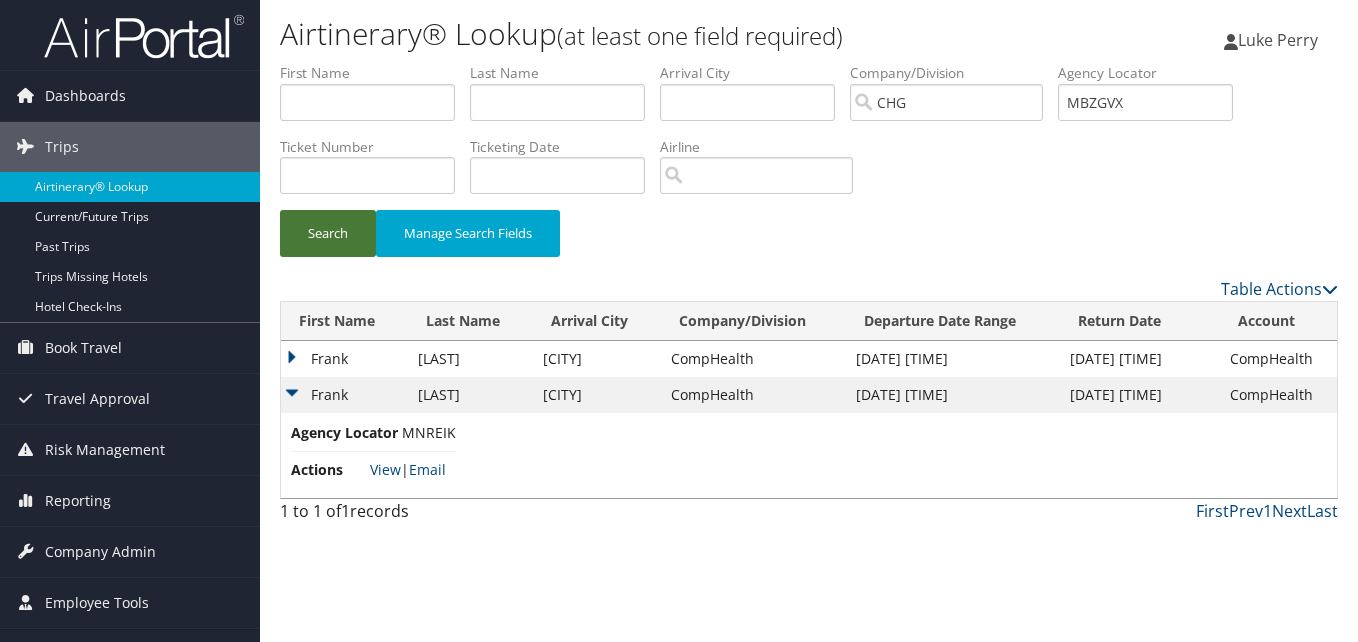 click on "Search" at bounding box center [328, 233] 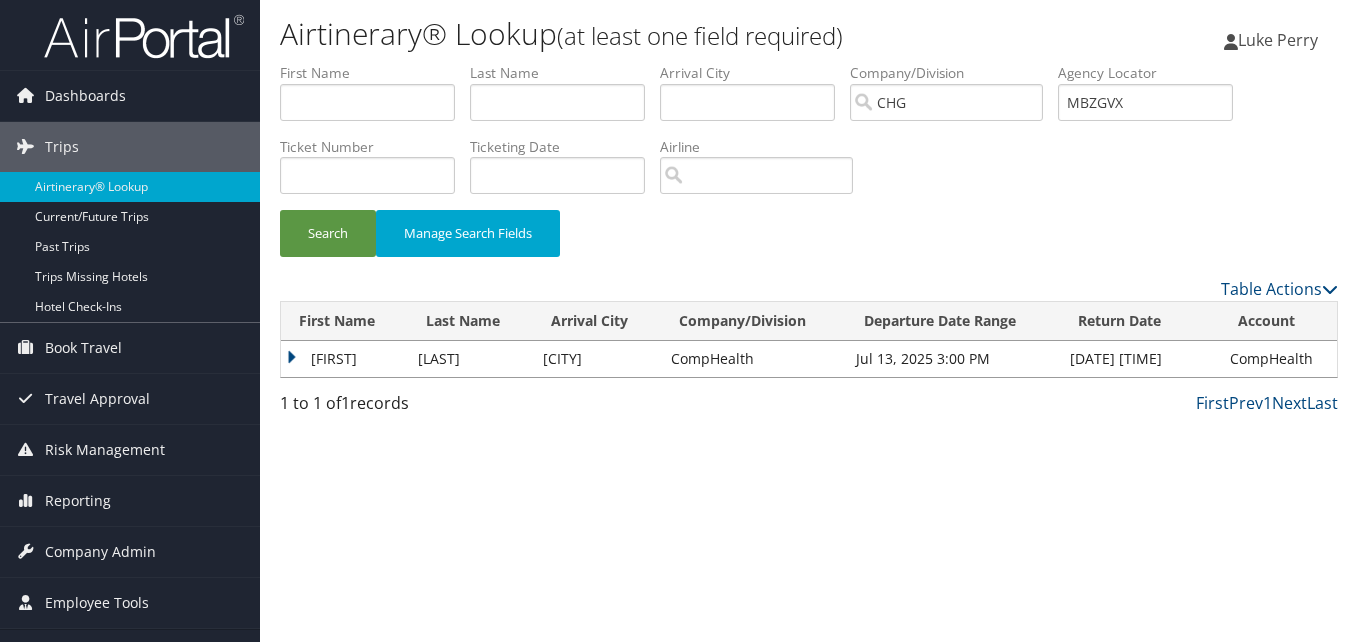 click on "Henry" at bounding box center (344, 359) 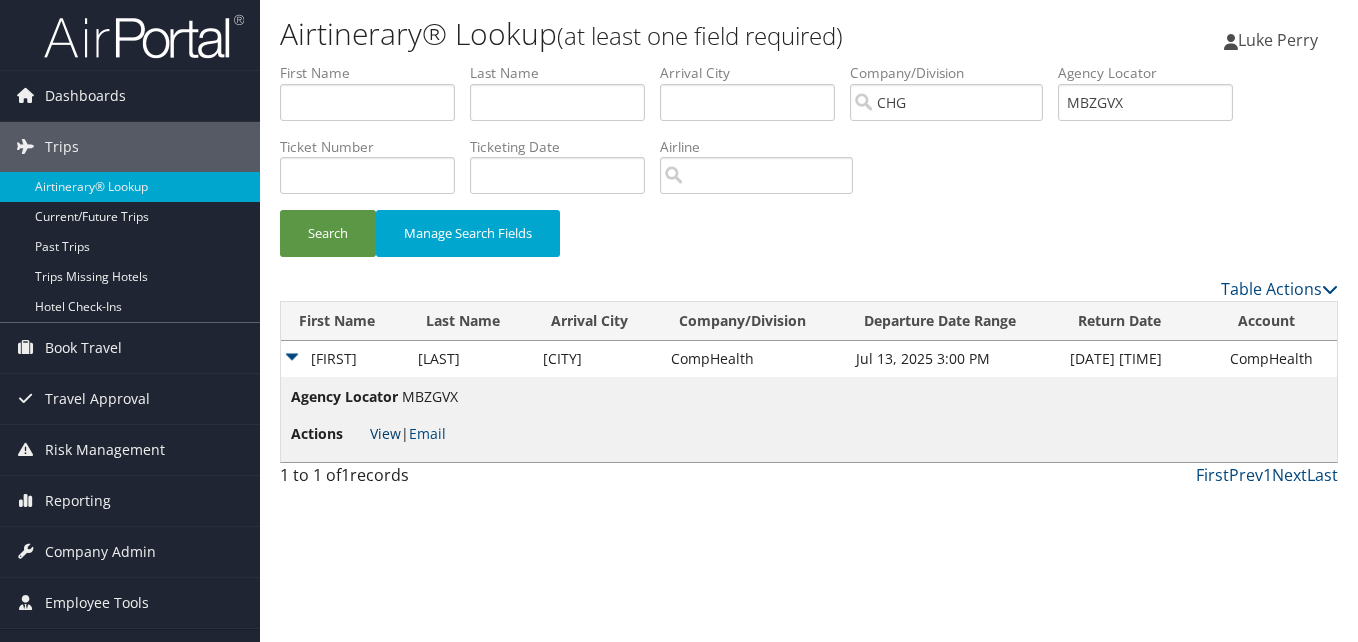click on "View" at bounding box center [385, 433] 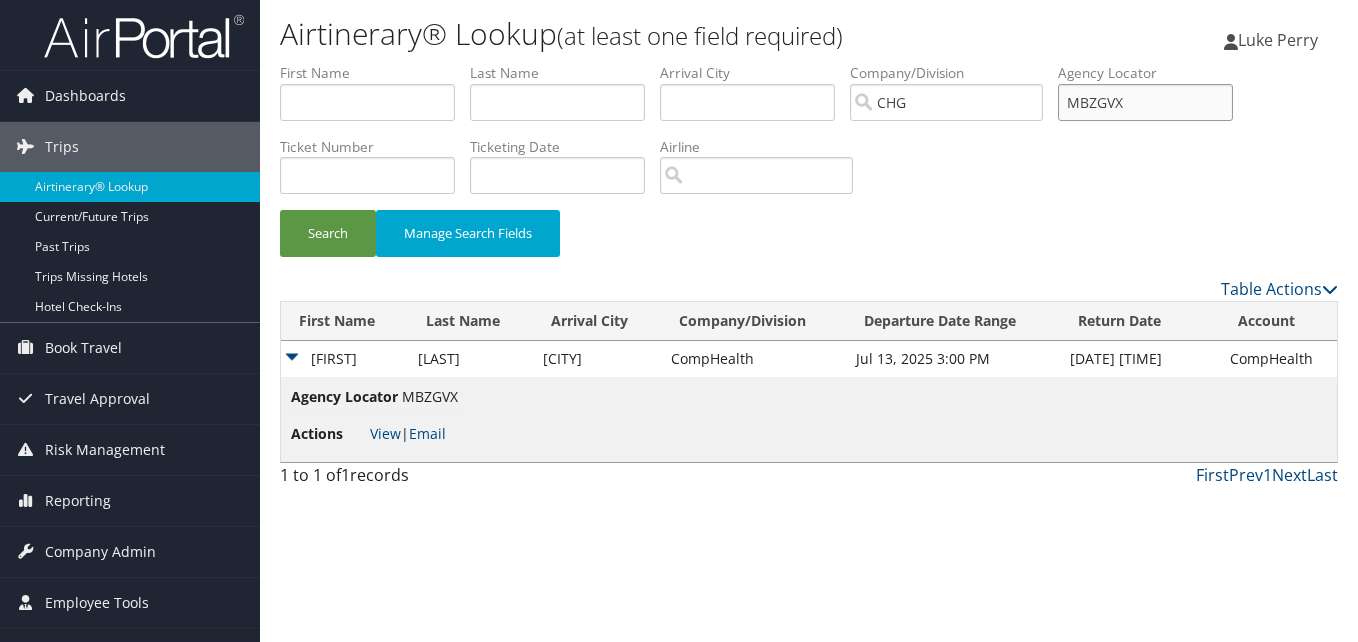 drag, startPoint x: 1154, startPoint y: 112, endPoint x: 1017, endPoint y: 92, distance: 138.45216 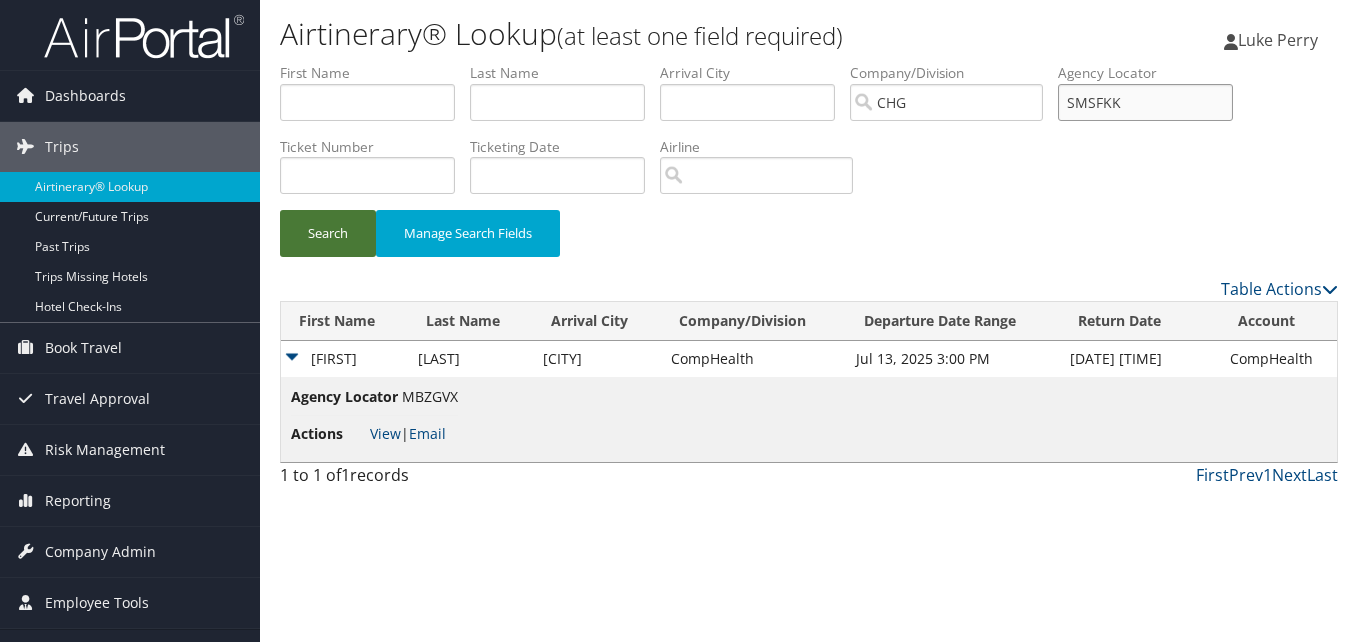 type on "SMSFKK" 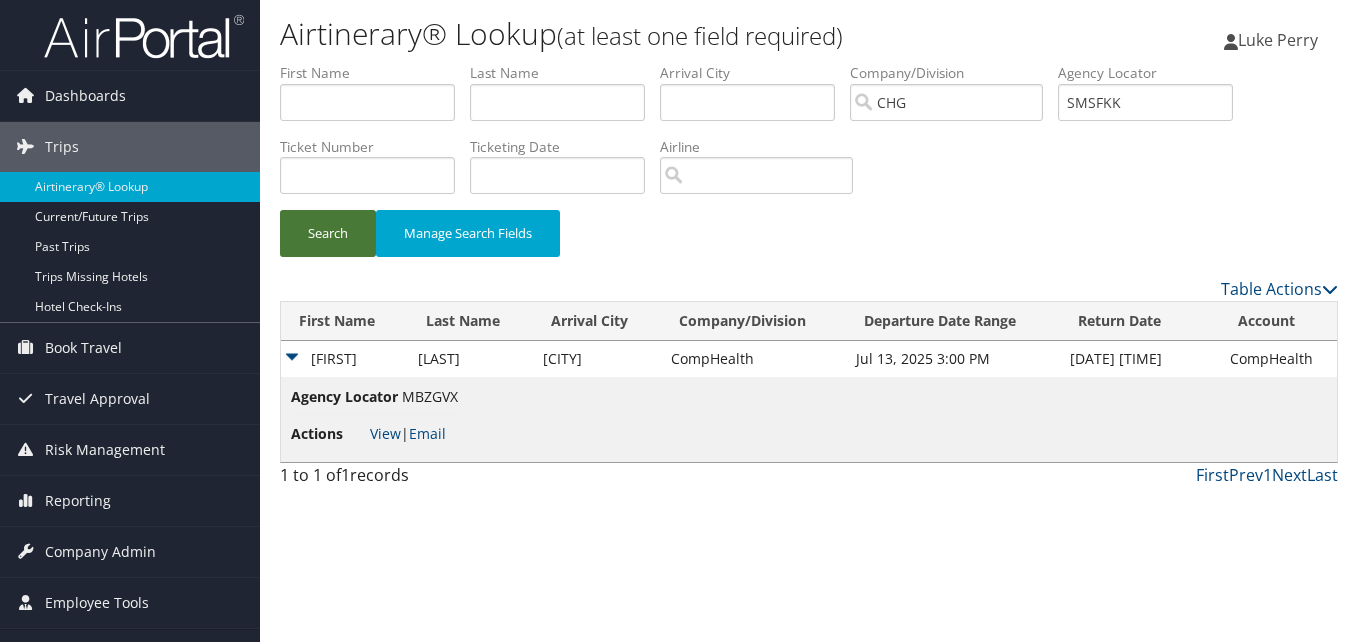 click on "Search" at bounding box center [328, 233] 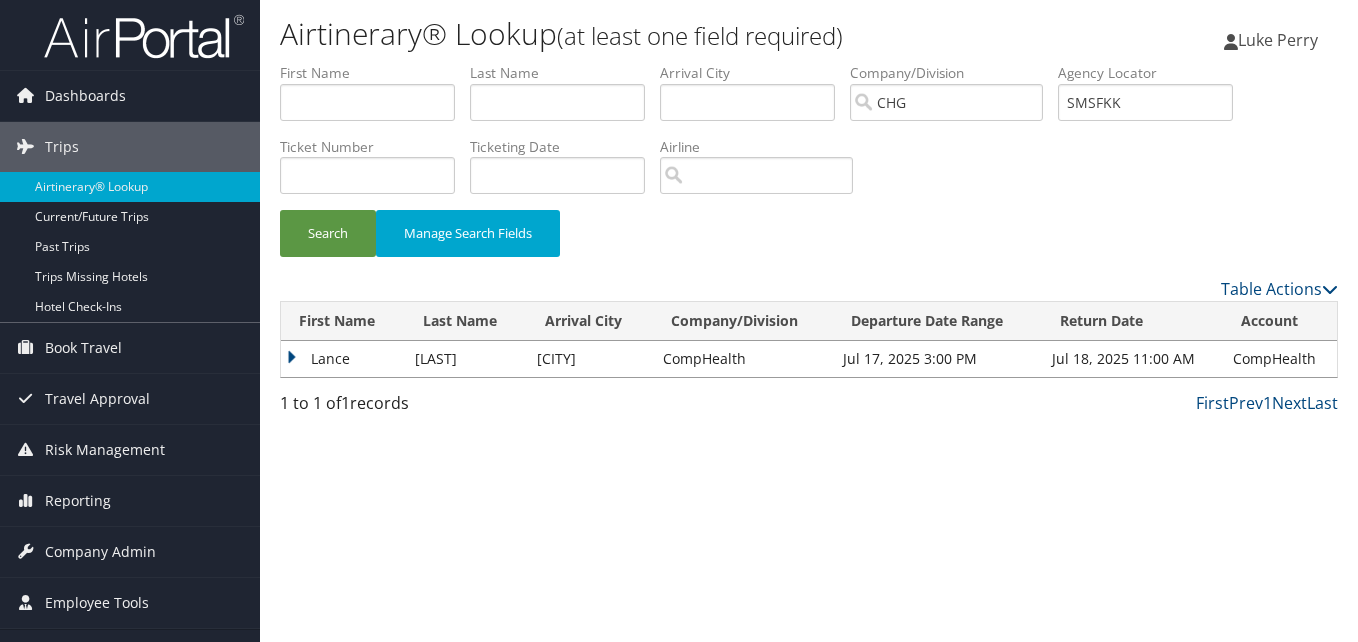 click on "Lance" at bounding box center [343, 359] 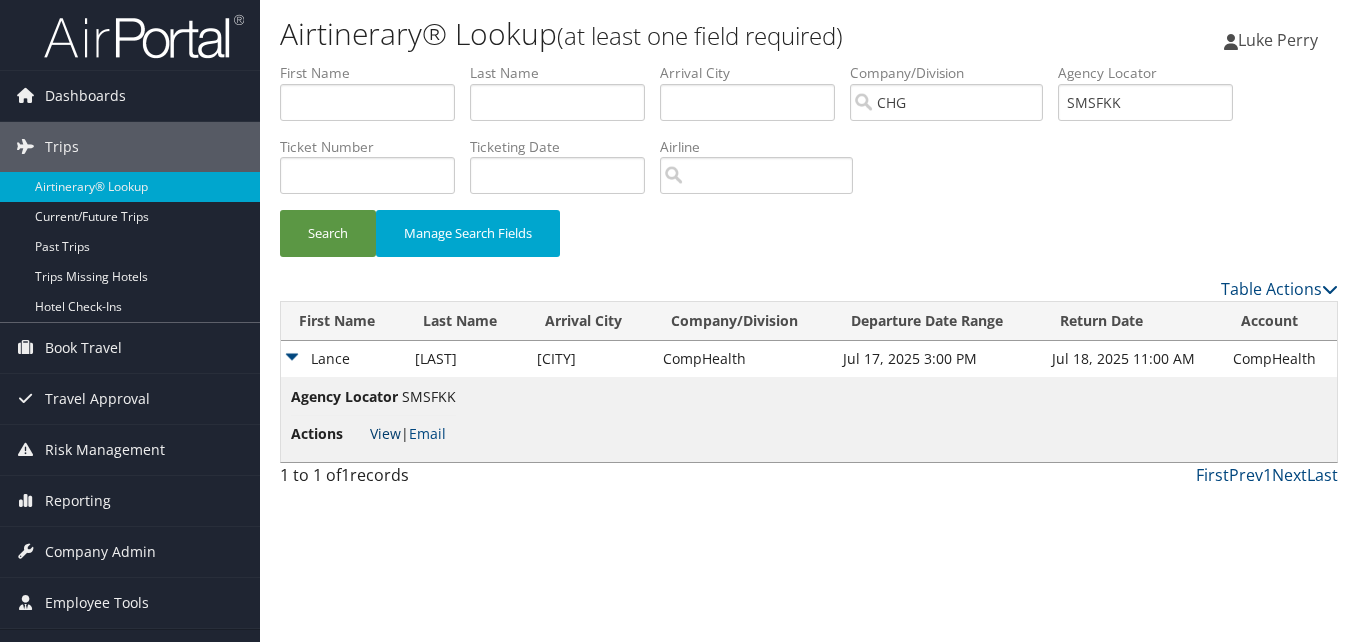 click on "View" at bounding box center [385, 433] 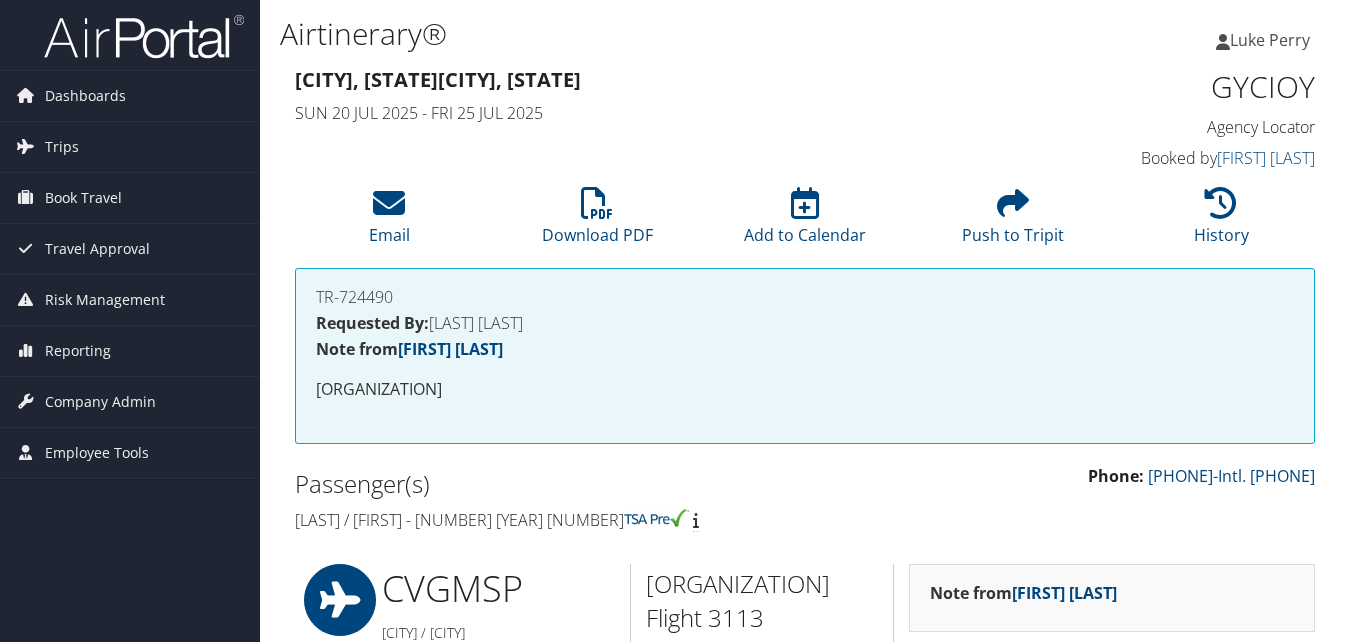 scroll, scrollTop: 0, scrollLeft: 0, axis: both 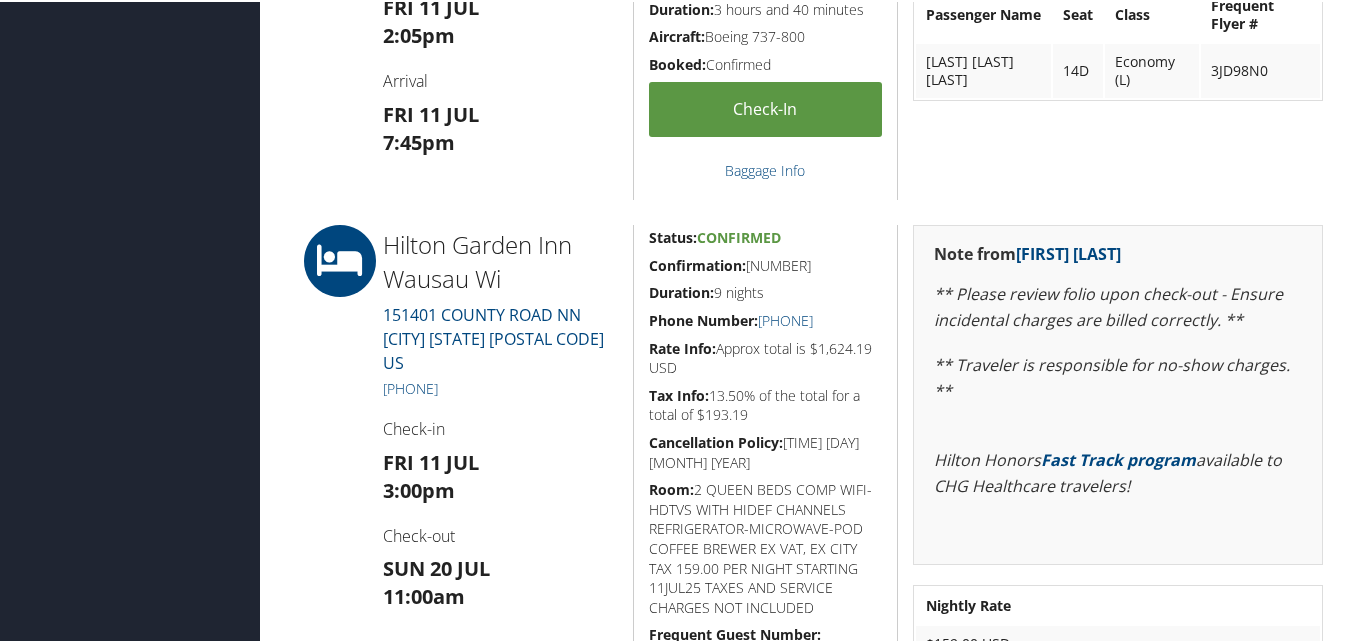 drag, startPoint x: 855, startPoint y: 259, endPoint x: 641, endPoint y: 257, distance: 214.00934 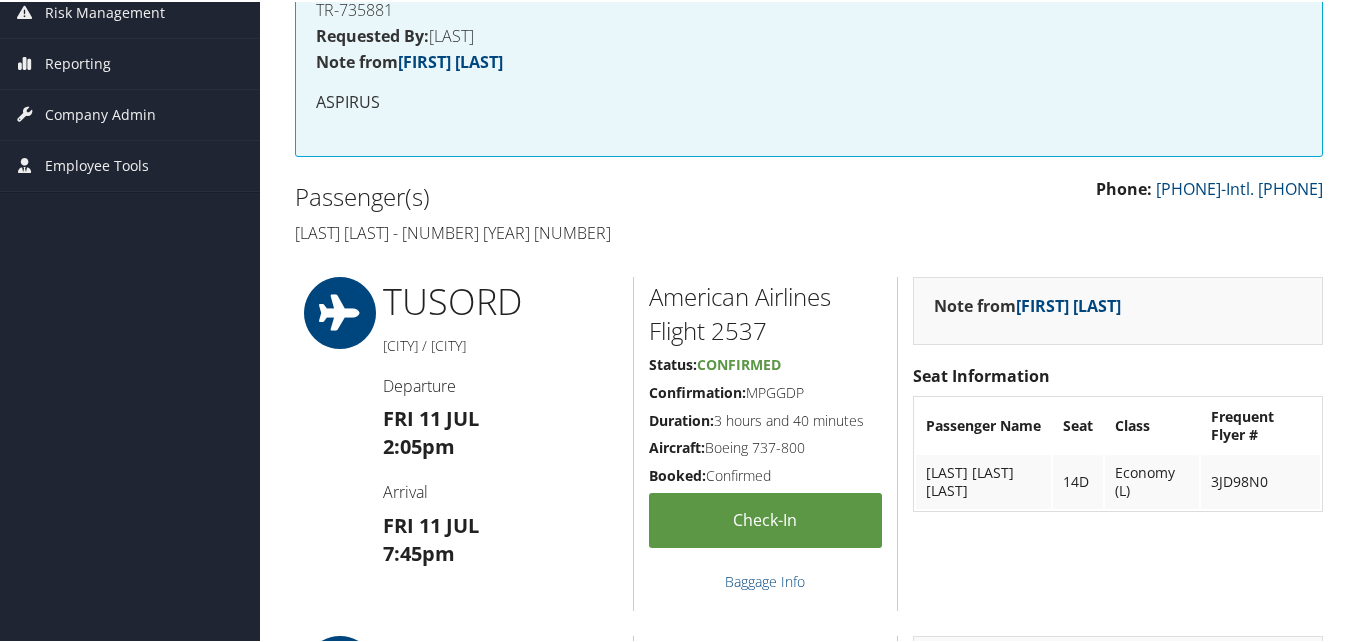 scroll, scrollTop: 0, scrollLeft: 0, axis: both 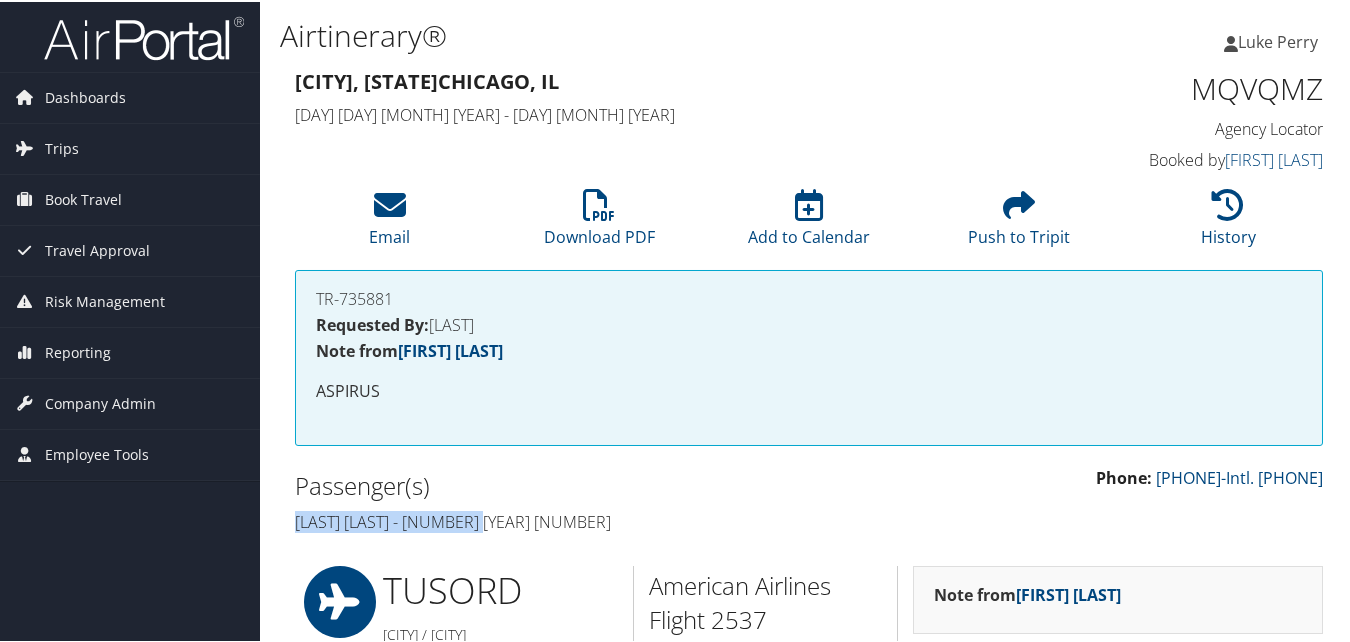 drag, startPoint x: 518, startPoint y: 522, endPoint x: 270, endPoint y: 524, distance: 248.00807 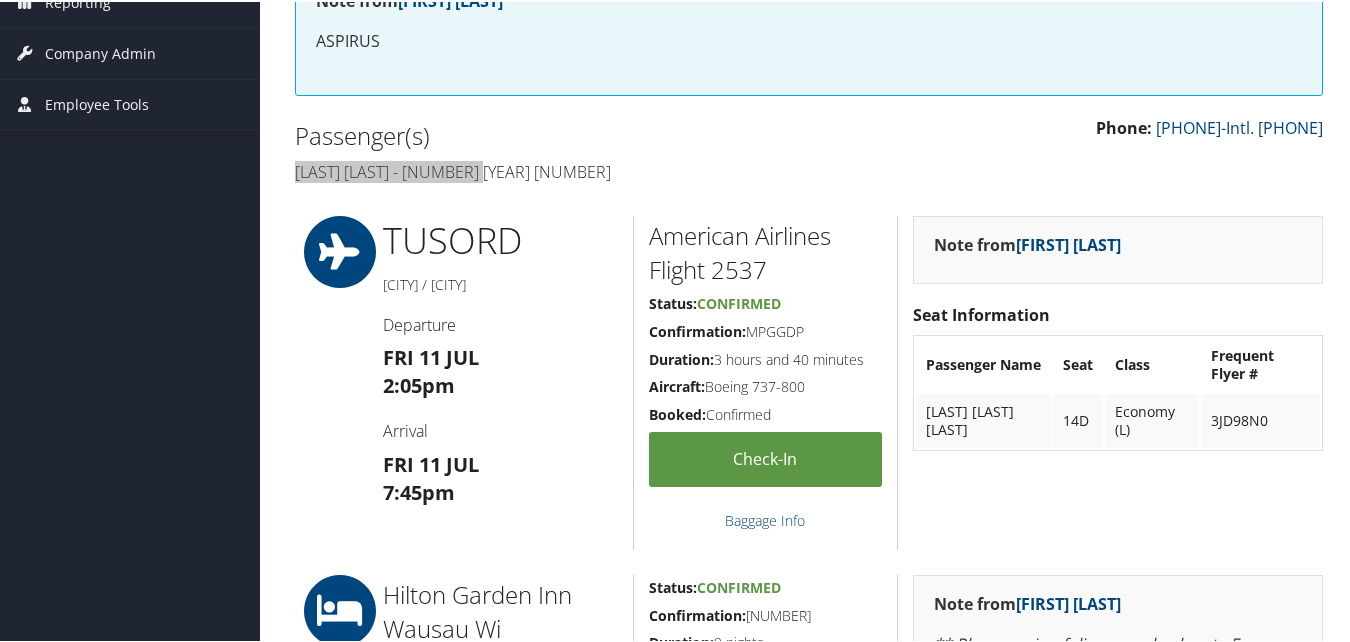 scroll, scrollTop: 0, scrollLeft: 0, axis: both 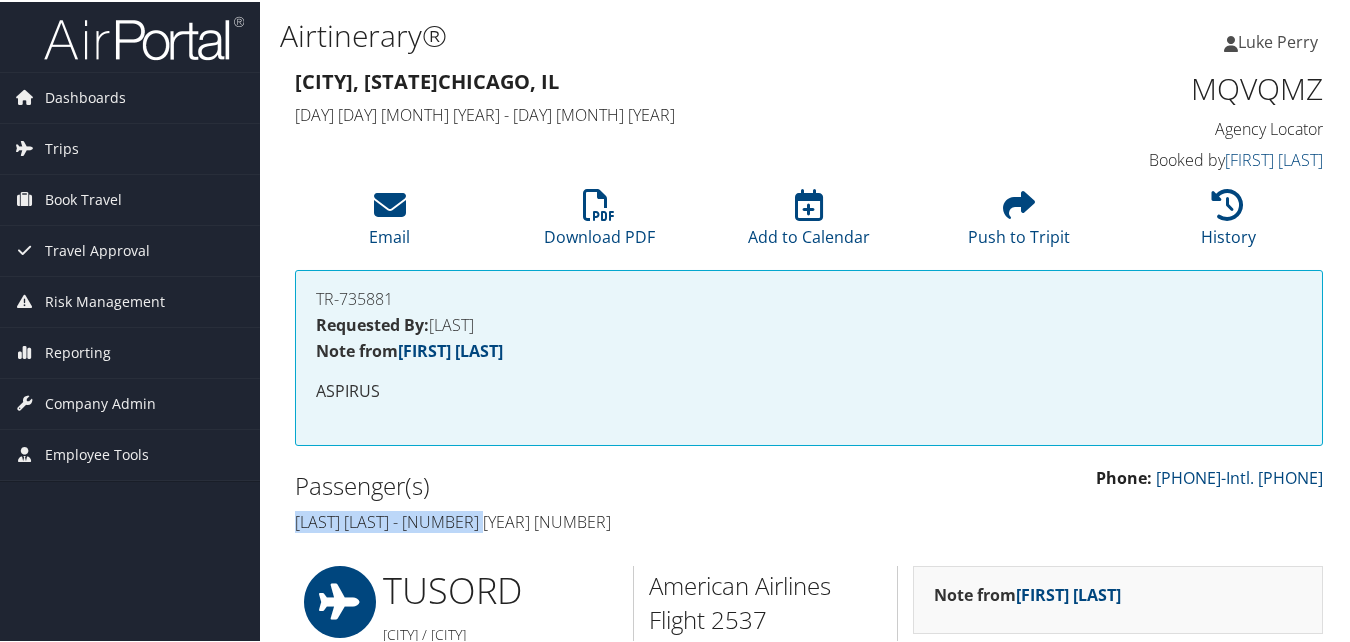 drag, startPoint x: 588, startPoint y: 74, endPoint x: 297, endPoint y: 71, distance: 291.01547 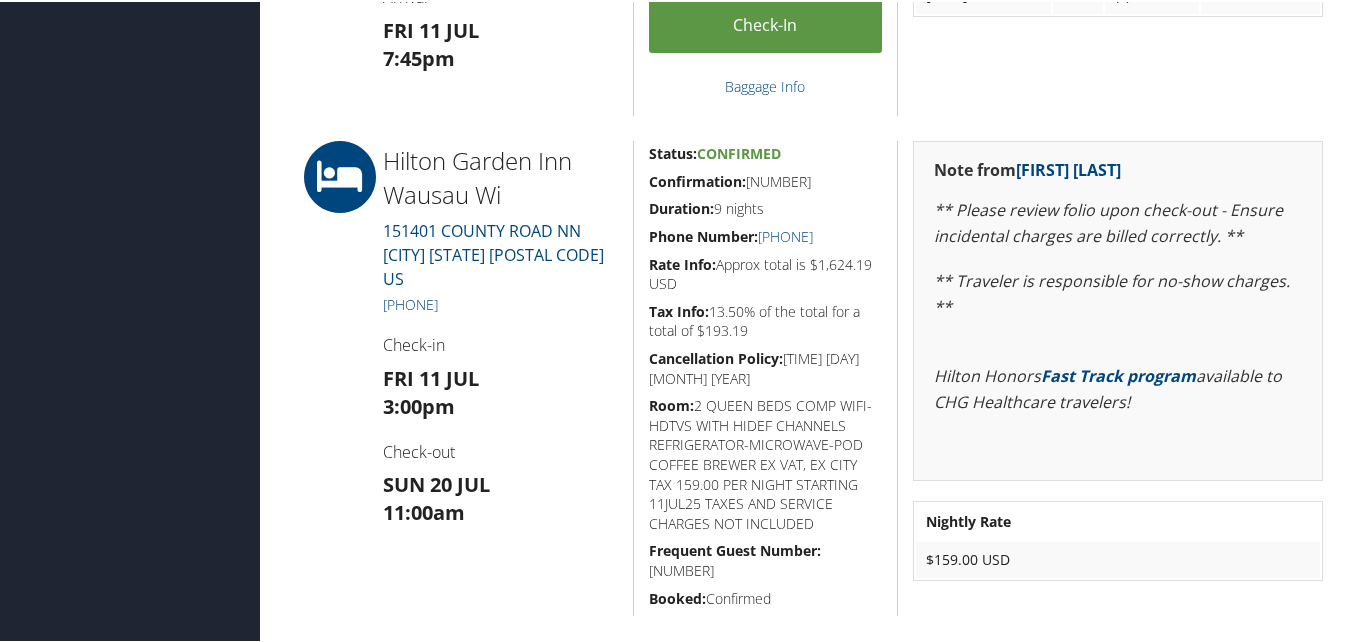 scroll, scrollTop: 800, scrollLeft: 0, axis: vertical 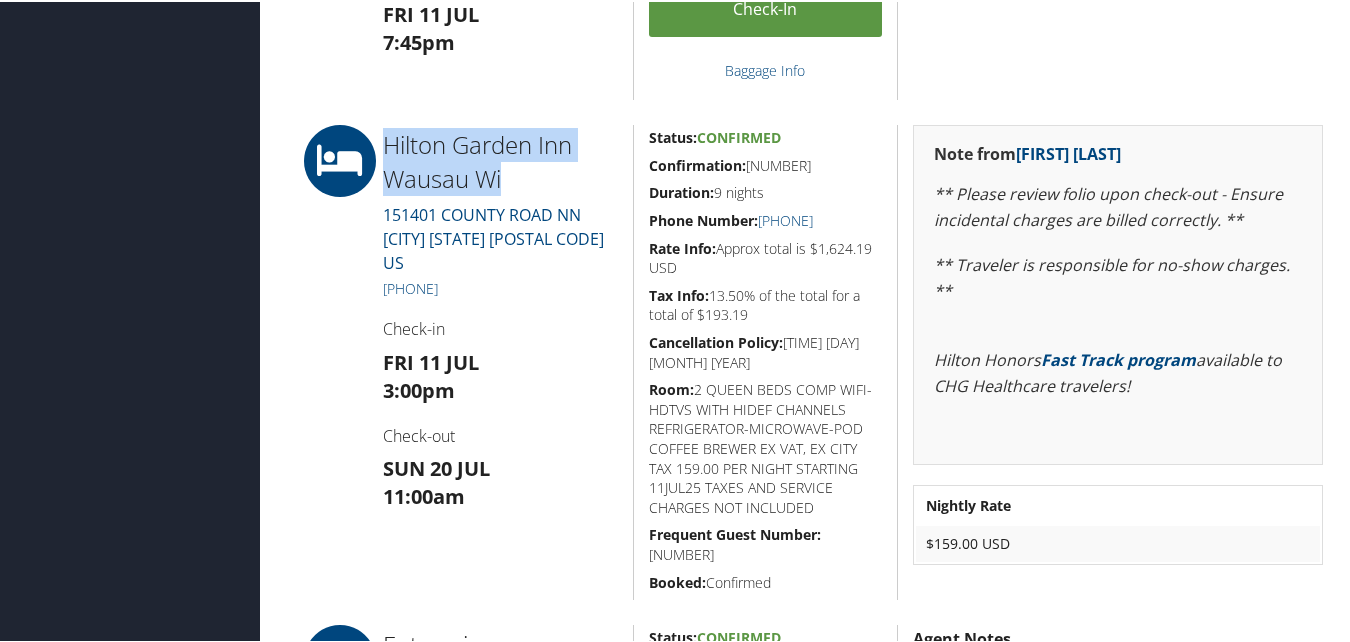 drag, startPoint x: 496, startPoint y: 173, endPoint x: 388, endPoint y: 141, distance: 112.64102 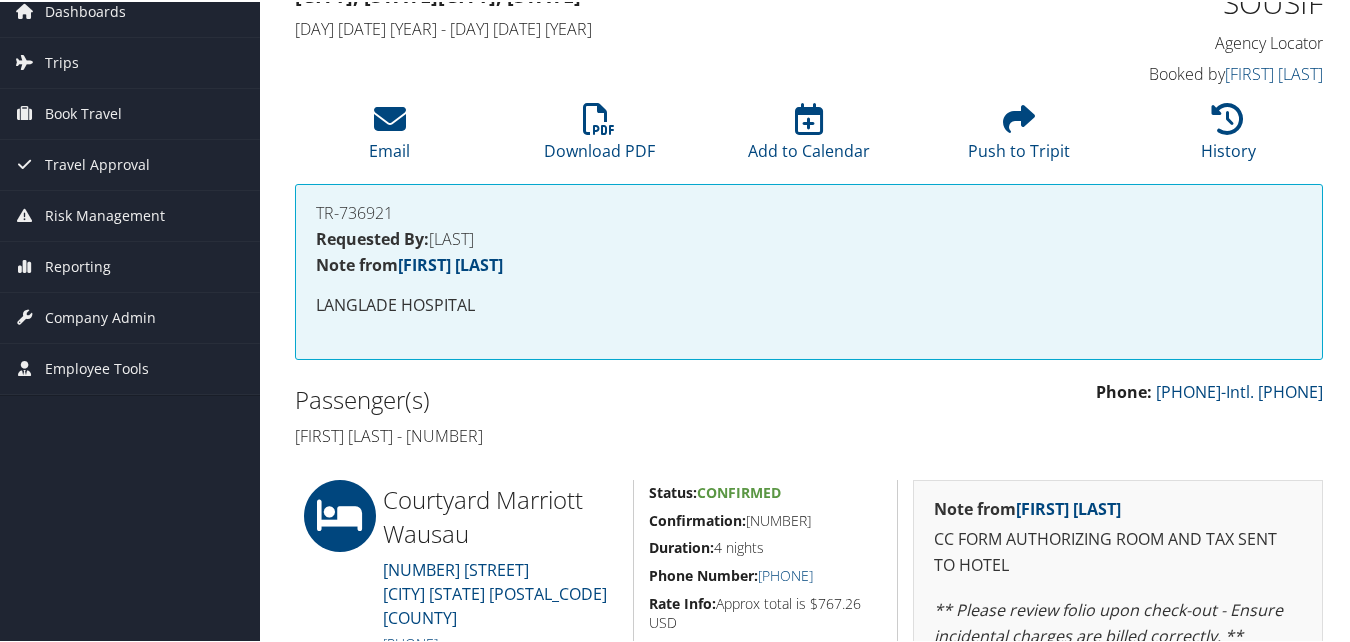 scroll, scrollTop: 300, scrollLeft: 0, axis: vertical 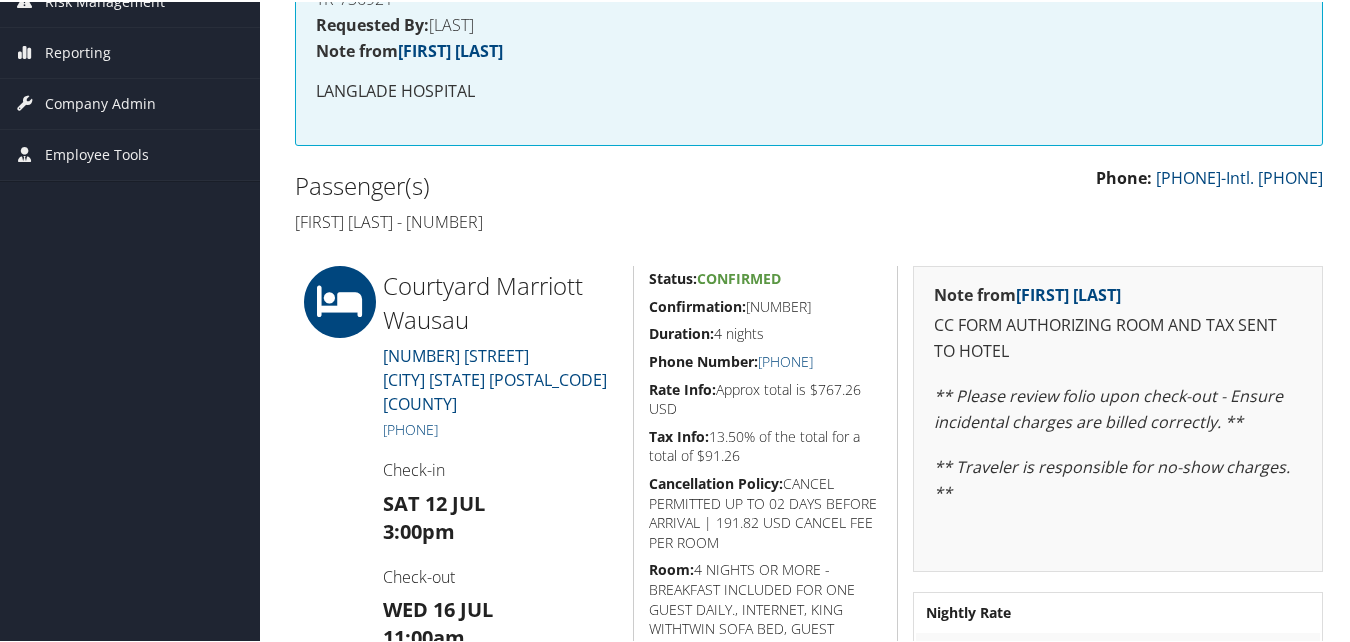 drag, startPoint x: 830, startPoint y: 318, endPoint x: 637, endPoint y: 302, distance: 193.66208 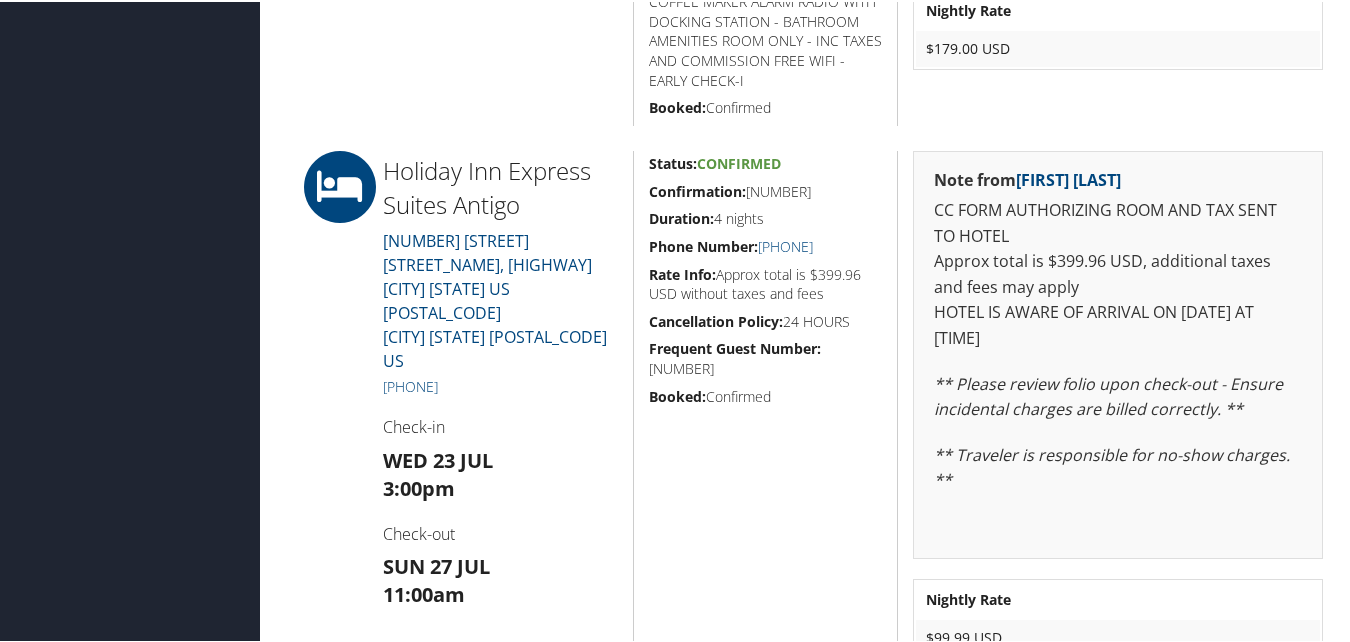 scroll, scrollTop: 1700, scrollLeft: 0, axis: vertical 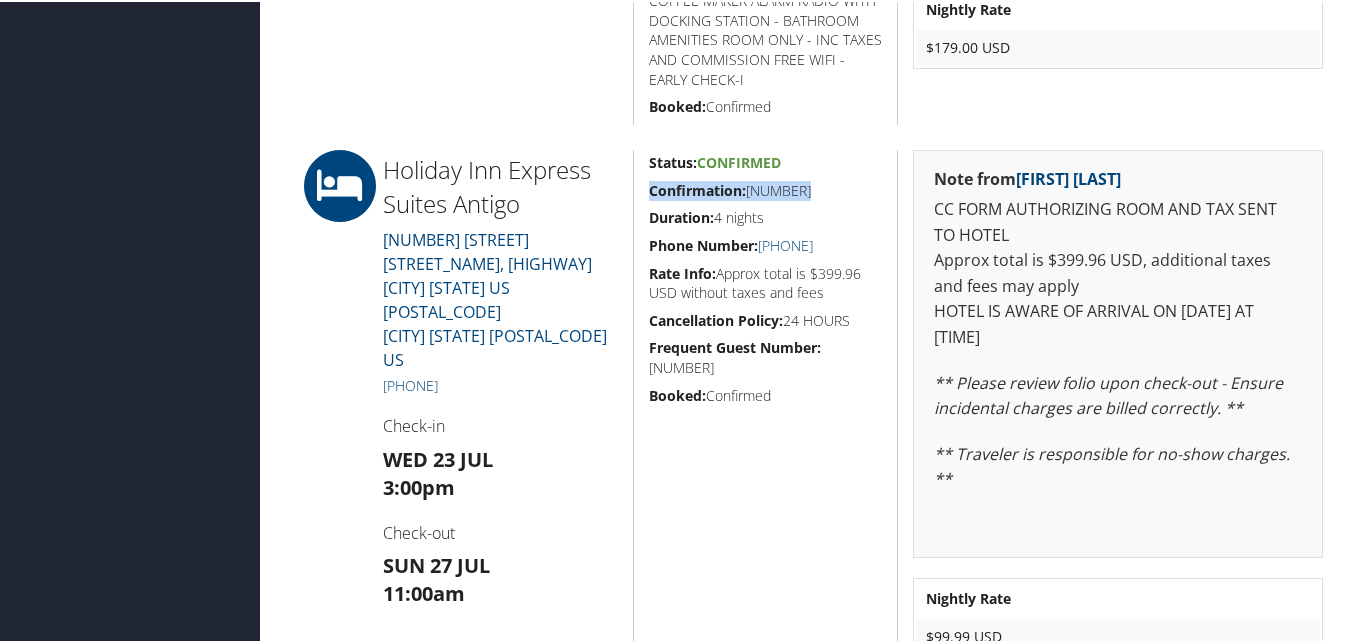 drag, startPoint x: 853, startPoint y: 189, endPoint x: 634, endPoint y: 194, distance: 219.05707 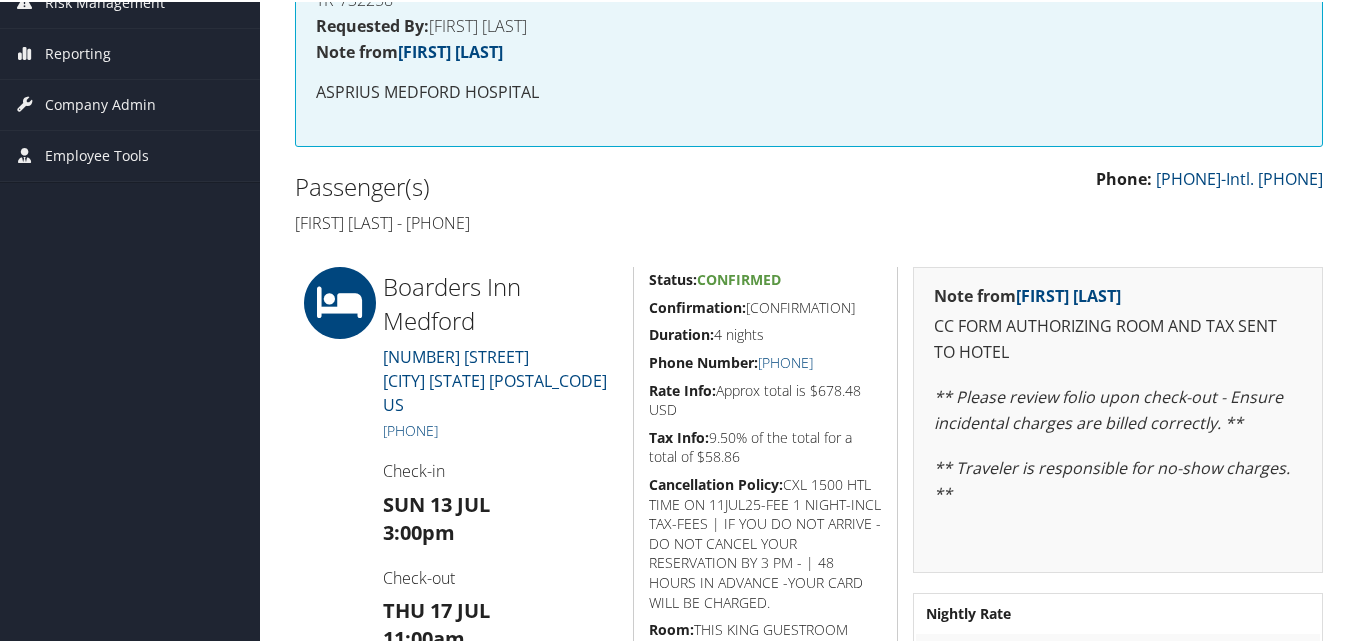 scroll, scrollTop: 300, scrollLeft: 0, axis: vertical 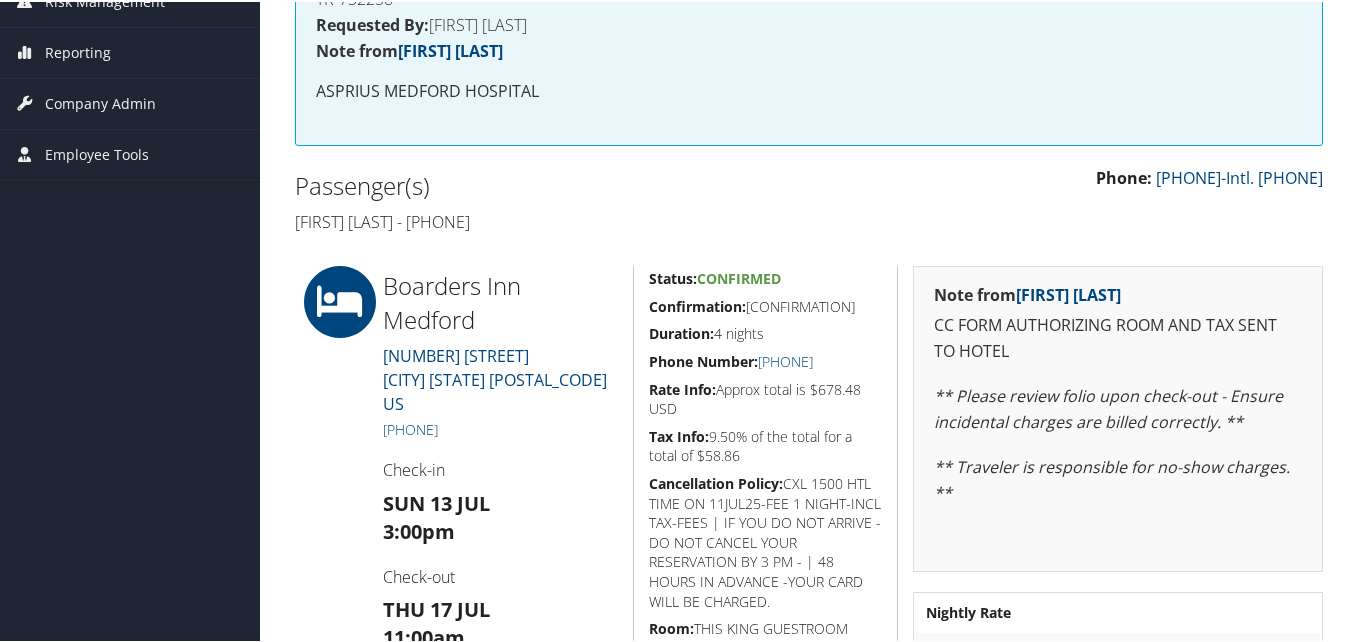click on "Duration:  4 nights" at bounding box center [766, 332] 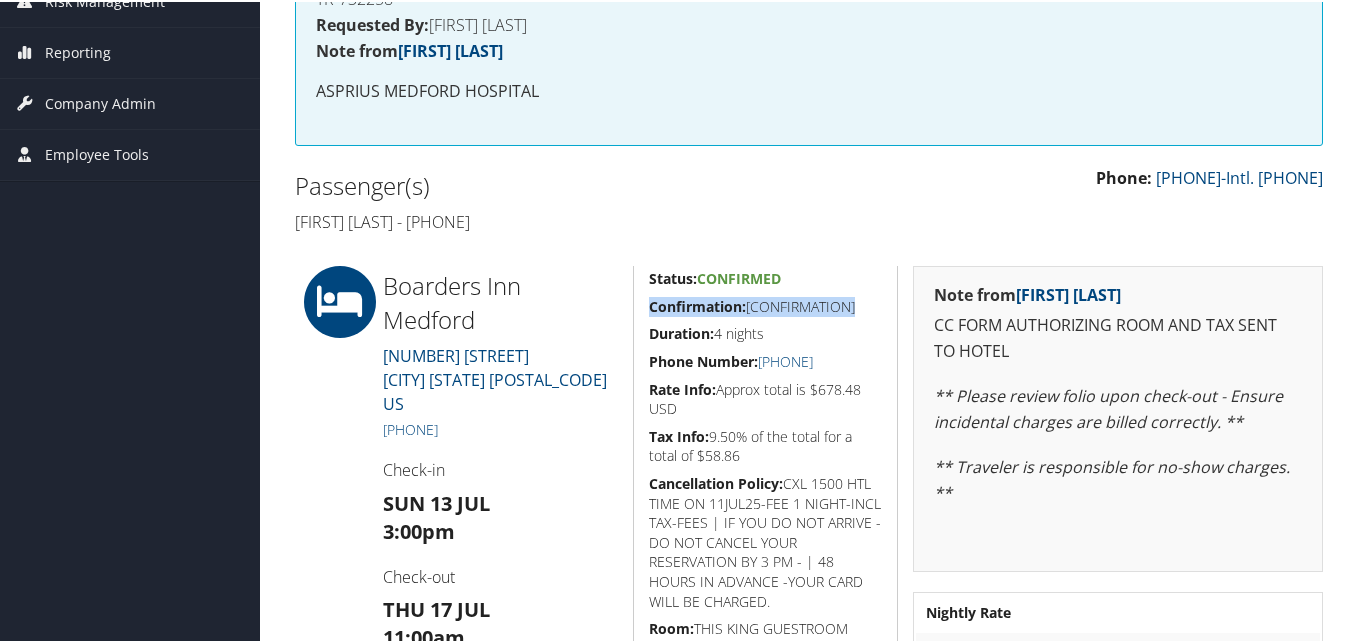 drag, startPoint x: 867, startPoint y: 305, endPoint x: 635, endPoint y: 306, distance: 232.00215 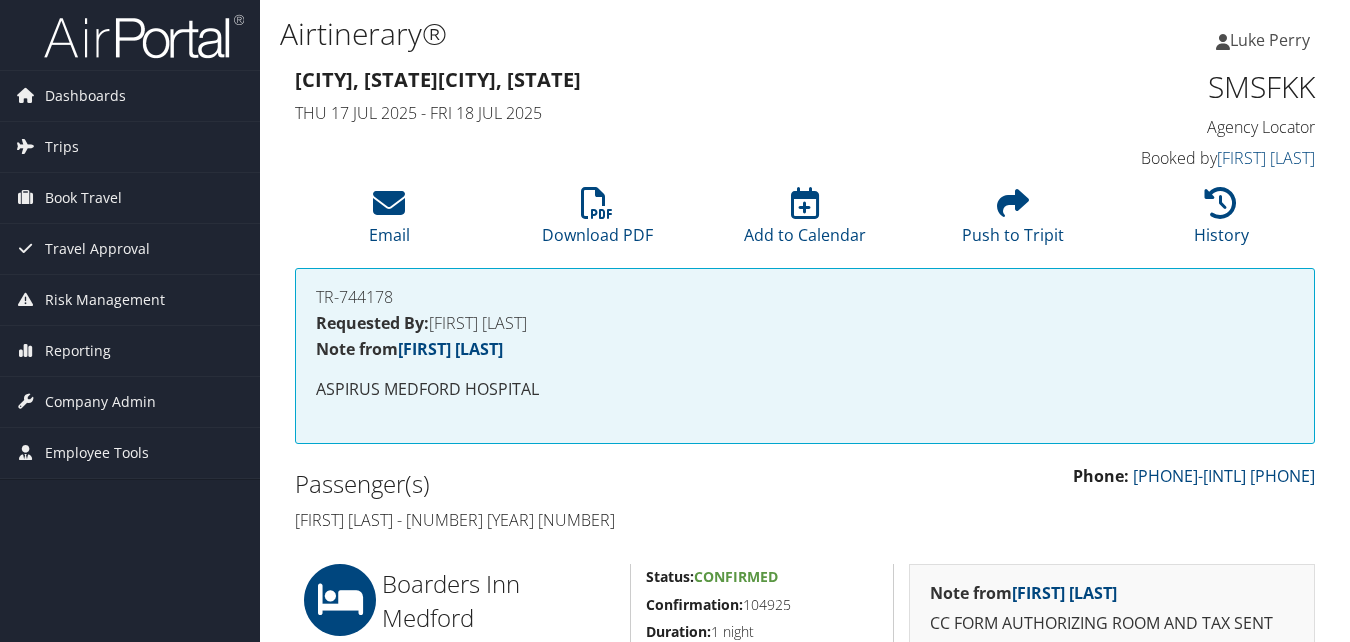 scroll, scrollTop: 400, scrollLeft: 0, axis: vertical 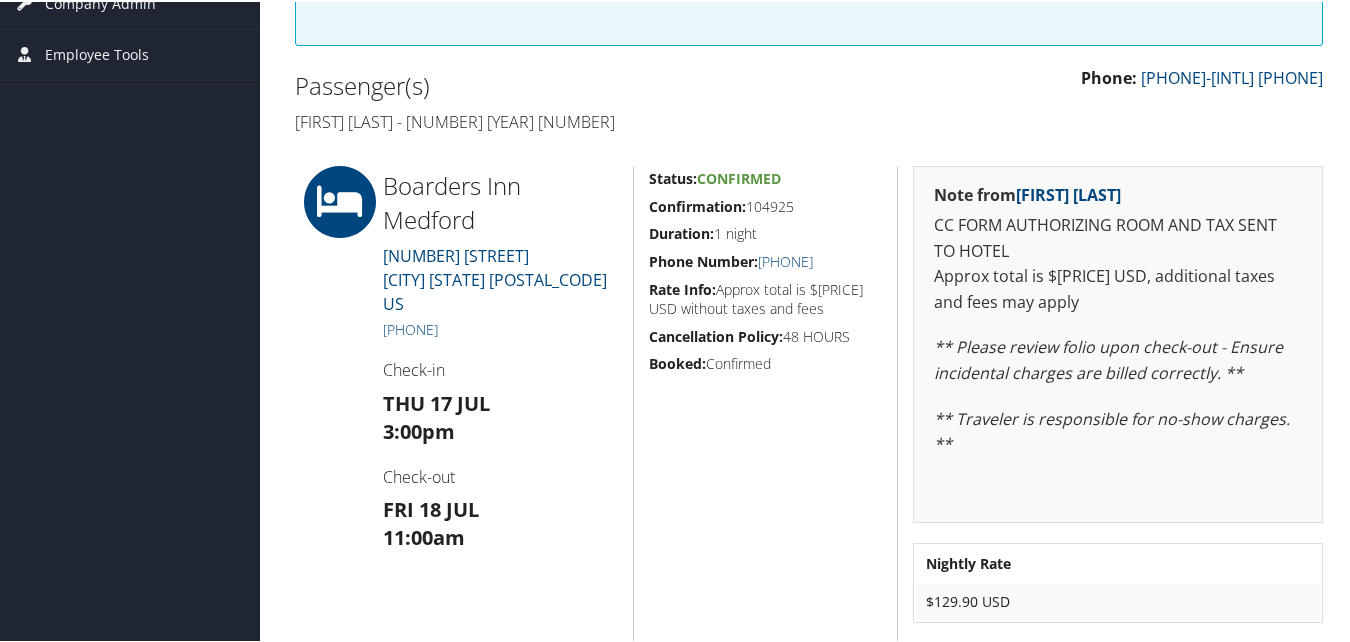 drag, startPoint x: 820, startPoint y: 195, endPoint x: 641, endPoint y: 199, distance: 179.0447 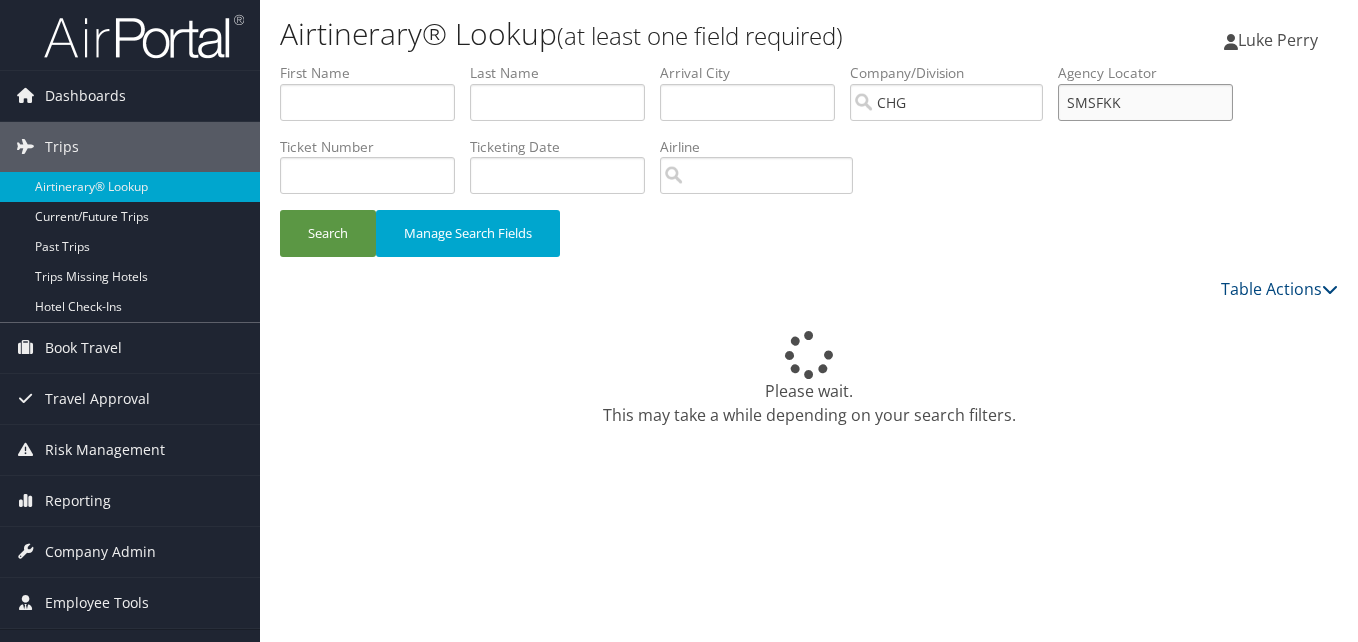 scroll, scrollTop: 0, scrollLeft: 0, axis: both 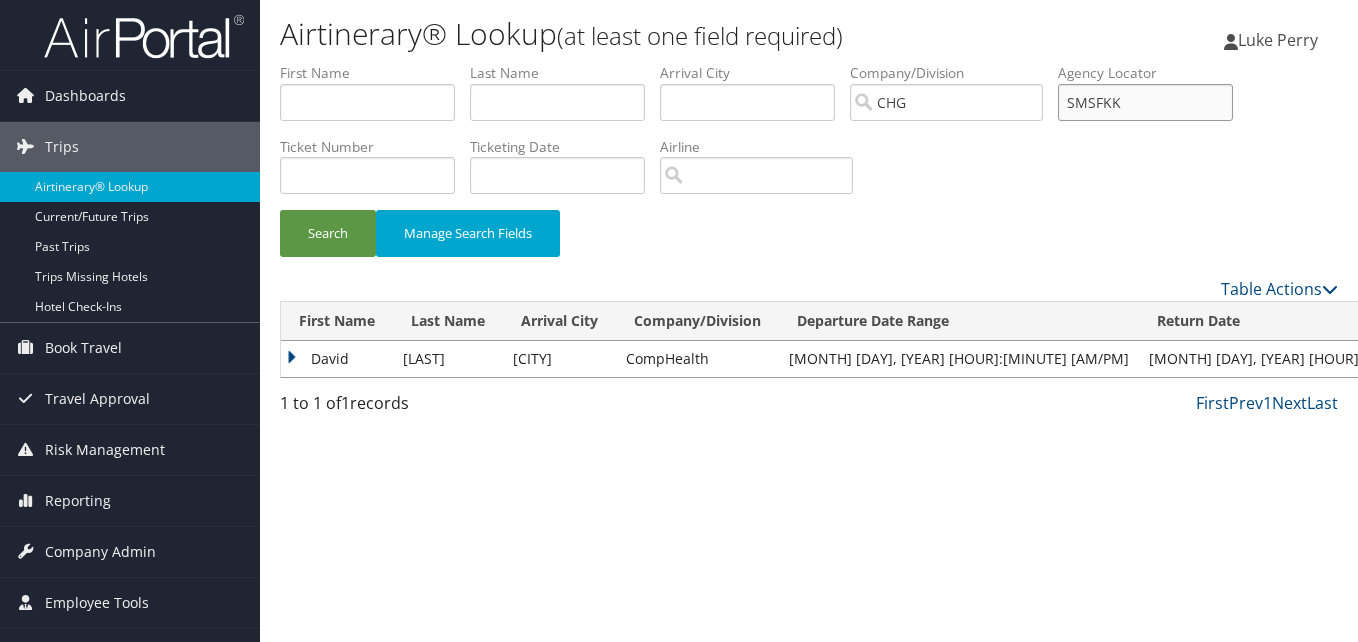 drag, startPoint x: 0, startPoint y: 0, endPoint x: 1062, endPoint y: 89, distance: 1065.7228 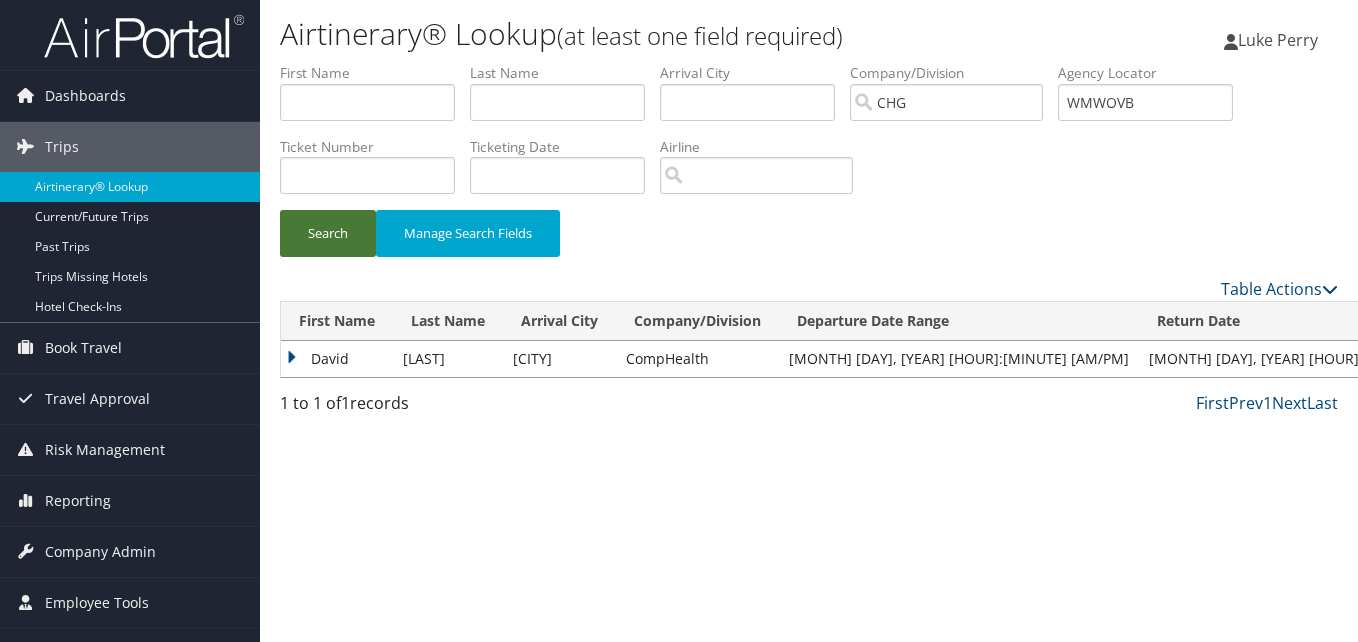 click on "Search" at bounding box center (328, 233) 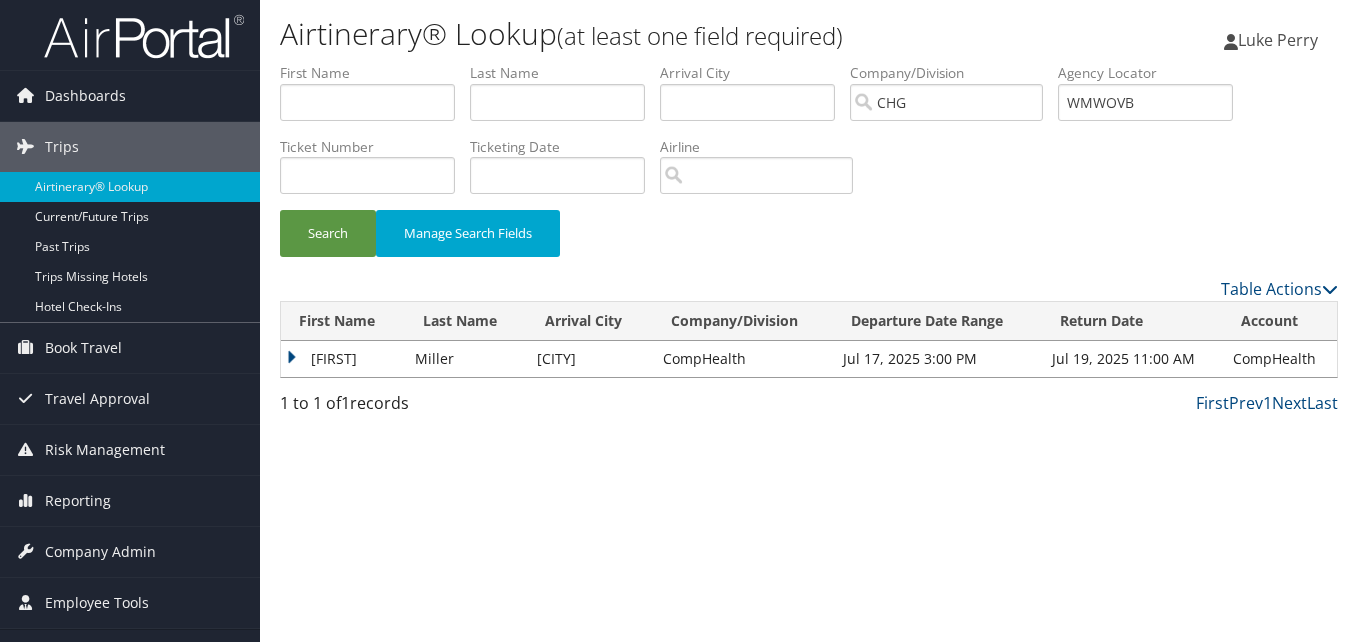click on "[FIRST]" at bounding box center [343, 359] 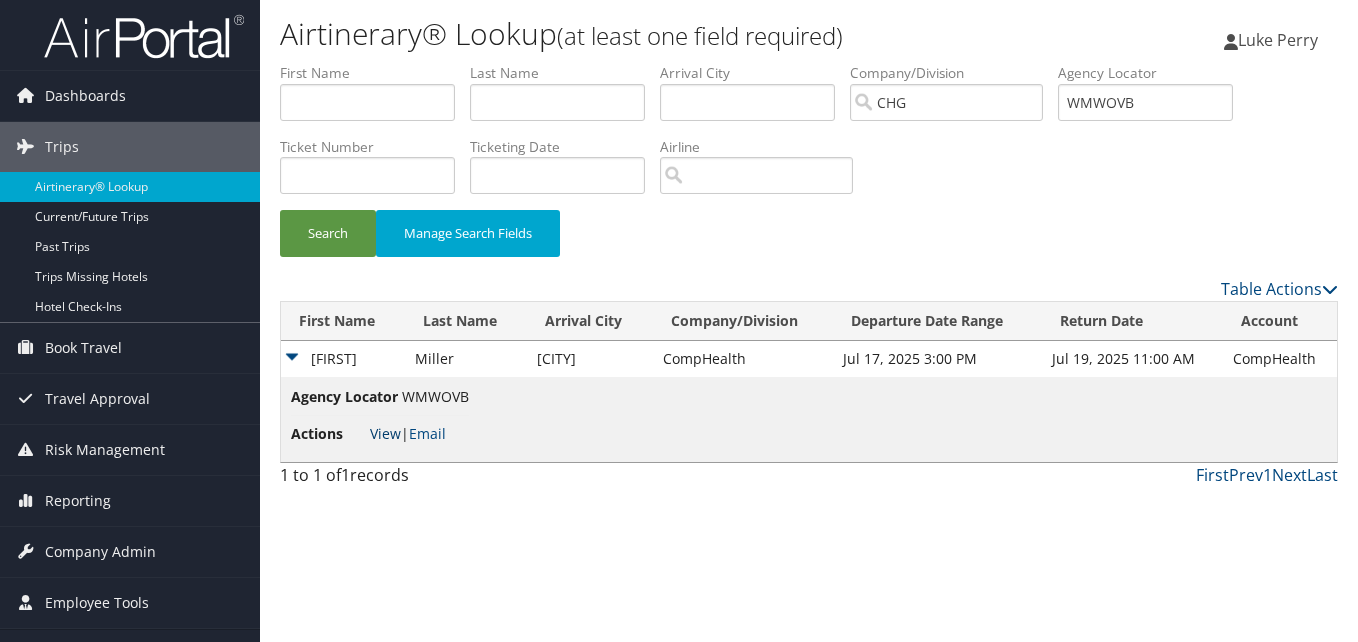 click on "View" at bounding box center (385, 433) 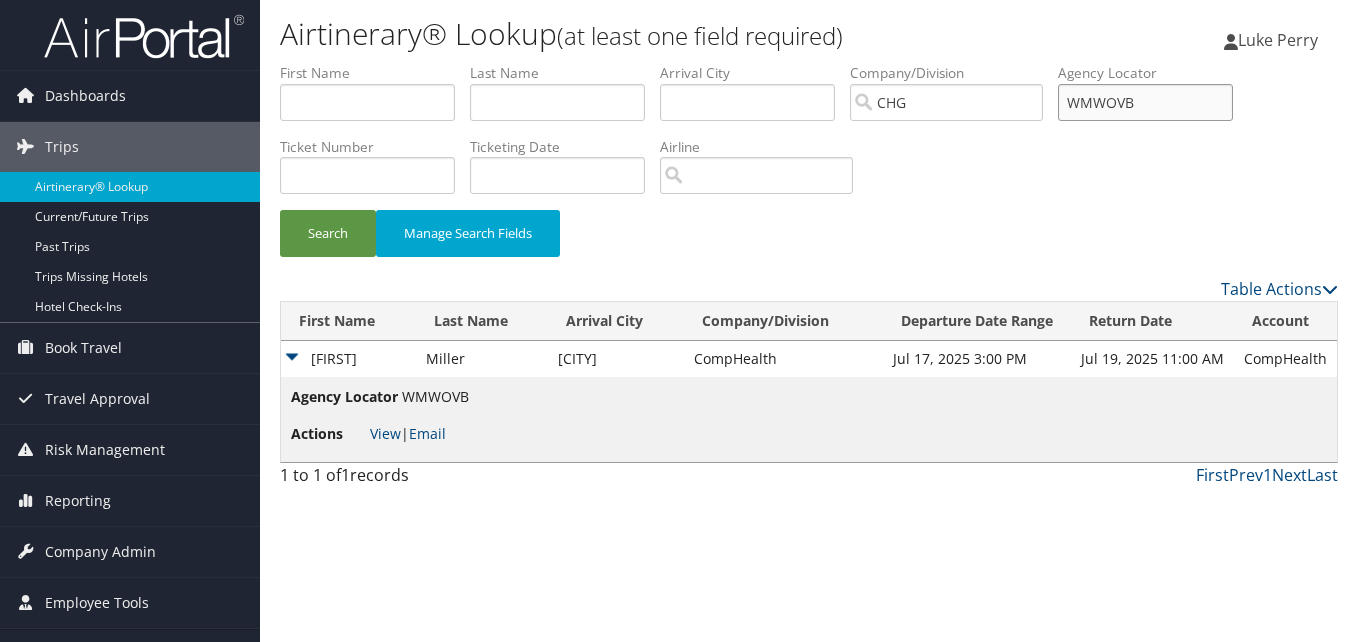 drag, startPoint x: 1152, startPoint y: 95, endPoint x: 1032, endPoint y: 84, distance: 120.50311 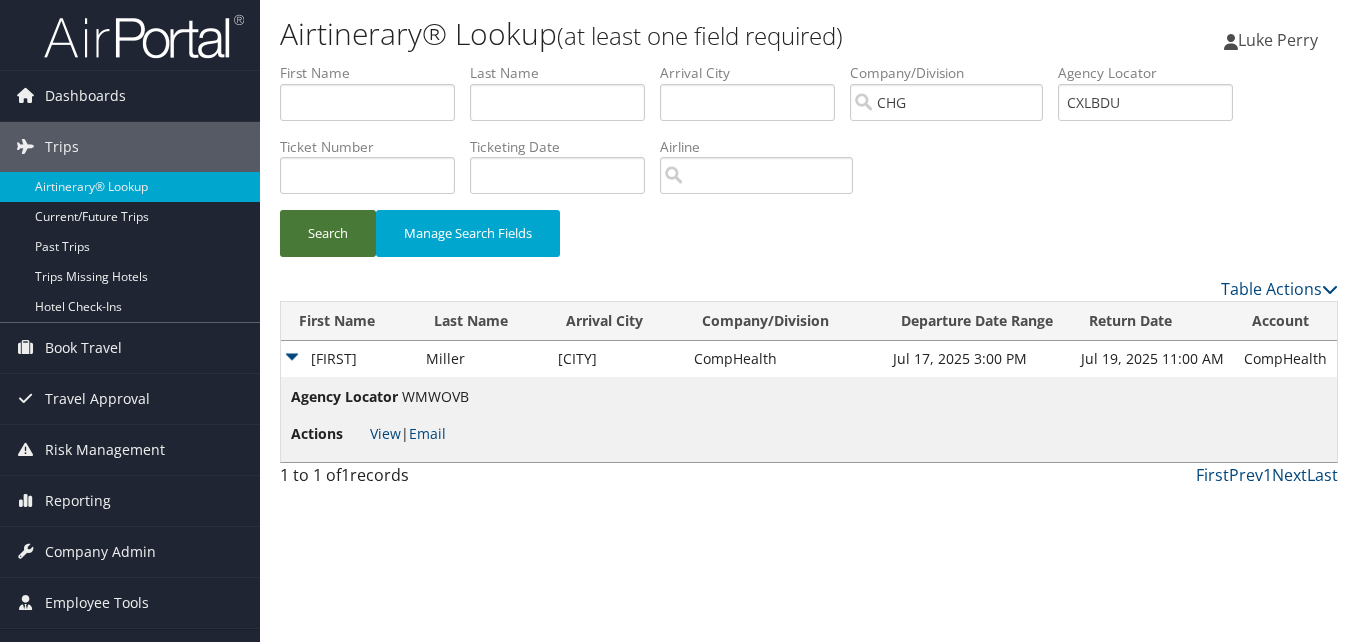 click on "Search" at bounding box center (328, 233) 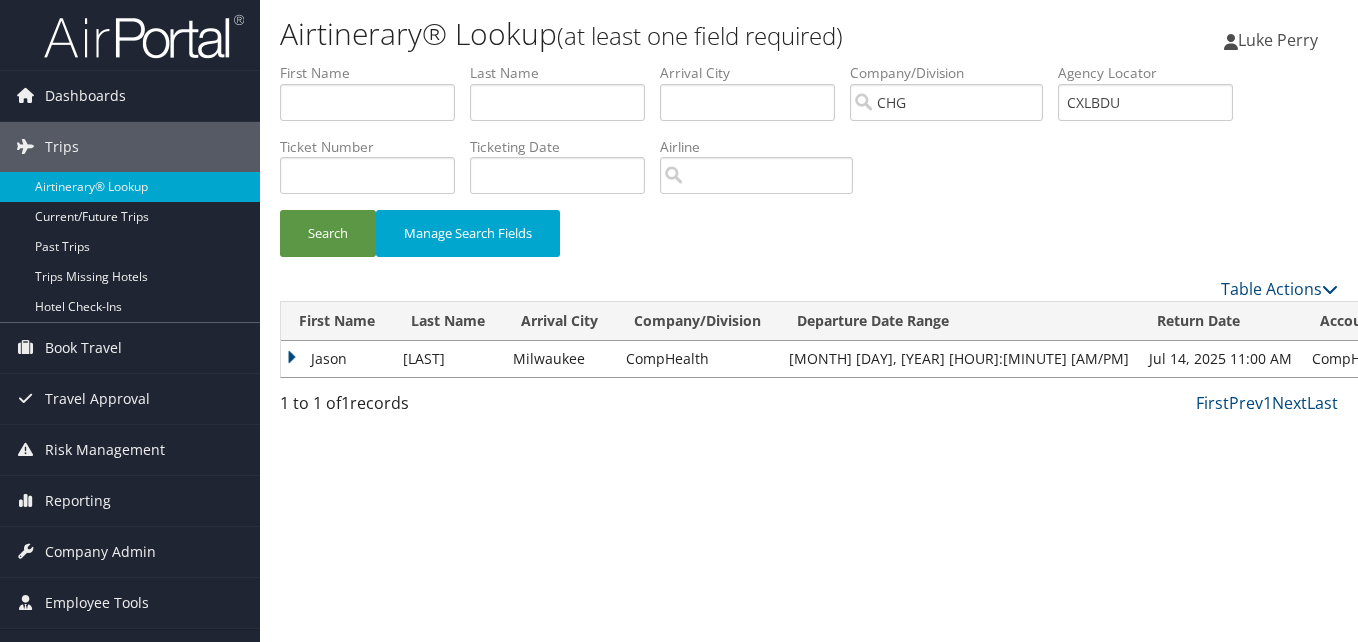 click on "Jason" at bounding box center (337, 359) 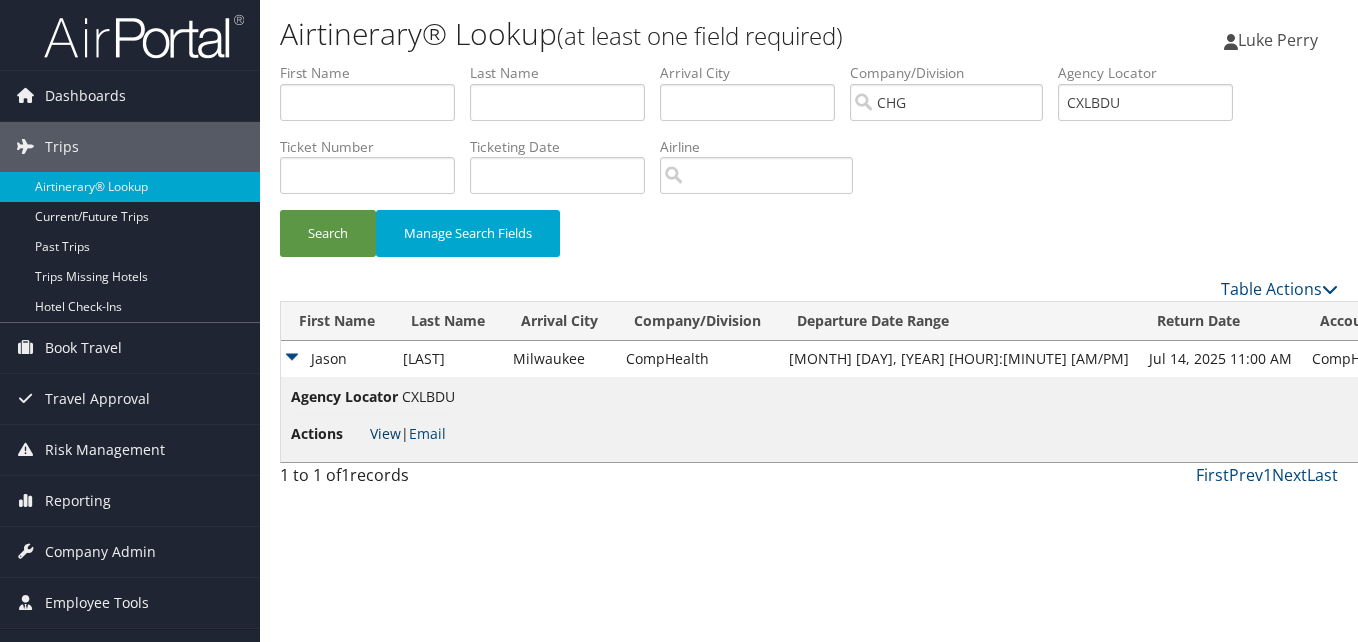 click on "View" at bounding box center [385, 433] 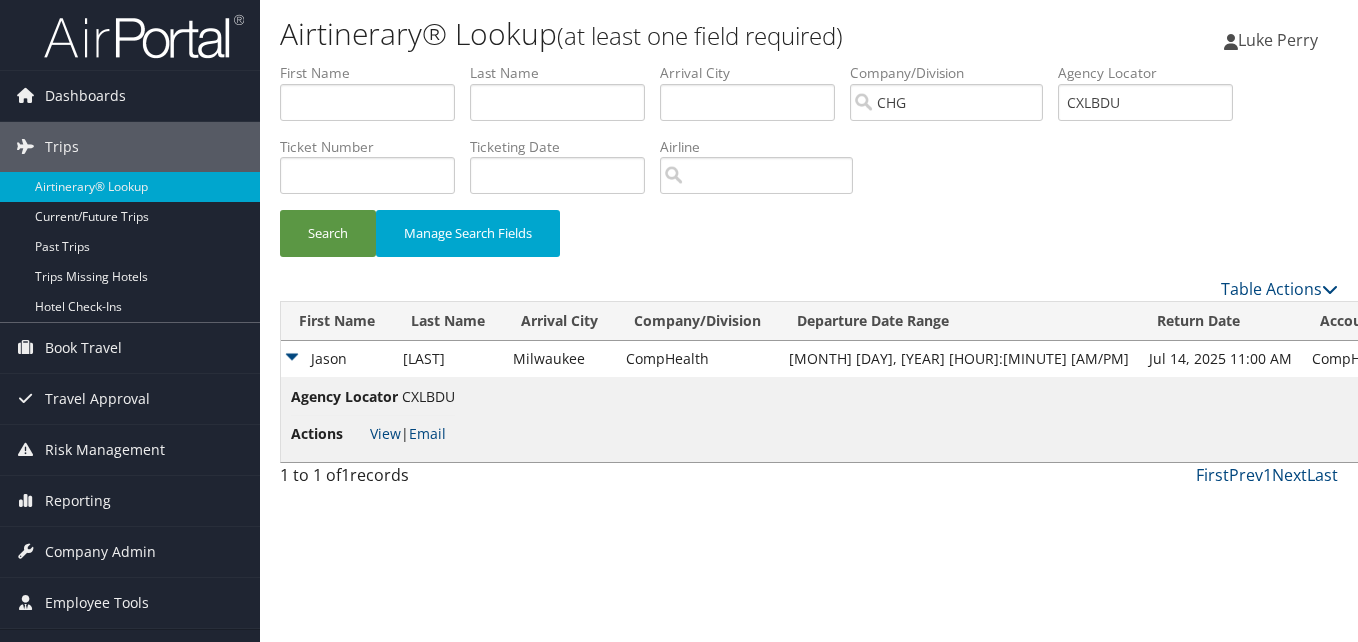 drag, startPoint x: 1147, startPoint y: 127, endPoint x: 1149, endPoint y: 115, distance: 12.165525 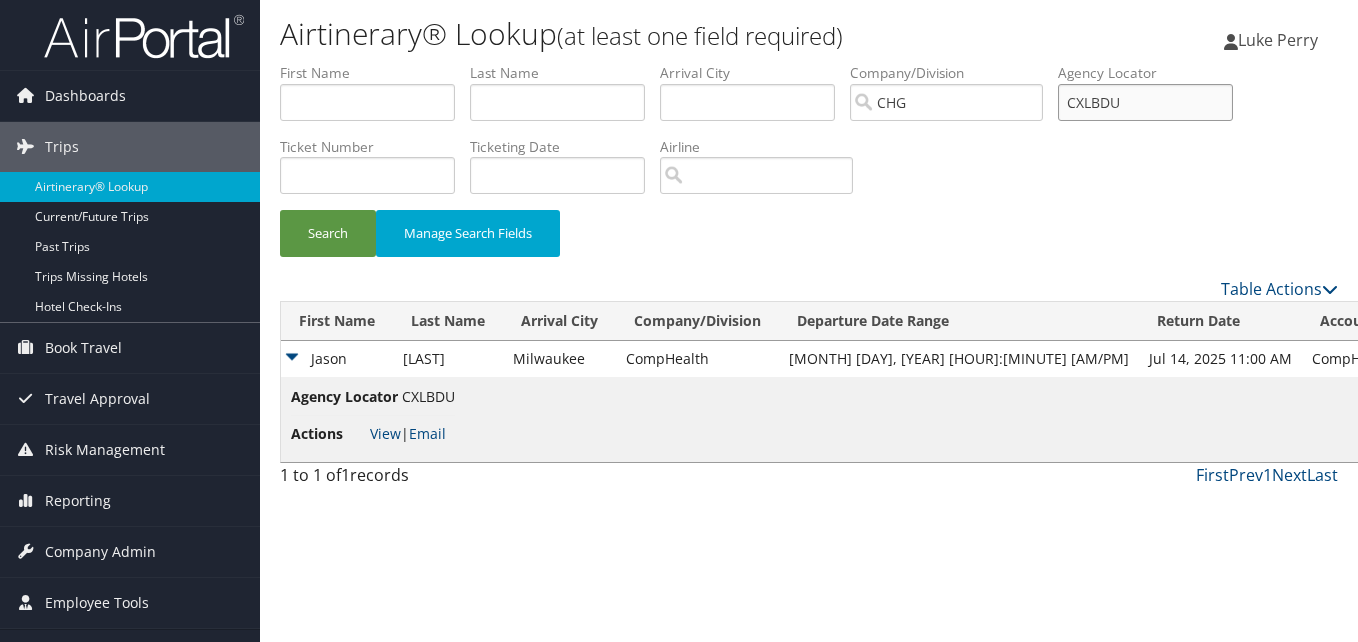drag, startPoint x: 1149, startPoint y: 115, endPoint x: 1048, endPoint y: 99, distance: 102.259476 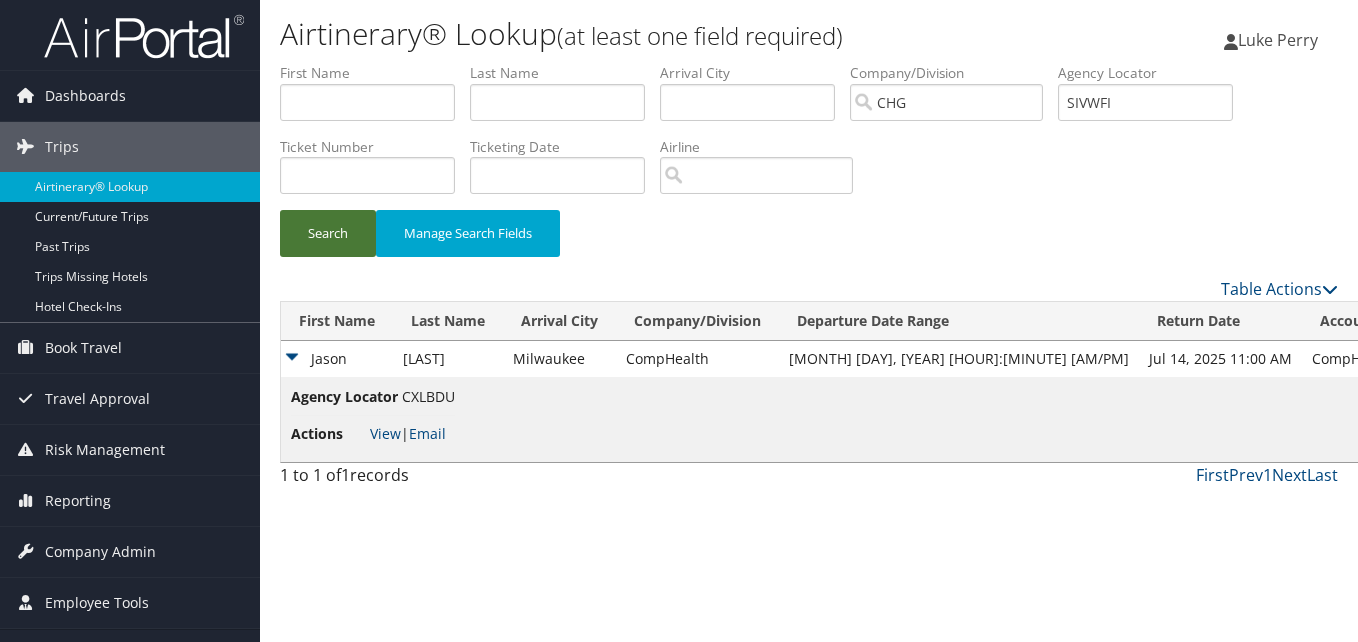 click on "Search" at bounding box center (328, 233) 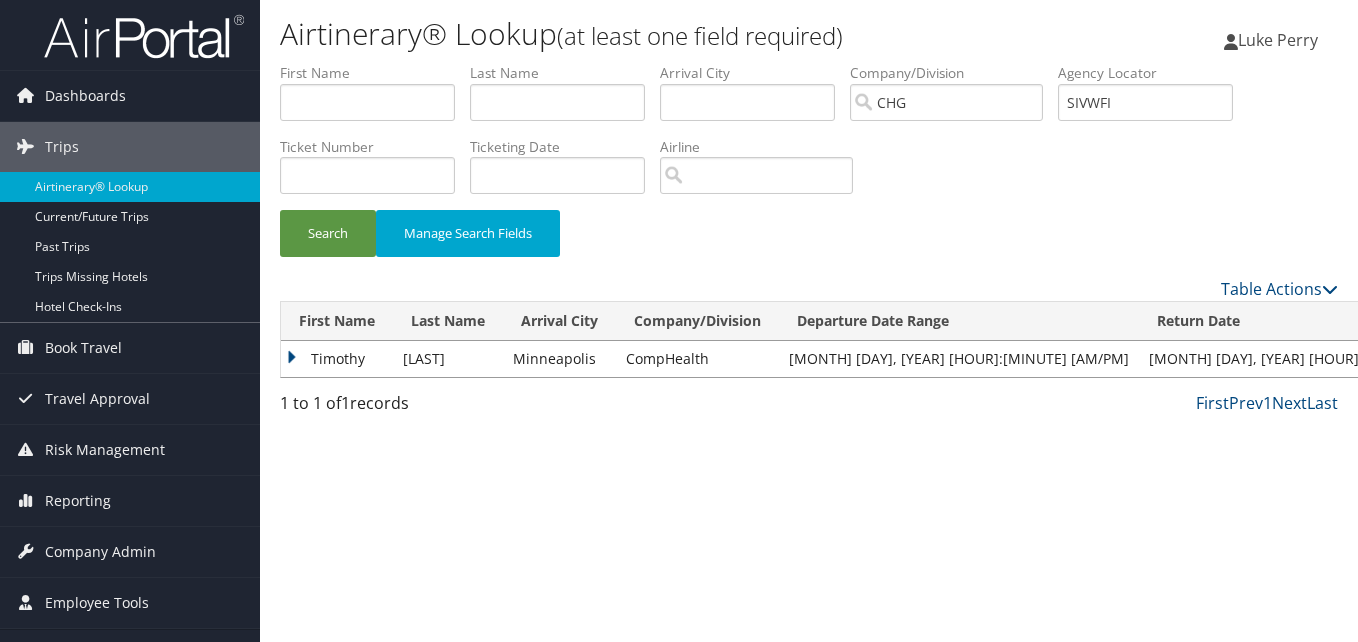 click on "Timothy" at bounding box center [337, 359] 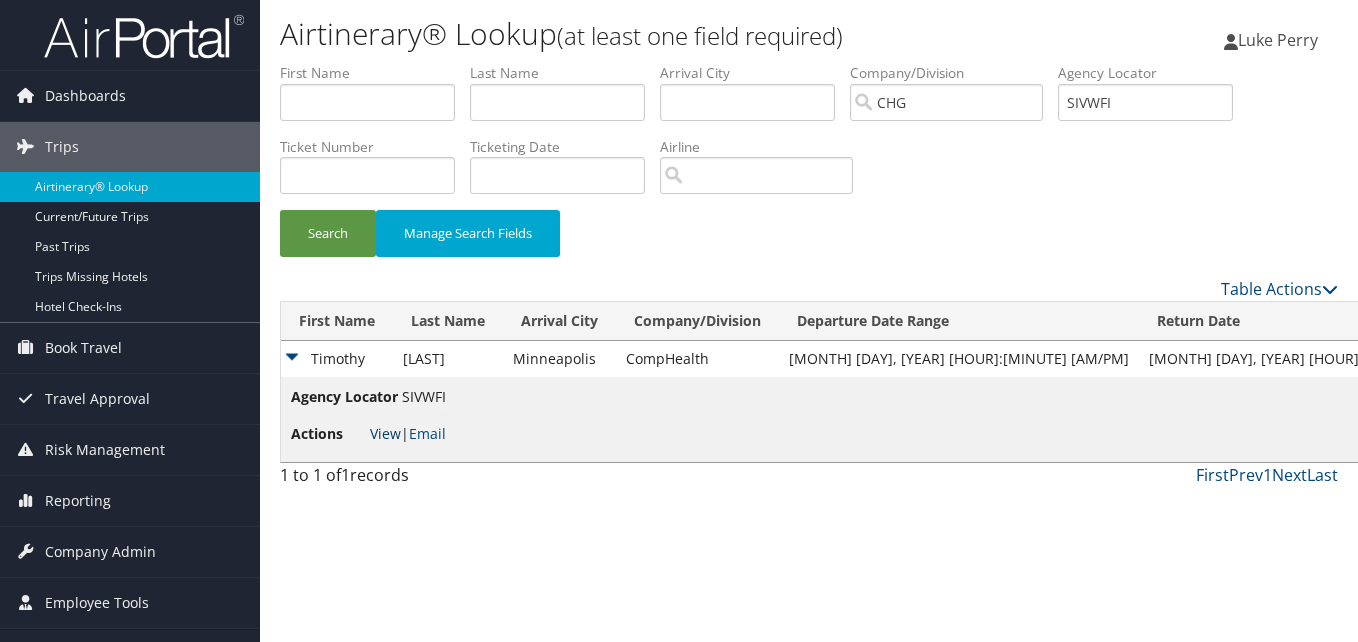 click on "View" at bounding box center (385, 433) 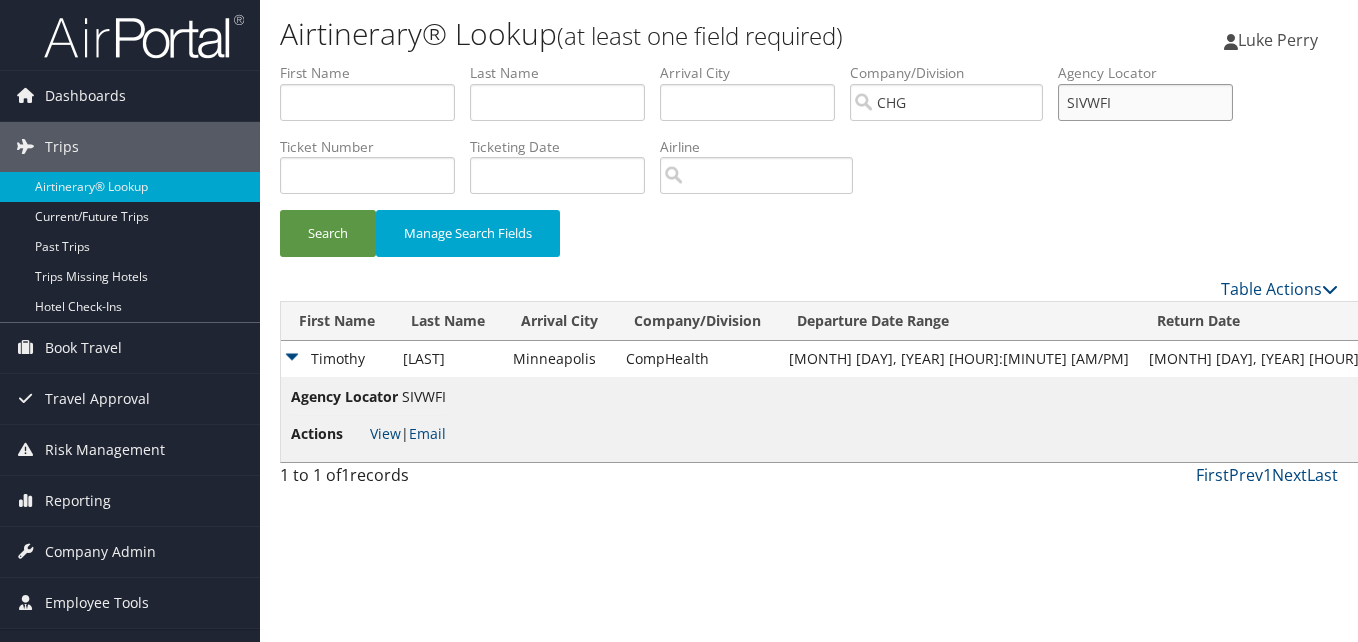 drag, startPoint x: 1135, startPoint y: 105, endPoint x: 1055, endPoint y: 109, distance: 80.09994 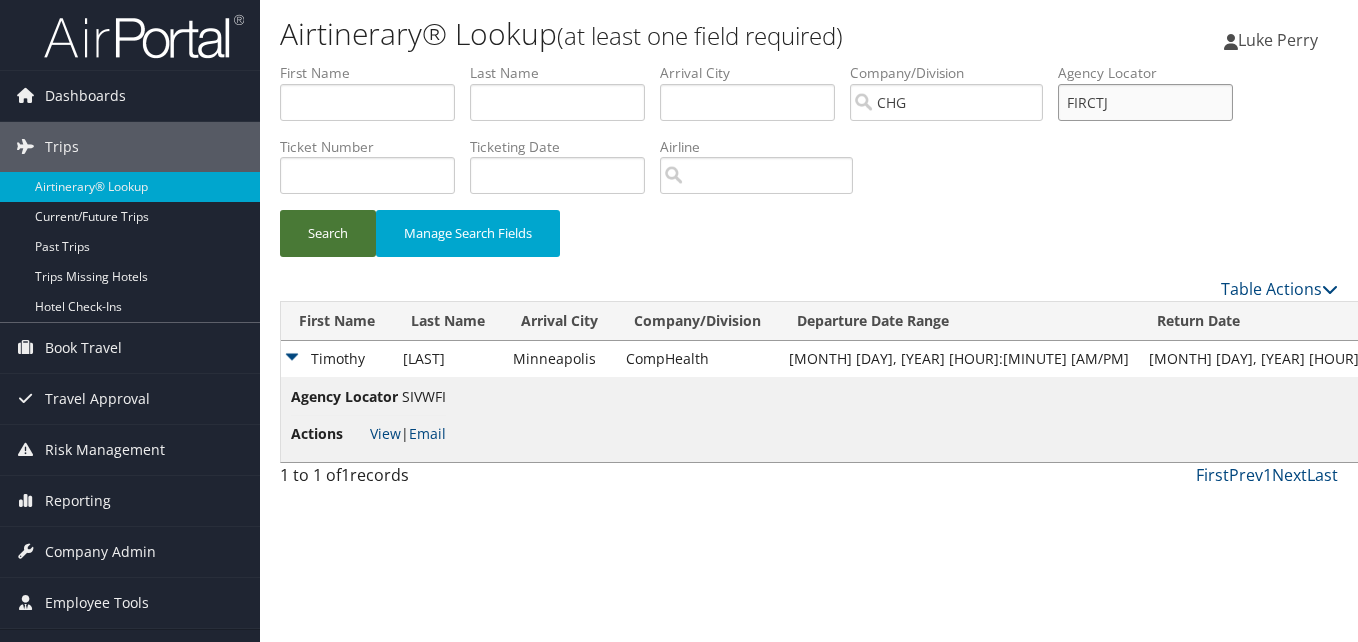 type on "FIRCTJ" 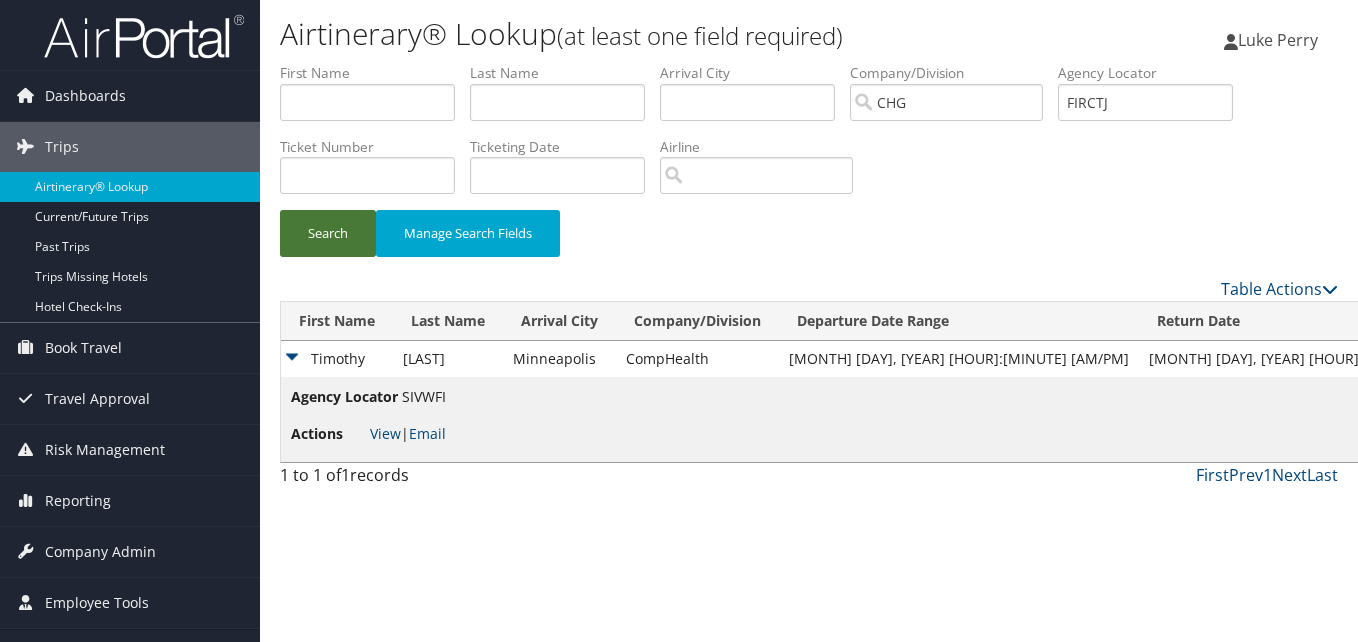 click on "Search" at bounding box center [328, 233] 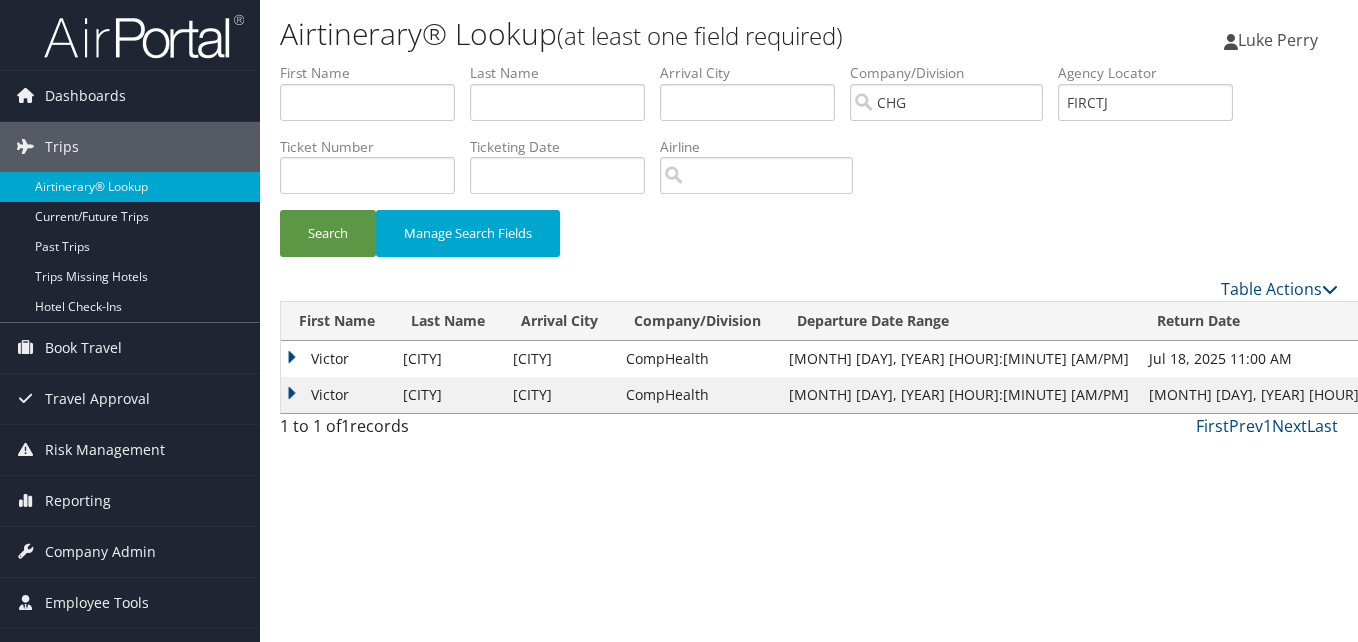 click on "Victor" at bounding box center (337, 395) 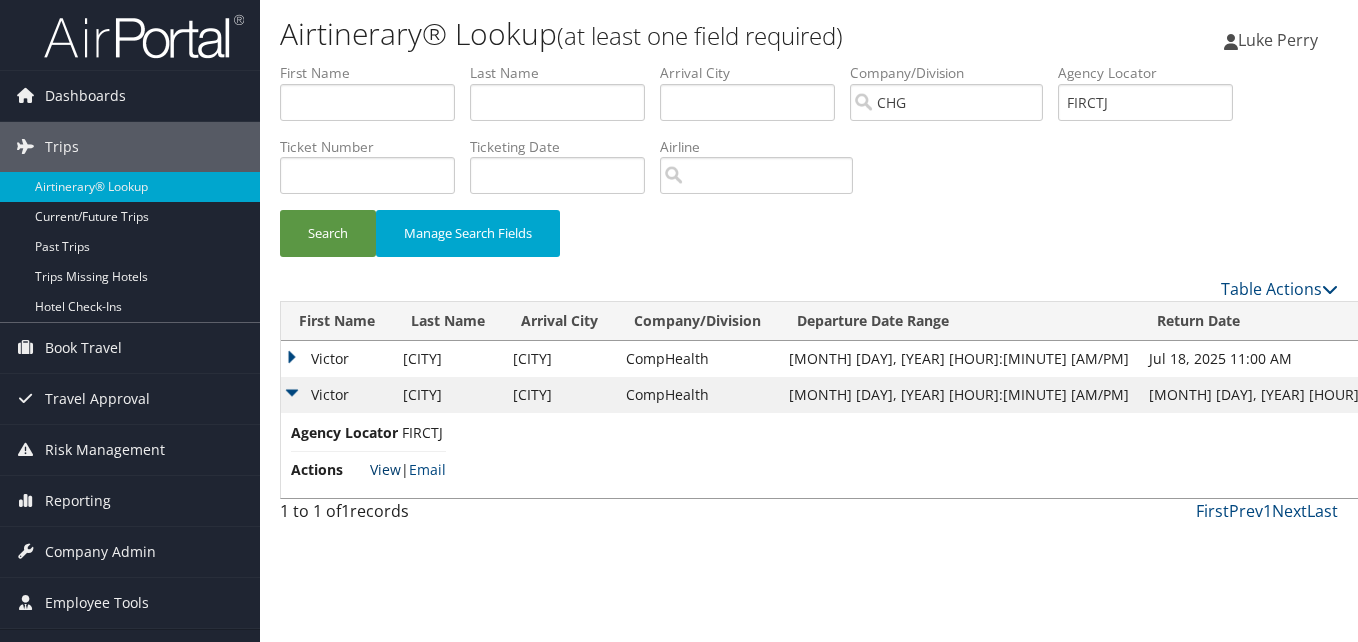 click on "View" at bounding box center [385, 469] 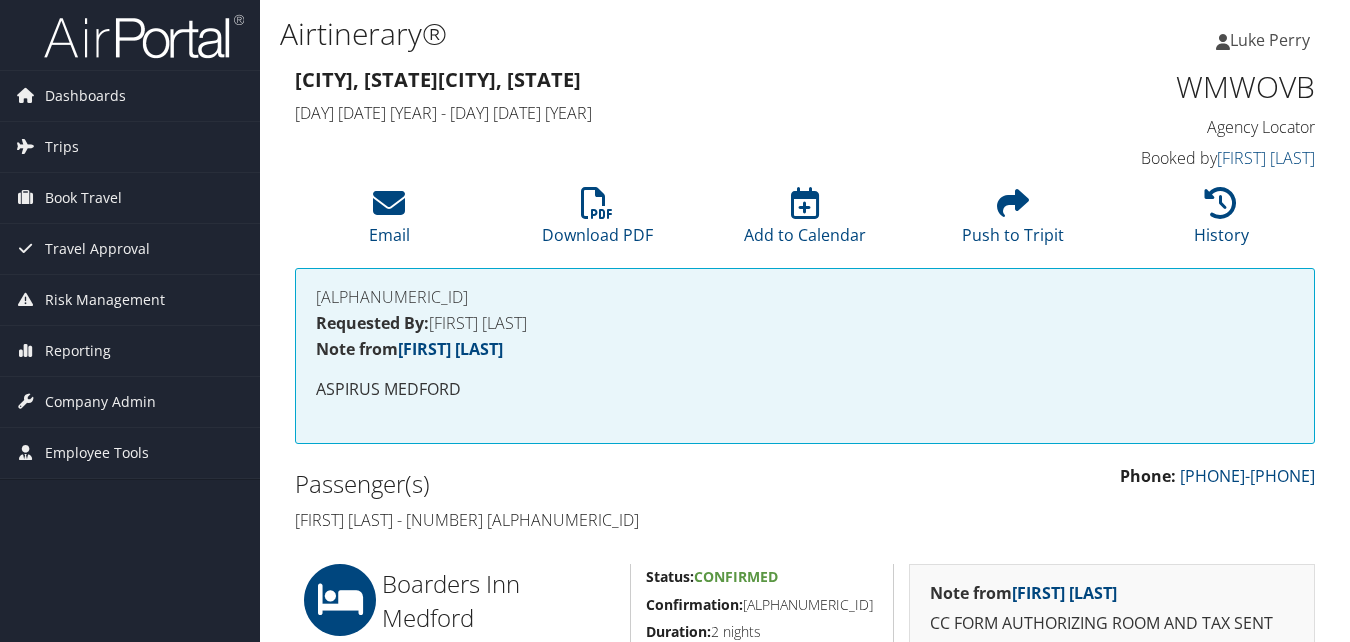 scroll, scrollTop: 400, scrollLeft: 0, axis: vertical 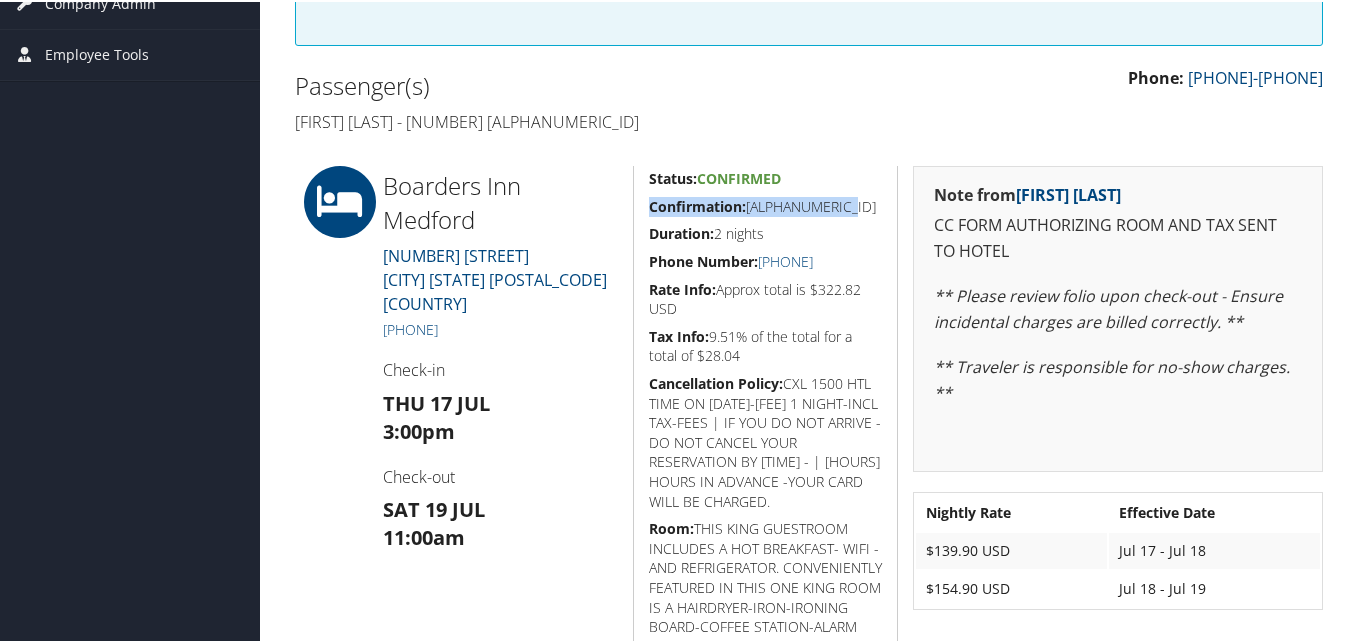 drag, startPoint x: 869, startPoint y: 205, endPoint x: 640, endPoint y: 209, distance: 229.03493 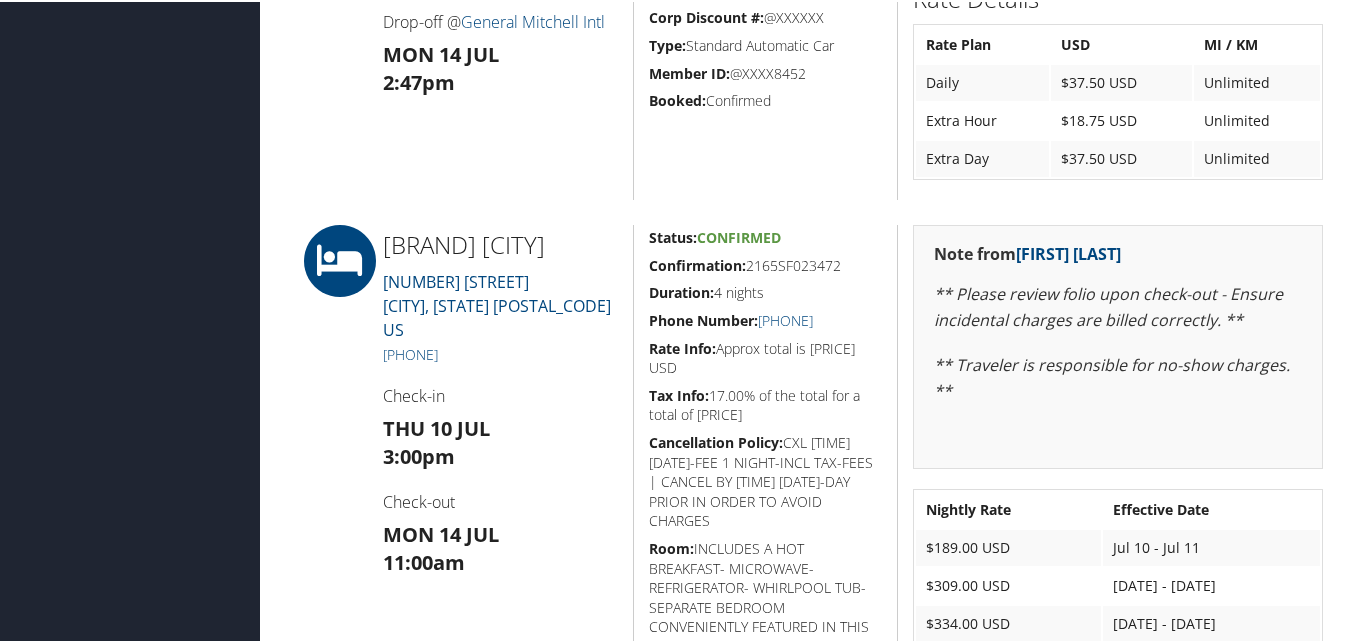 scroll, scrollTop: 1500, scrollLeft: 0, axis: vertical 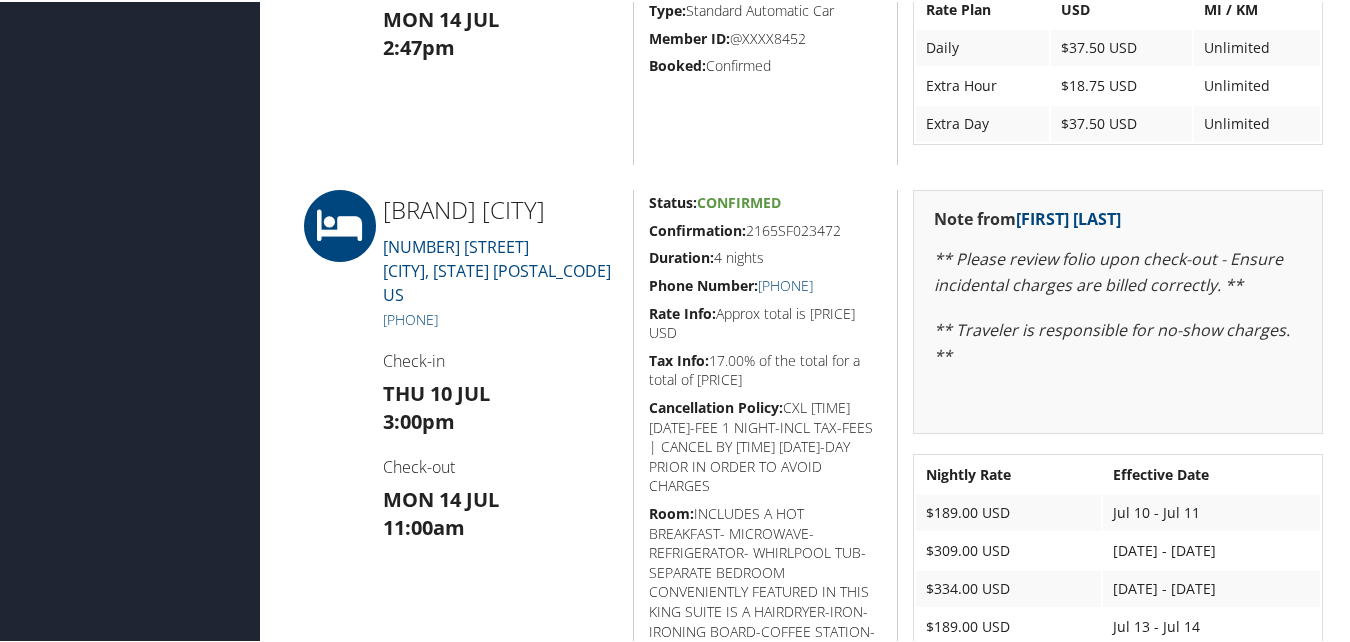 drag, startPoint x: 871, startPoint y: 228, endPoint x: 650, endPoint y: 215, distance: 221.38202 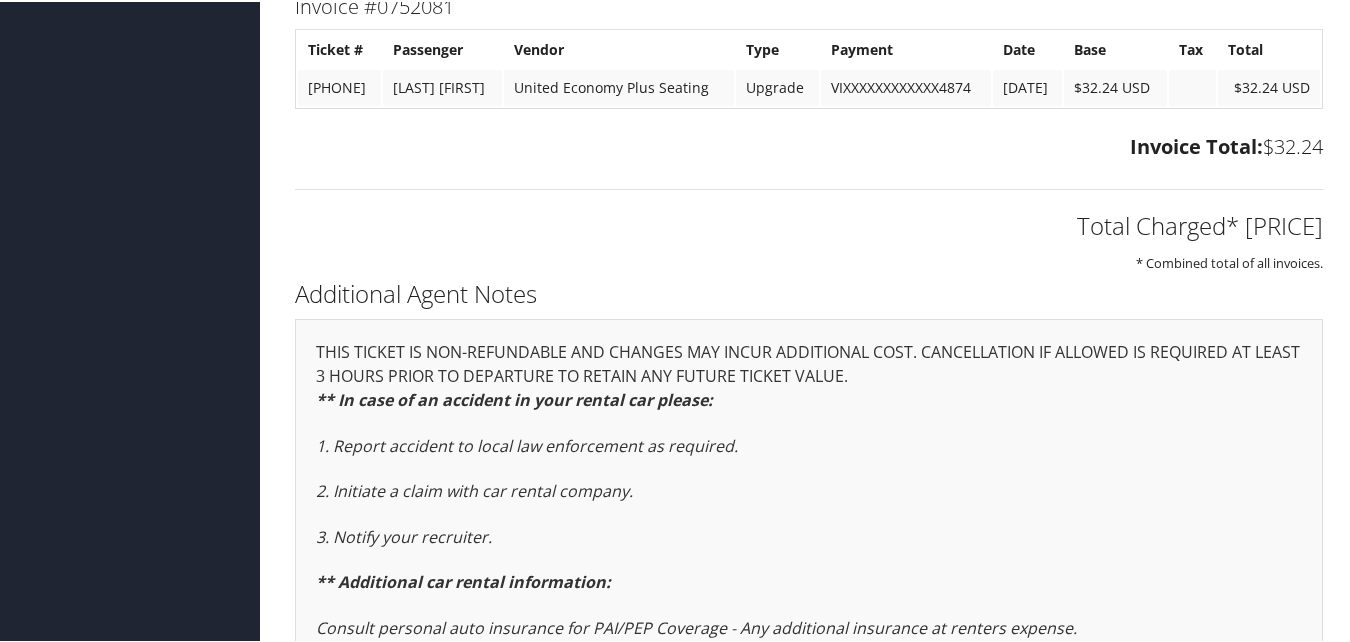 scroll, scrollTop: 2912, scrollLeft: 0, axis: vertical 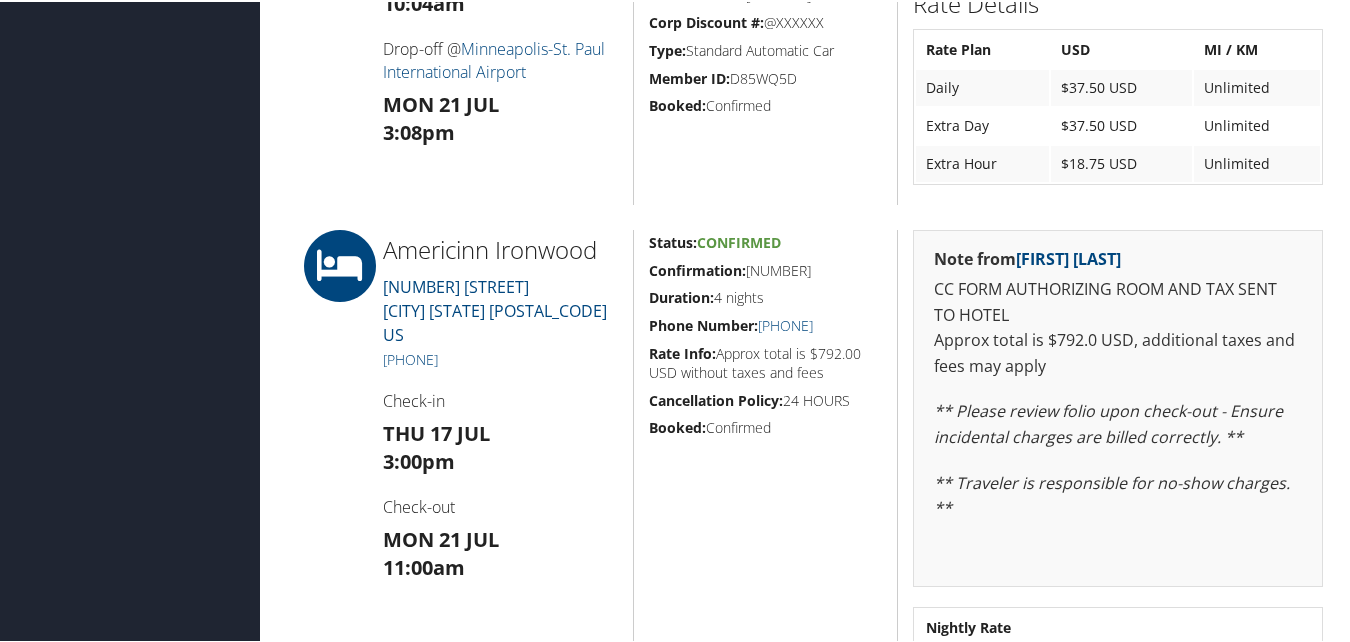 drag, startPoint x: 840, startPoint y: 273, endPoint x: 642, endPoint y: 258, distance: 198.56737 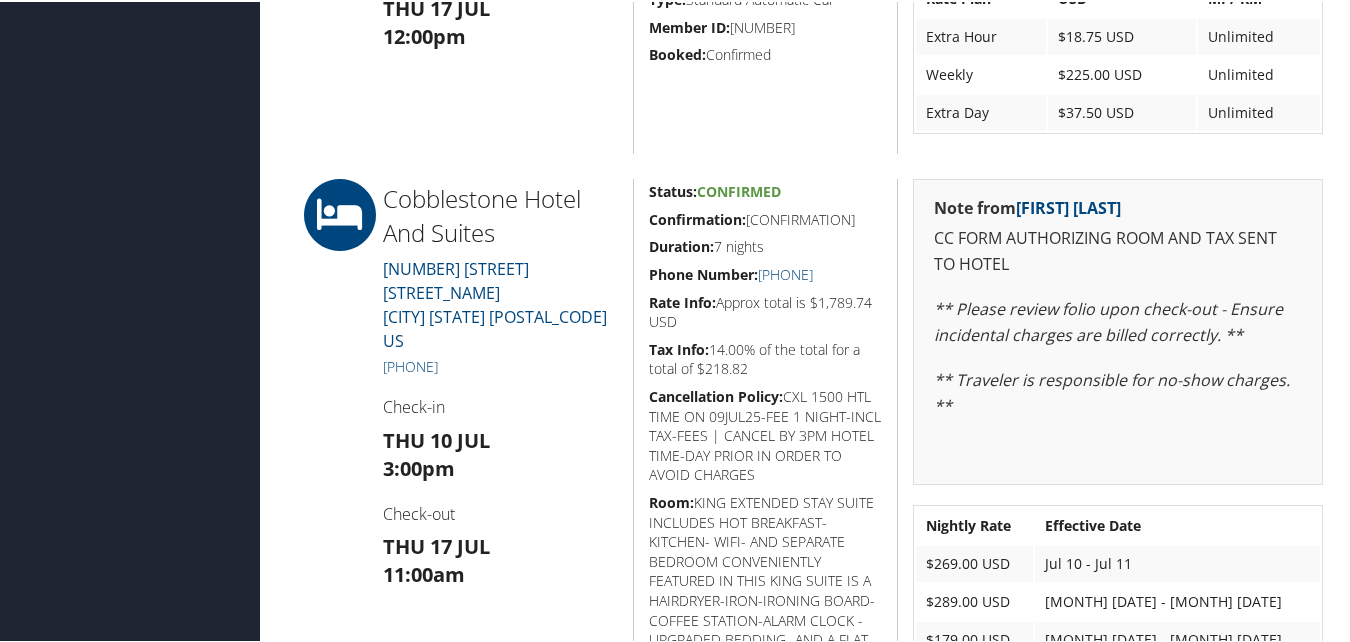 scroll, scrollTop: 776, scrollLeft: 0, axis: vertical 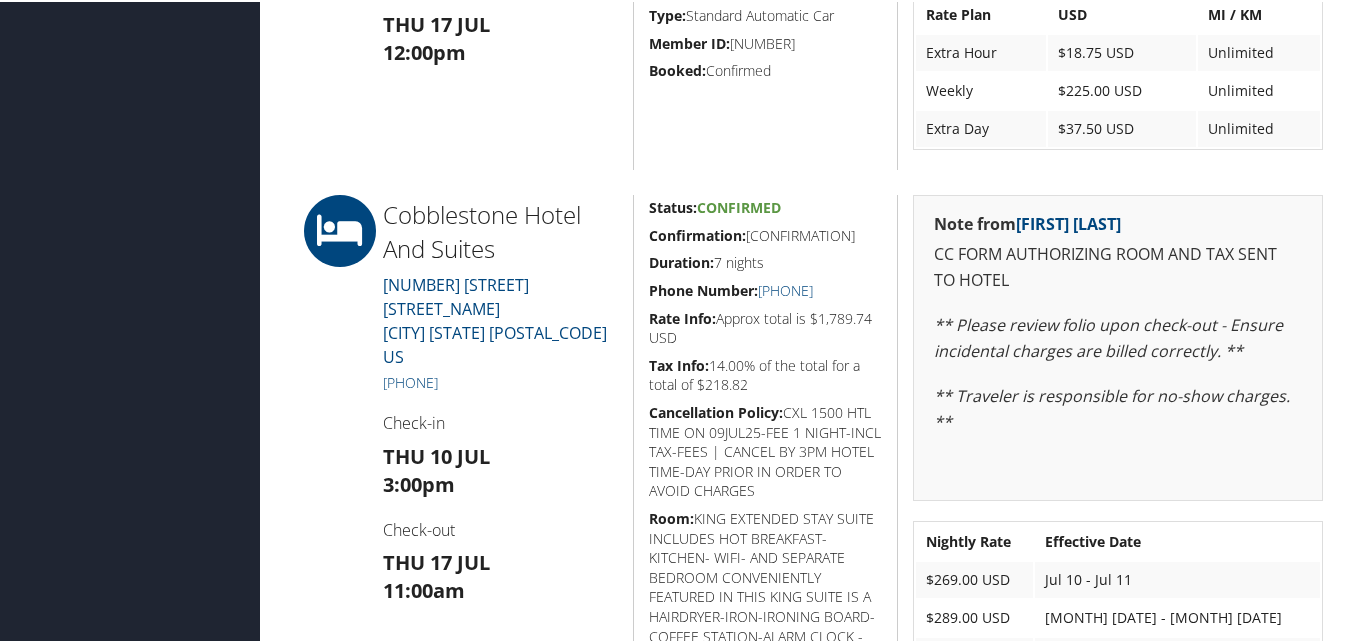 click on "Status:  Confirmed          Confirmation:  46079SF003468          Duration:  7 nights          Phone Number:  +1 (715) 873-9904          Rate Info:  Approx total is $1,789.74 USD            Tax Info:  14.00% of the total for a total of $218.82          Cancellation Policy:  CXL 1500 HTL TIME ON 09JUL25-FEE 1 NIGHT-INCL TAX-FEES | CANCEL BY 3PM HOTEL TIME-DAY PRIOR IN ORDER TO AVOID CHARGES                  Room:  KING EXTENDED STAY SUITE INCLUDES HOT BREAKFAST- KITCHEN- WIFI- AND SEPARATE BEDROOM CONVENIENTLY FEATURED IN THIS KING SUITE IS A HAIRDRYER-IRON-IRONING BOARD-COFFEE STATION-ALARM CLOCK -UPGRADED BEDDING- AND A FLAT PANEL TV THIS RATE INCLUDES                                   Booked:  Confirmed" at bounding box center [765, 456] 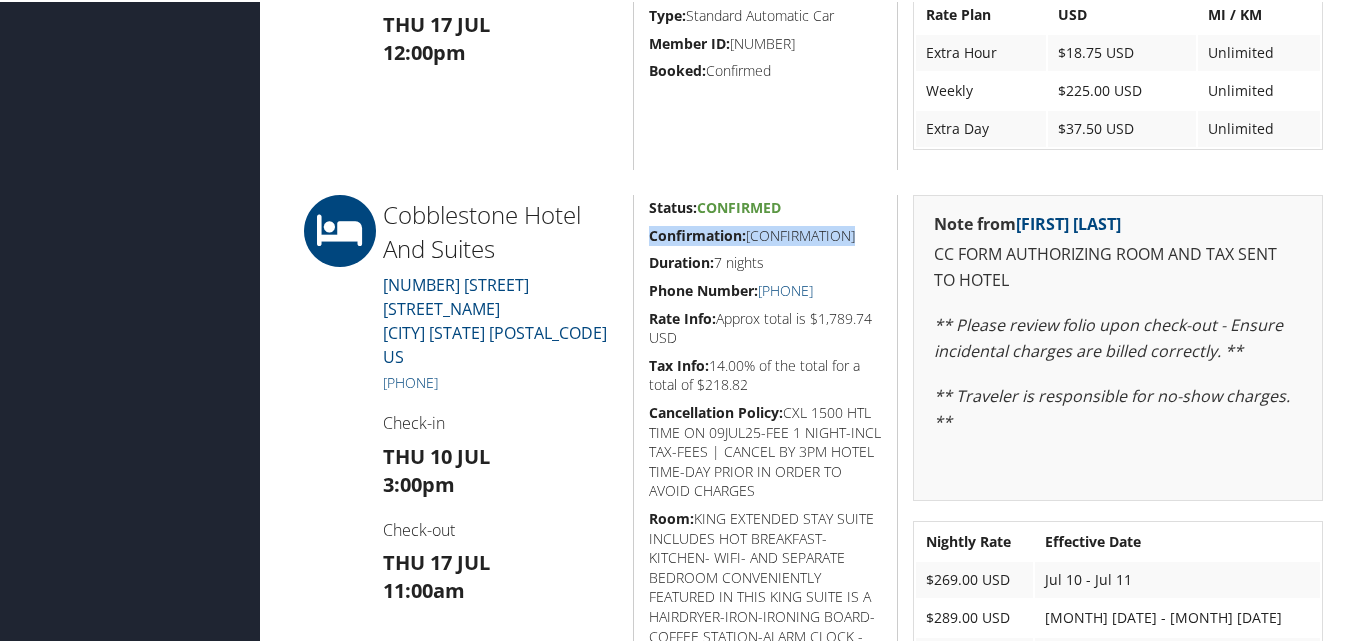 drag, startPoint x: 876, startPoint y: 234, endPoint x: 649, endPoint y: 226, distance: 227.14093 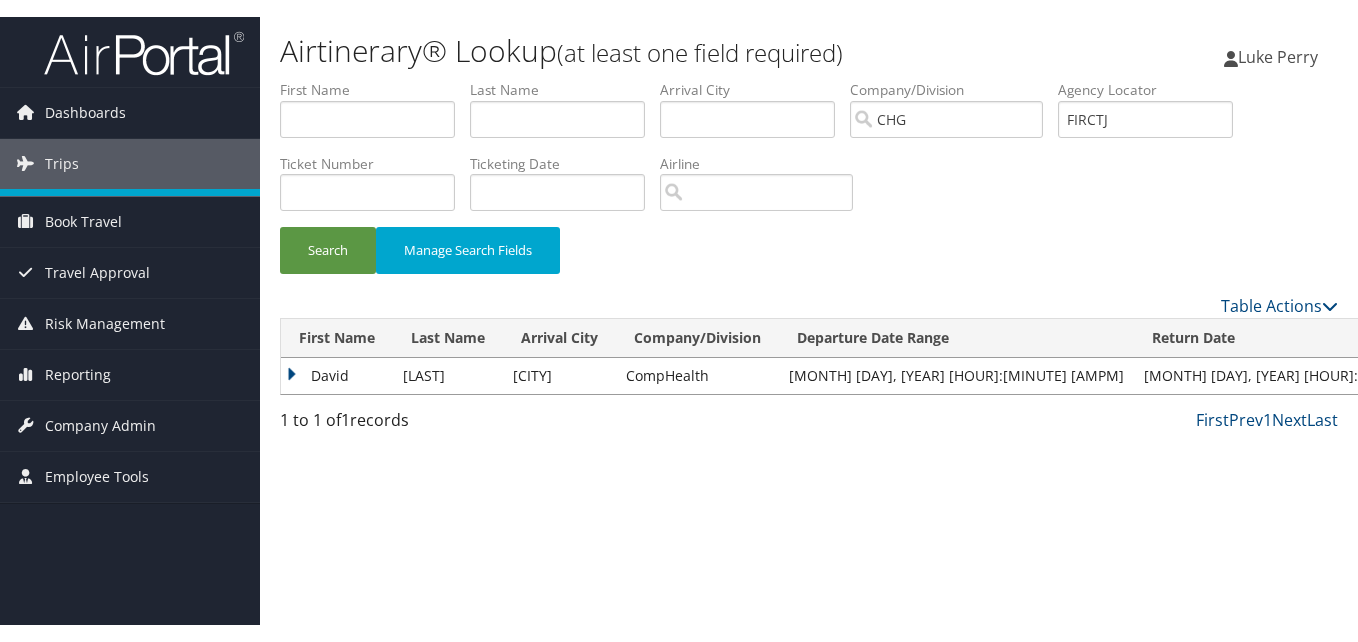 scroll, scrollTop: 0, scrollLeft: 0, axis: both 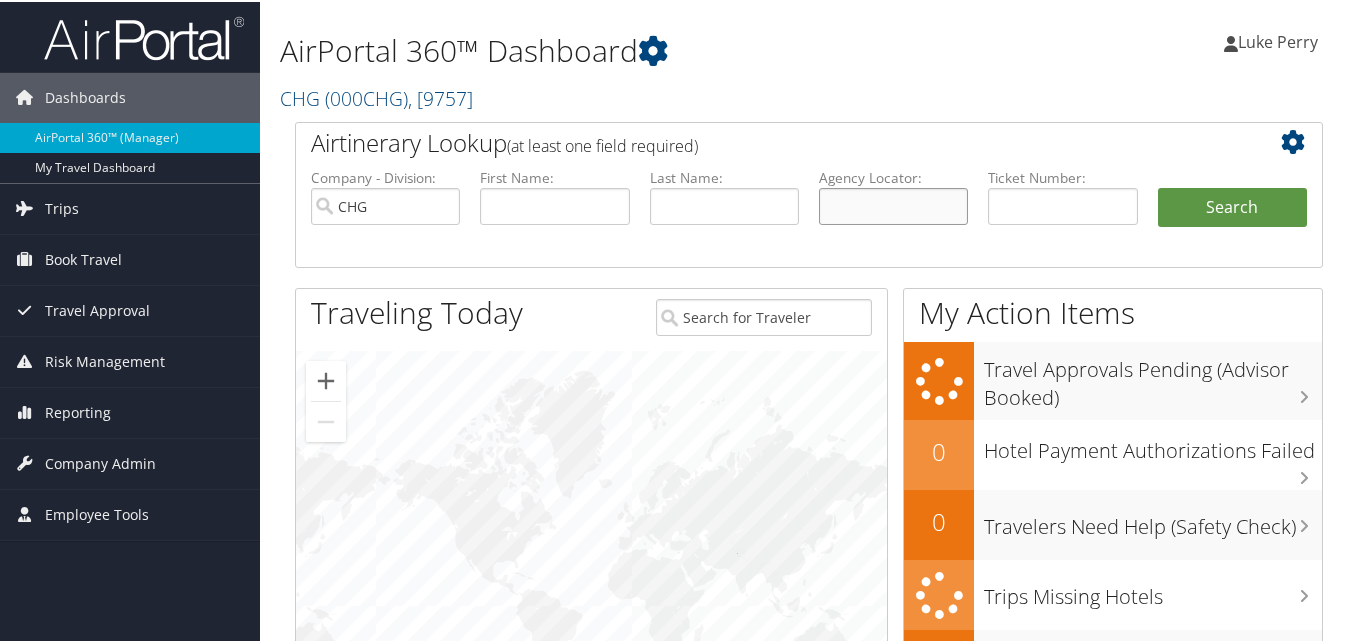 click at bounding box center [893, 204] 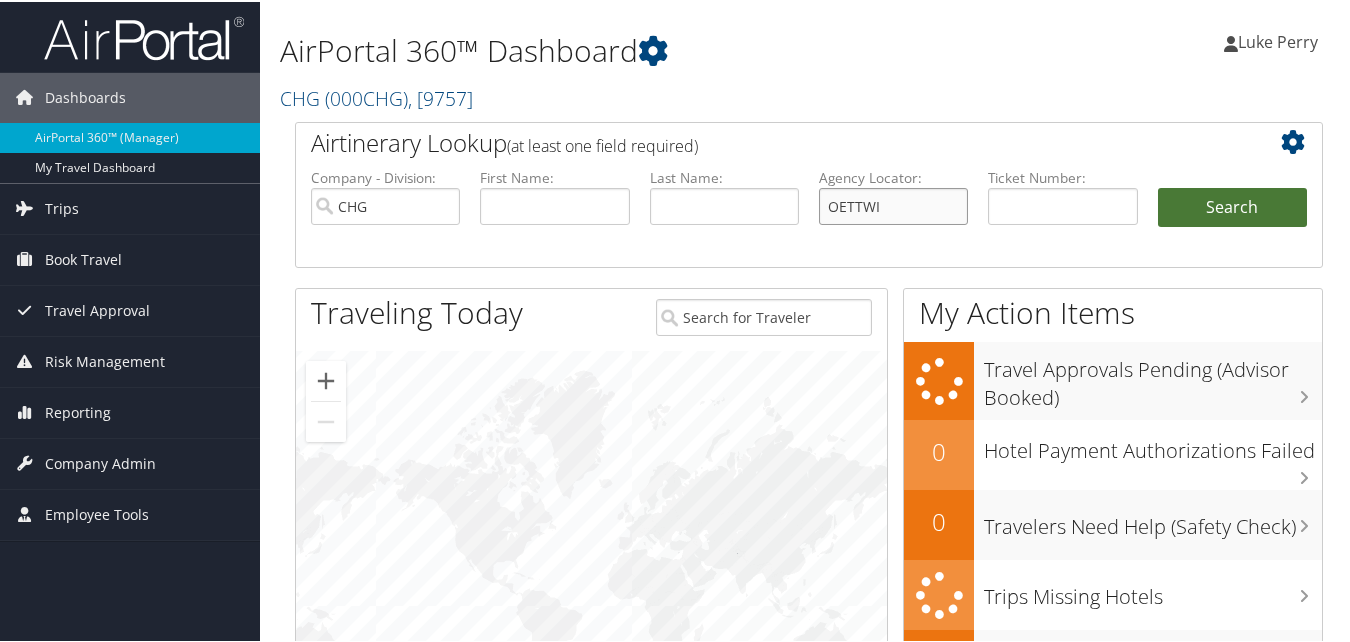 type on "OETTWI" 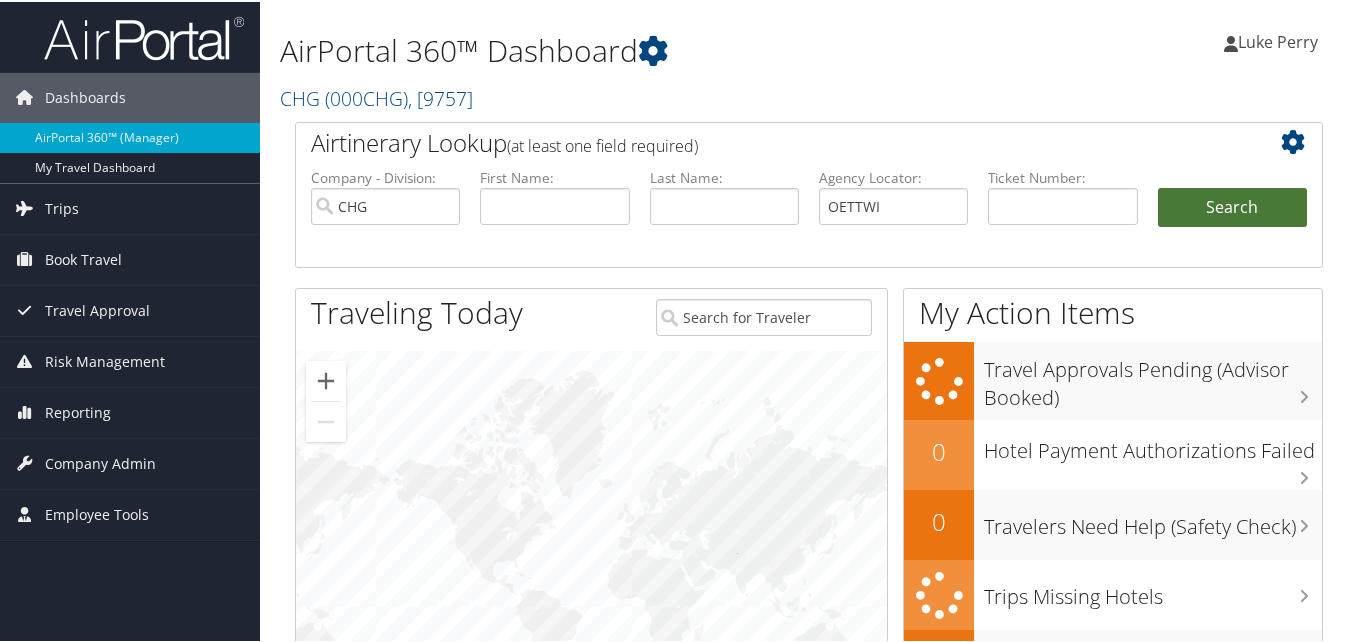 click on "Search" at bounding box center (1232, 206) 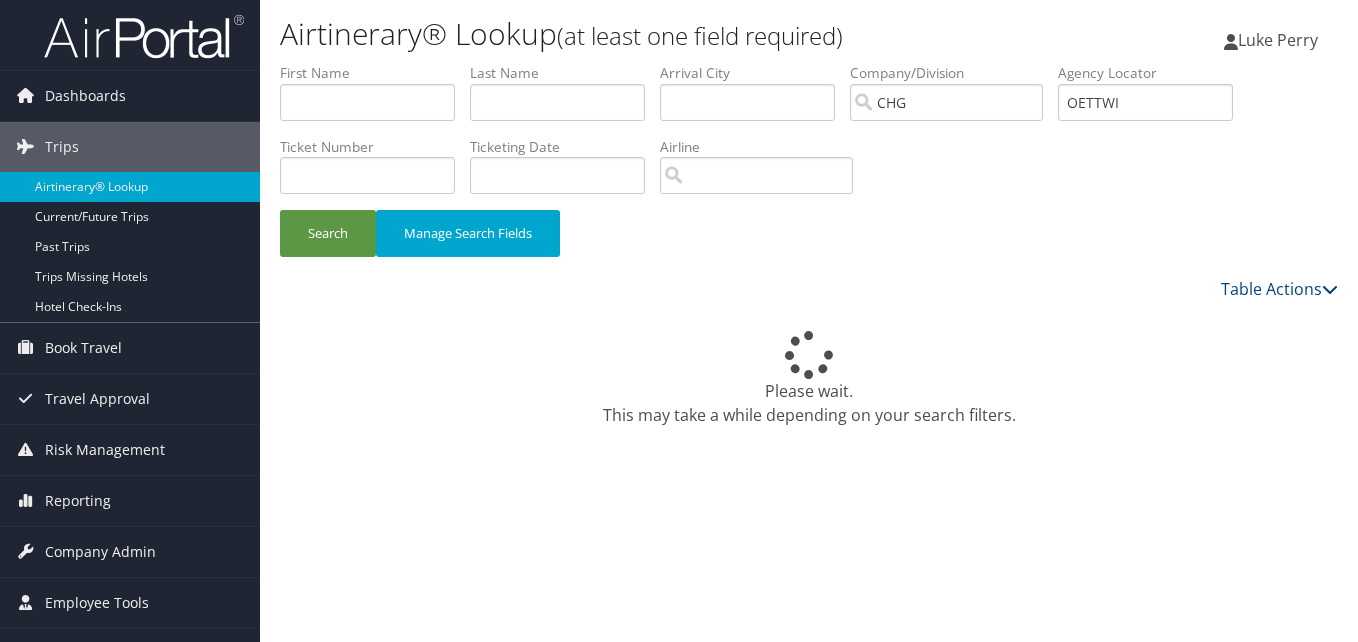 scroll, scrollTop: 0, scrollLeft: 0, axis: both 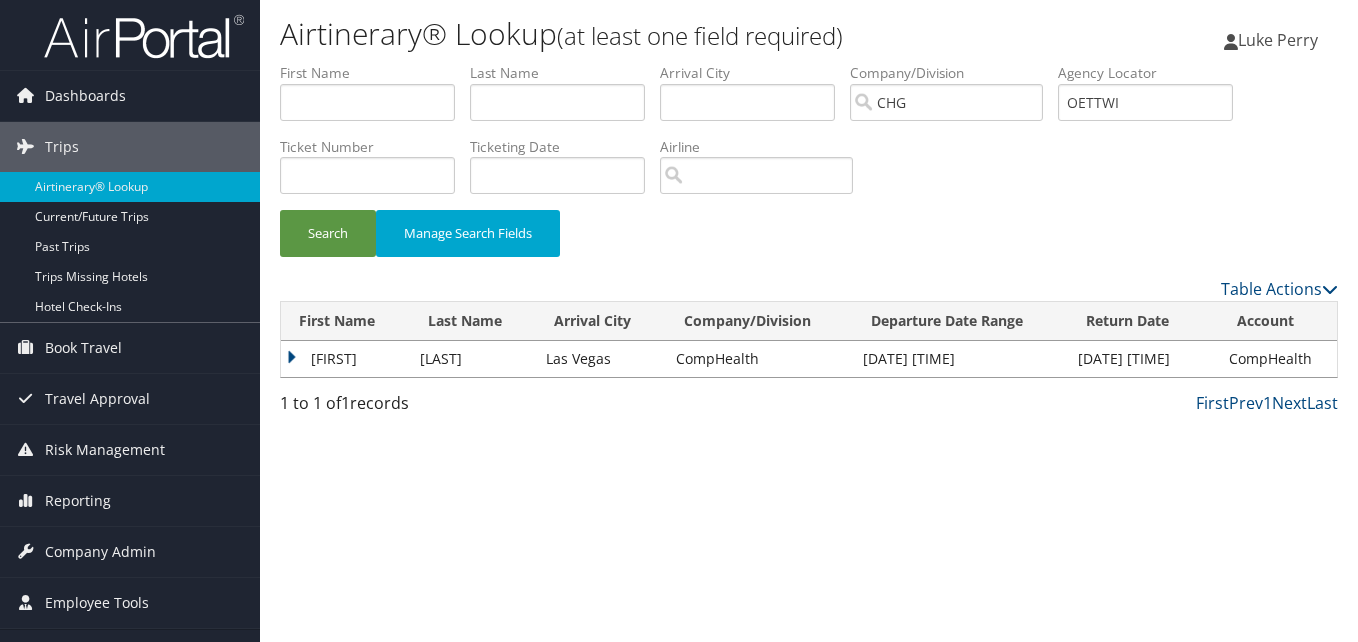 click on "[FIRST]" at bounding box center (345, 359) 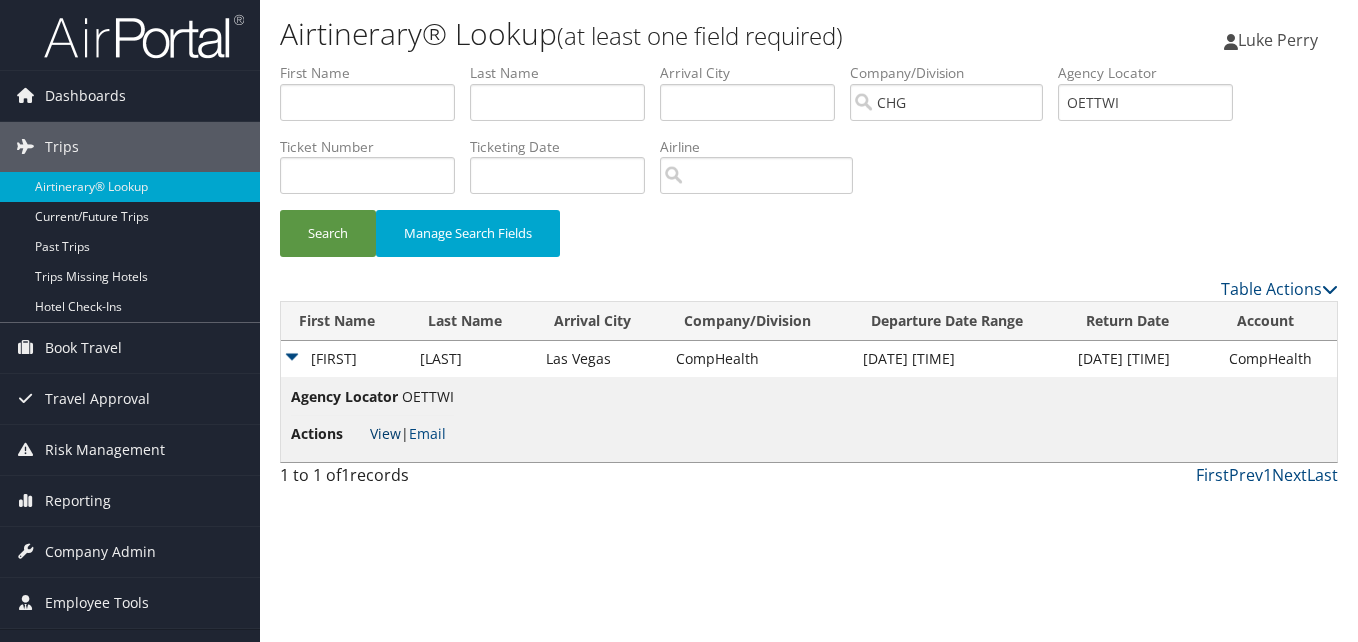 click on "View" at bounding box center (385, 433) 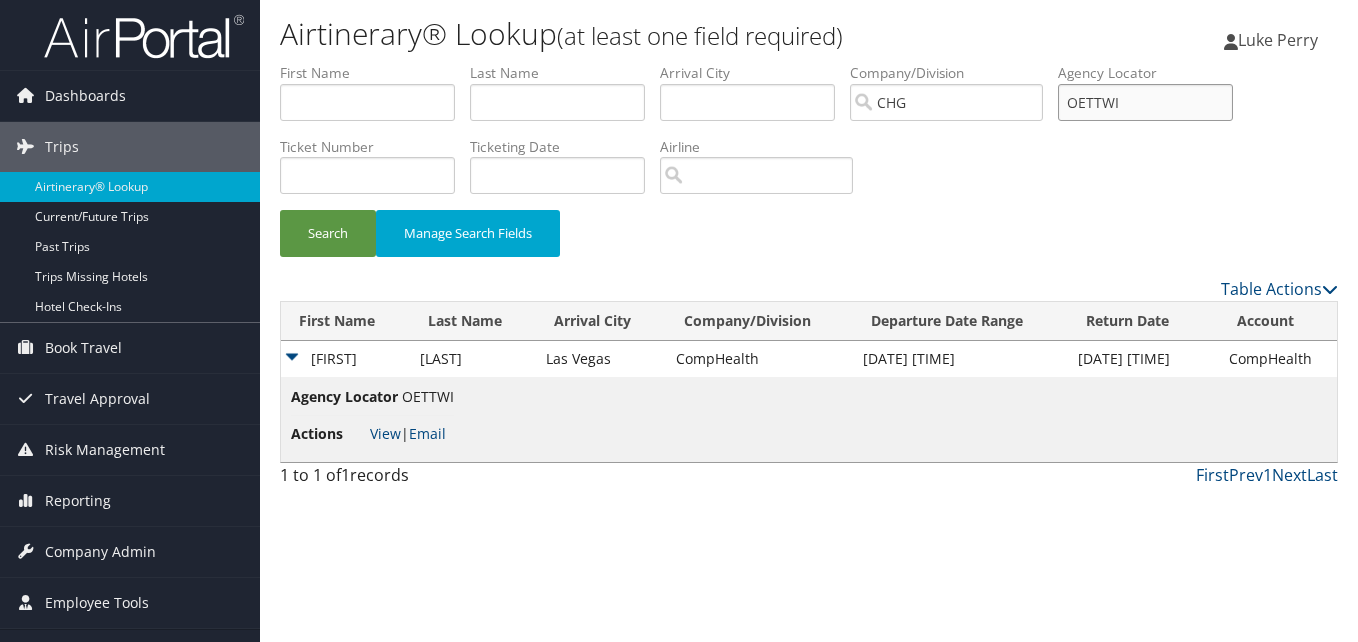 drag, startPoint x: 1113, startPoint y: 113, endPoint x: 1054, endPoint y: 115, distance: 59.03389 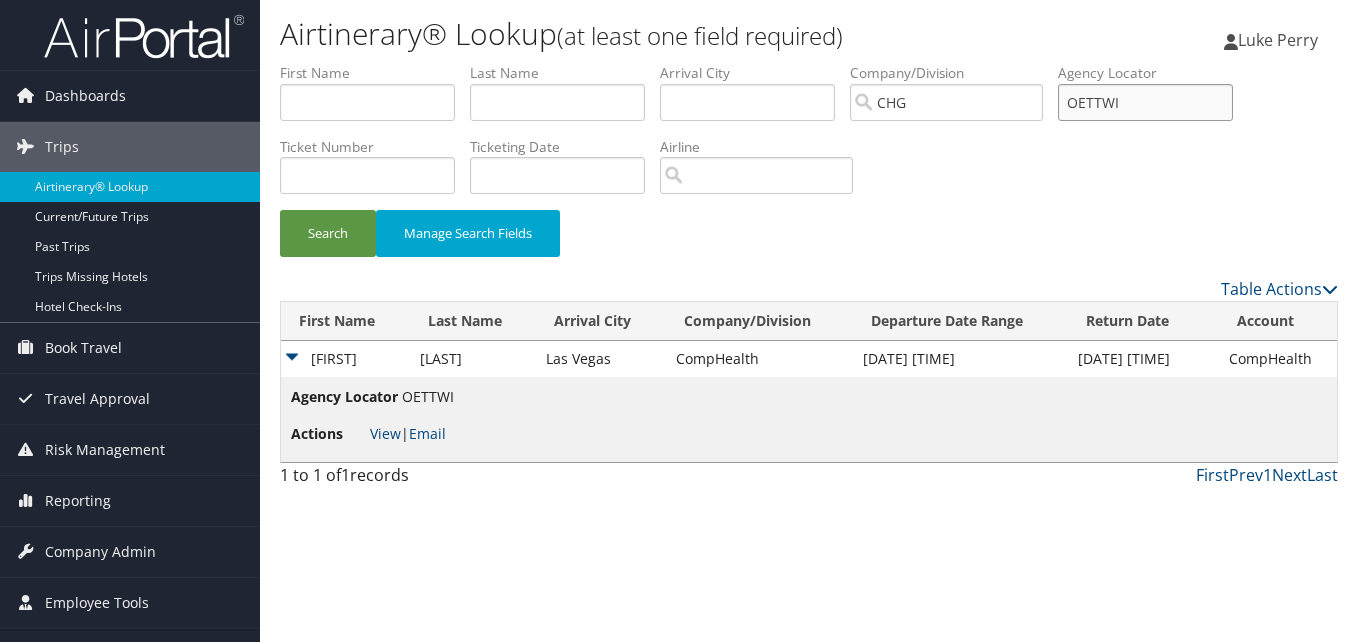 click on "First Name Last Name Departure City Arrival City Company/Division CHG Airport/City Code Departure Date Range Agency Locator OETTWI Ticket Number Ticketing Date Invoice Number Flight Number Agent Name Air Confirmation Hotel Confirmation Credit Card - Last 4 Digits Airline Car Rental Chain Hotel Chain Rail Vendor Authorization Billable Client Code Cost Center Department Explanation Manager ID Project Purpose Region Traveler ID" at bounding box center [809, 63] 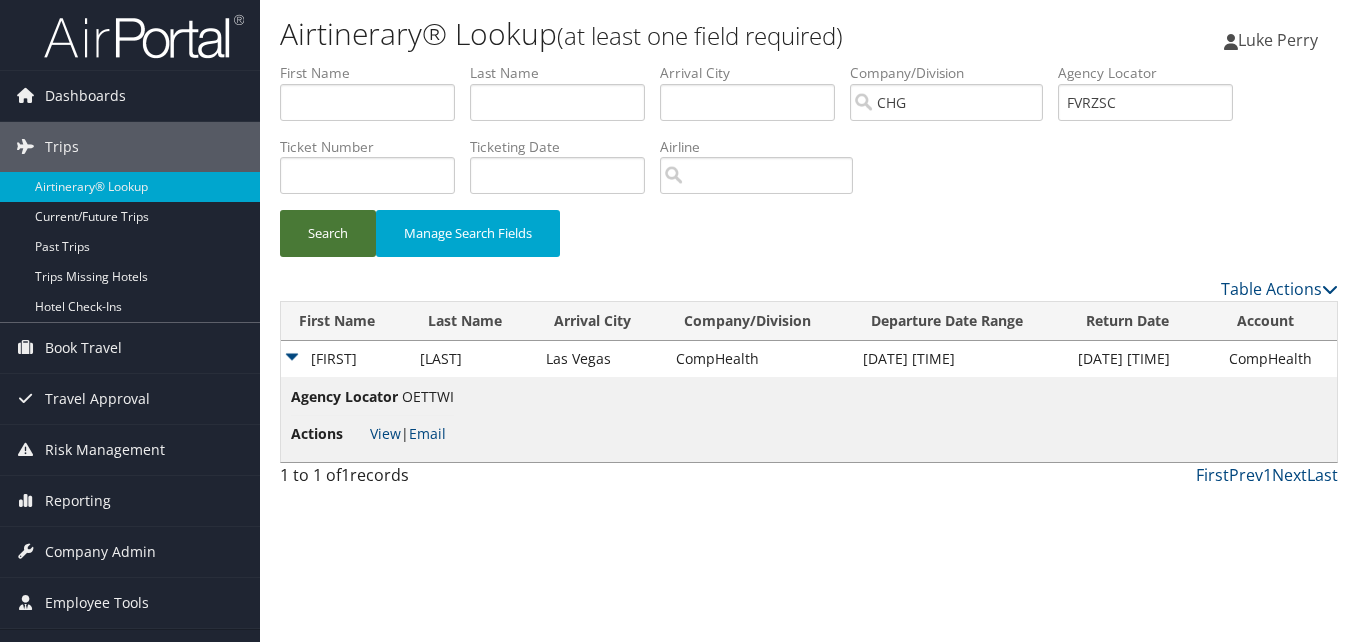 click on "Search" at bounding box center (328, 233) 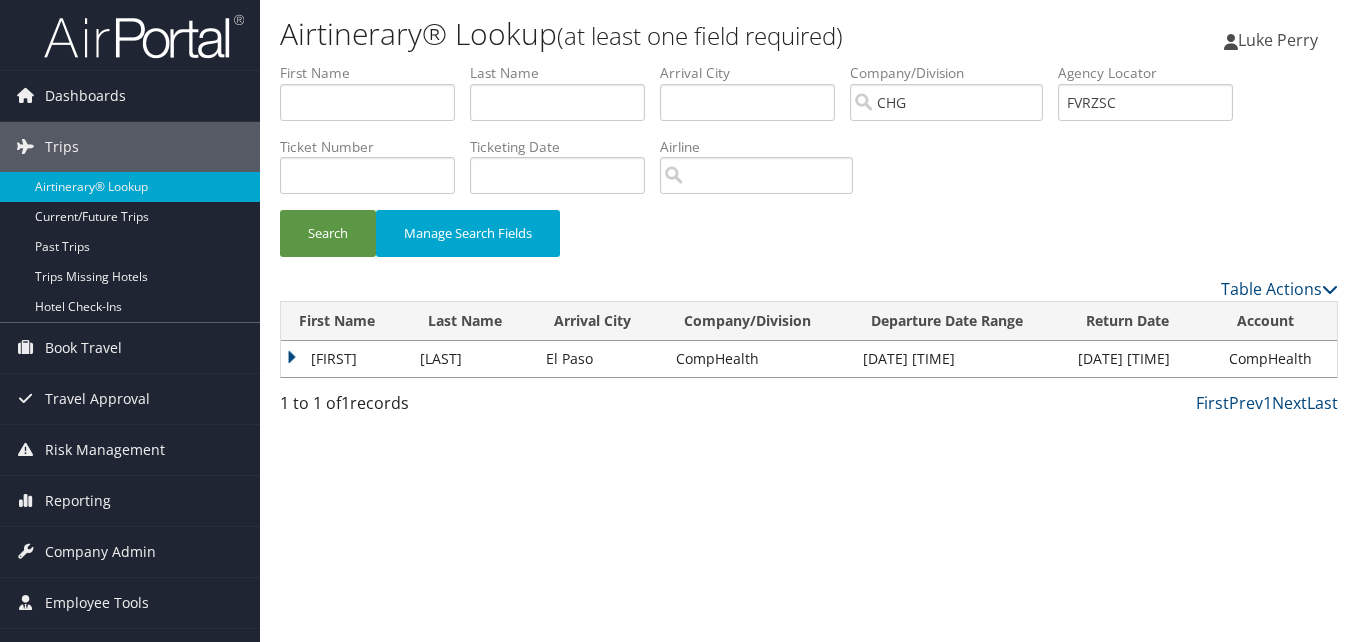 click on "Manisha" at bounding box center (345, 359) 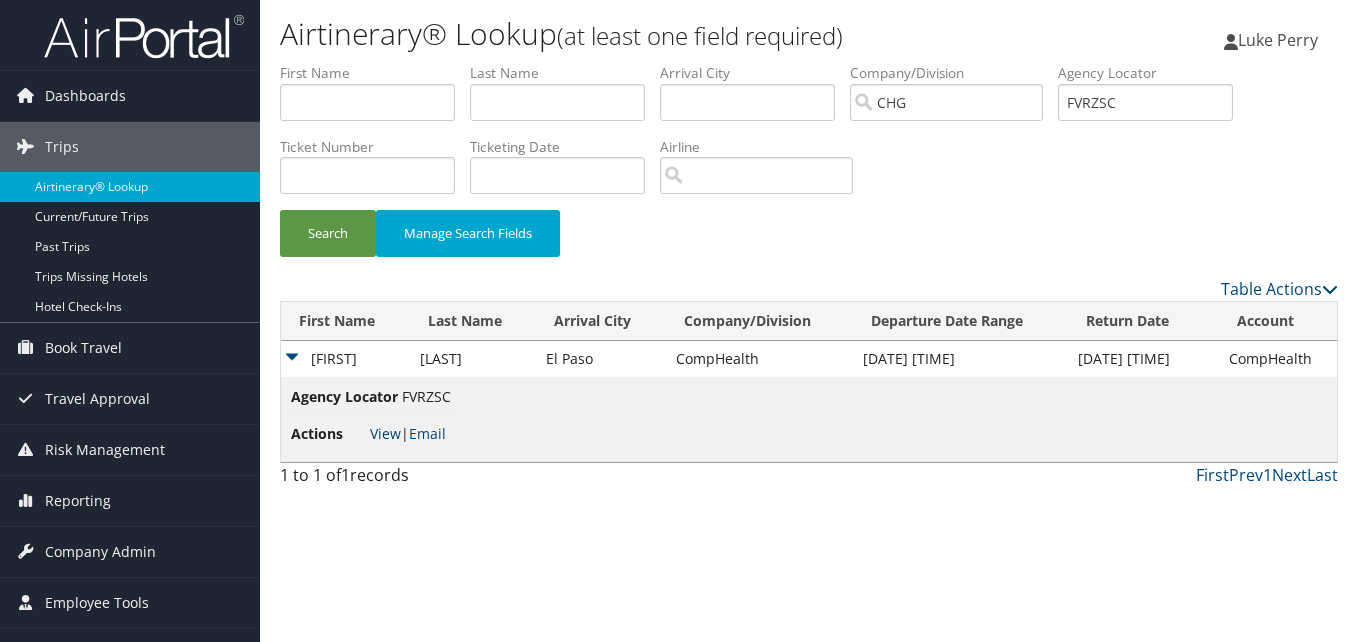 click on "View" at bounding box center (385, 433) 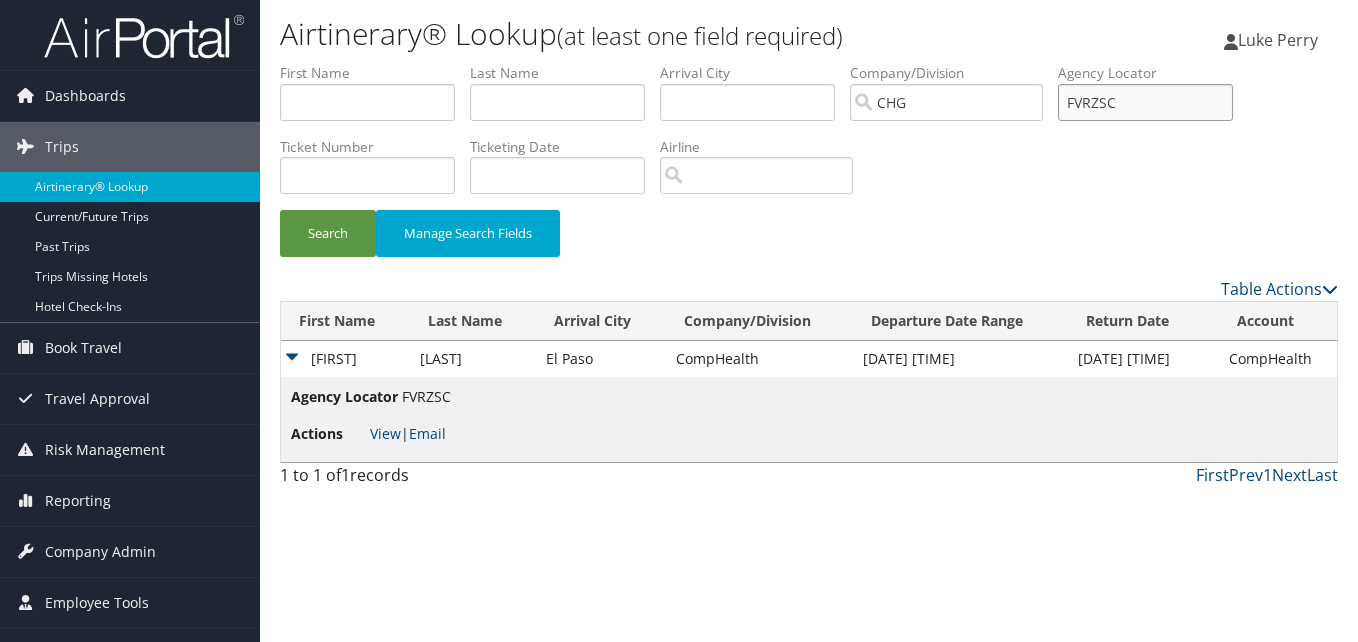drag, startPoint x: 1134, startPoint y: 97, endPoint x: 1030, endPoint y: 119, distance: 106.30146 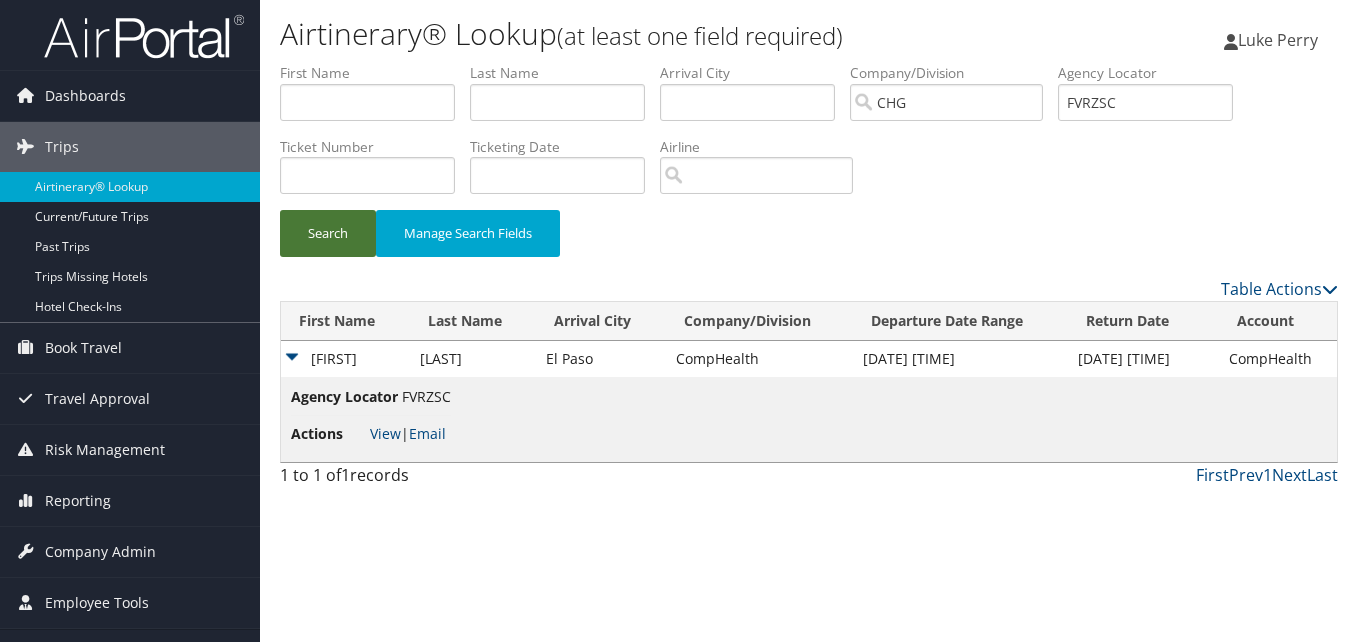 click on "Search" at bounding box center [328, 233] 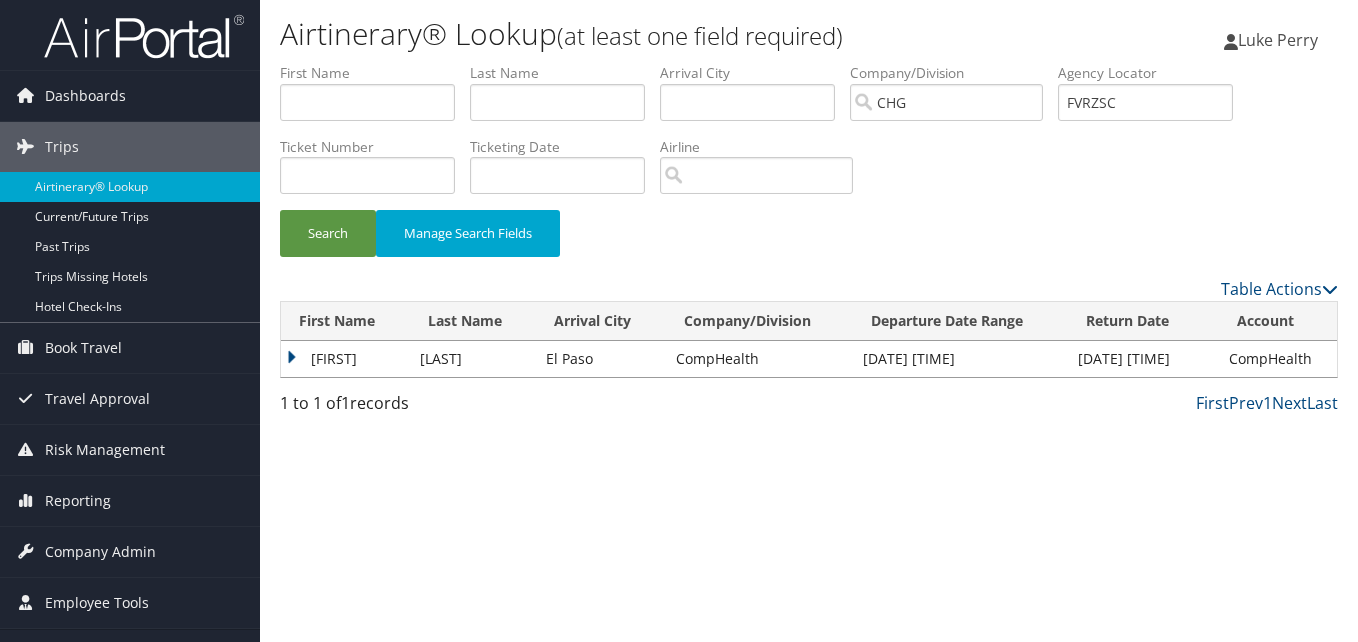 click on "Manisha" at bounding box center [345, 359] 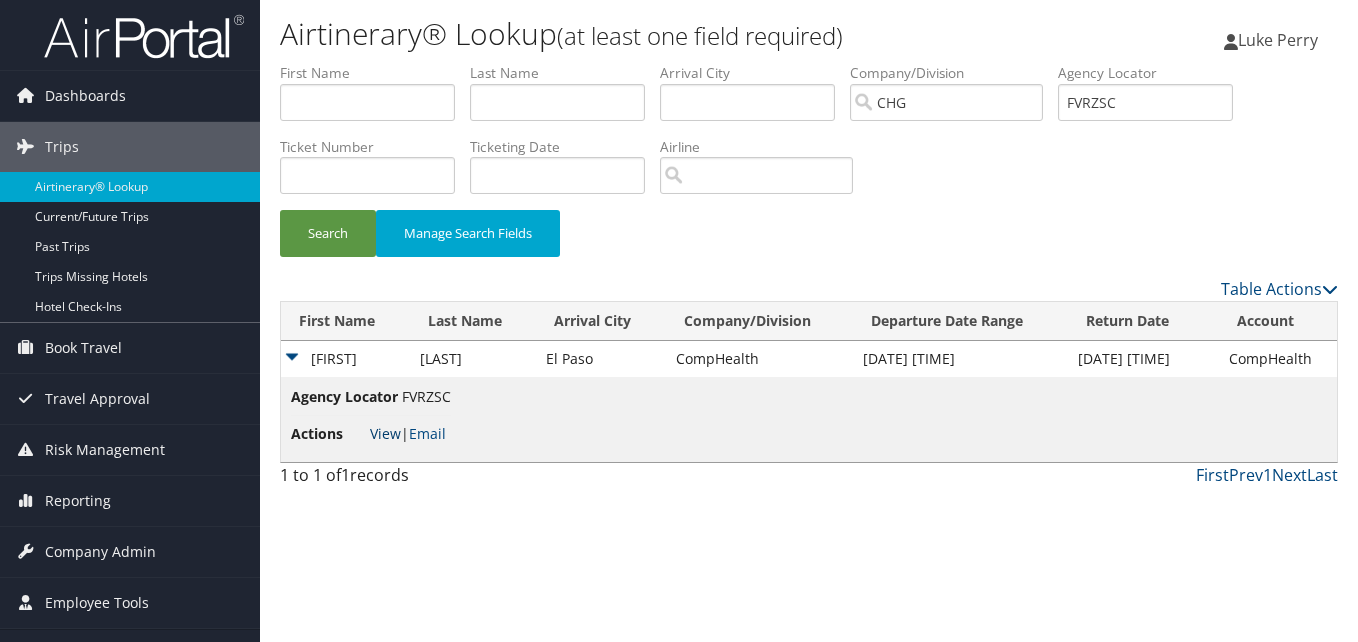 click on "View" at bounding box center [385, 433] 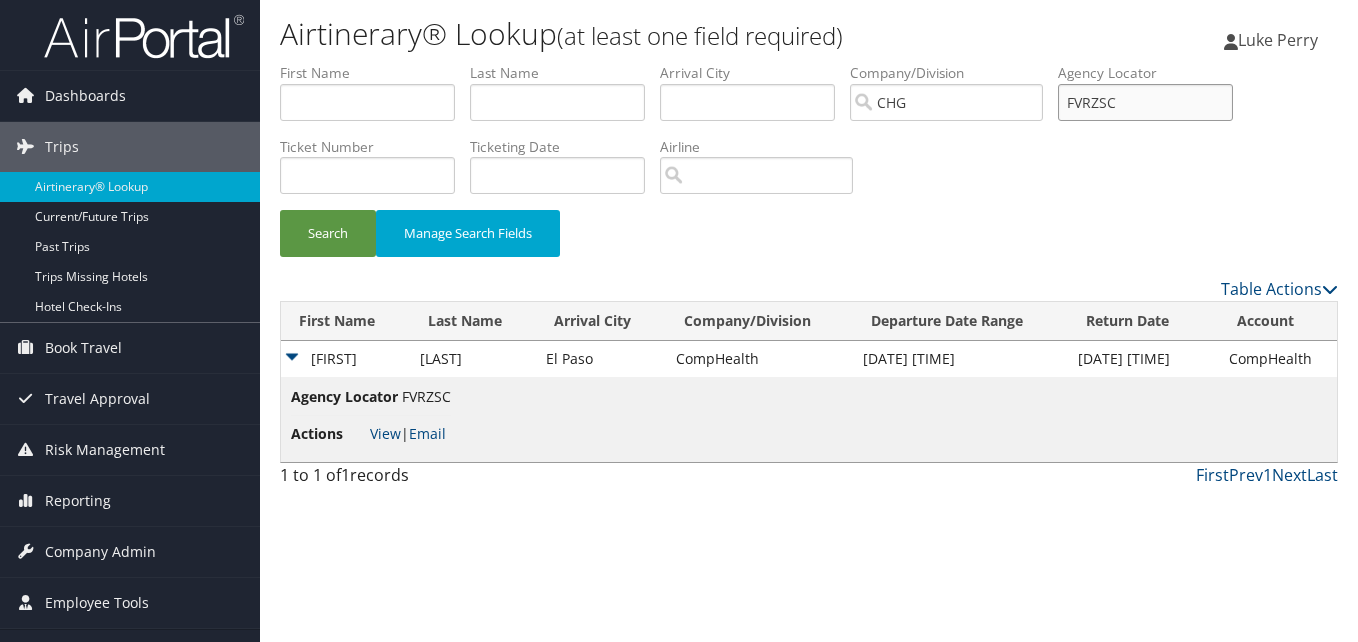 drag, startPoint x: 1108, startPoint y: 110, endPoint x: 1055, endPoint y: 115, distance: 53.235325 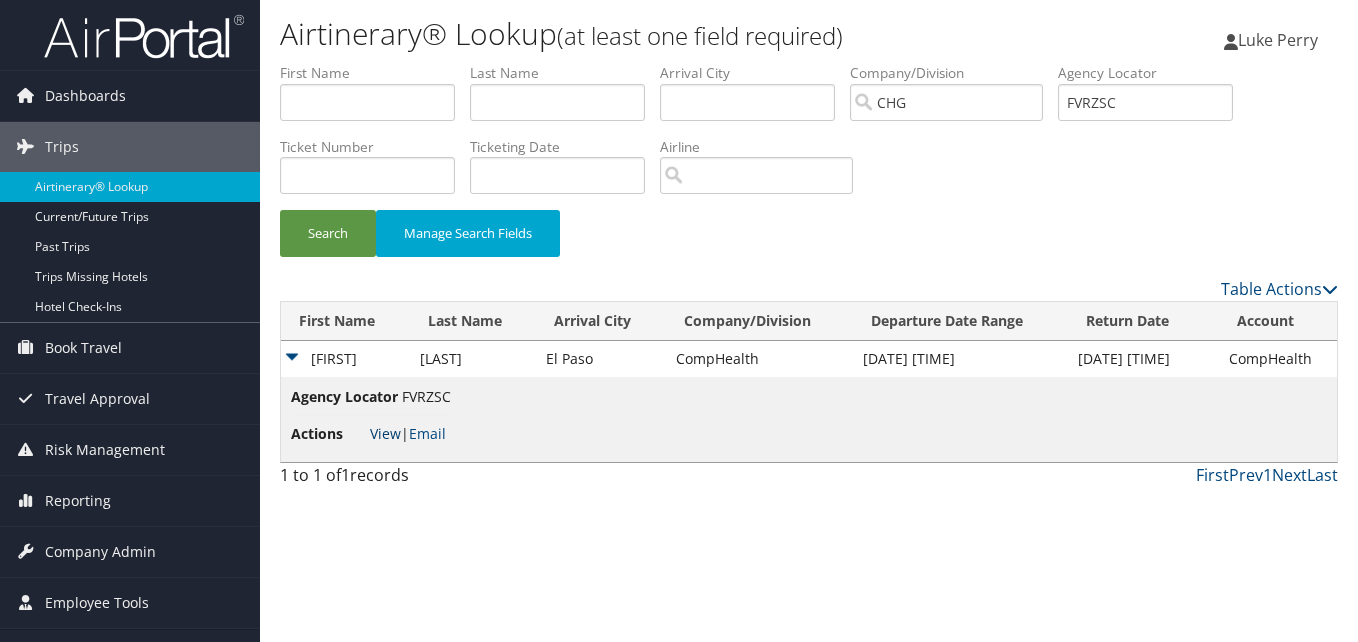 drag, startPoint x: 375, startPoint y: 412, endPoint x: 374, endPoint y: 424, distance: 12.0415945 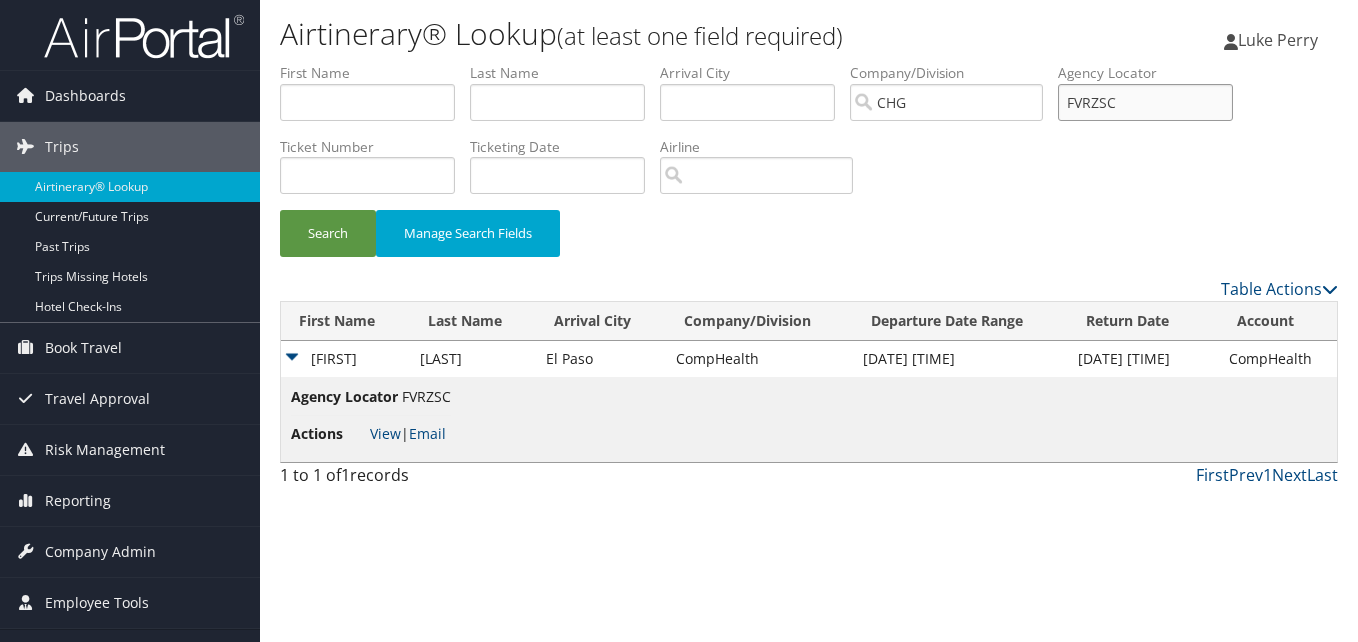 drag, startPoint x: 1165, startPoint y: 111, endPoint x: 1107, endPoint y: 109, distance: 58.034473 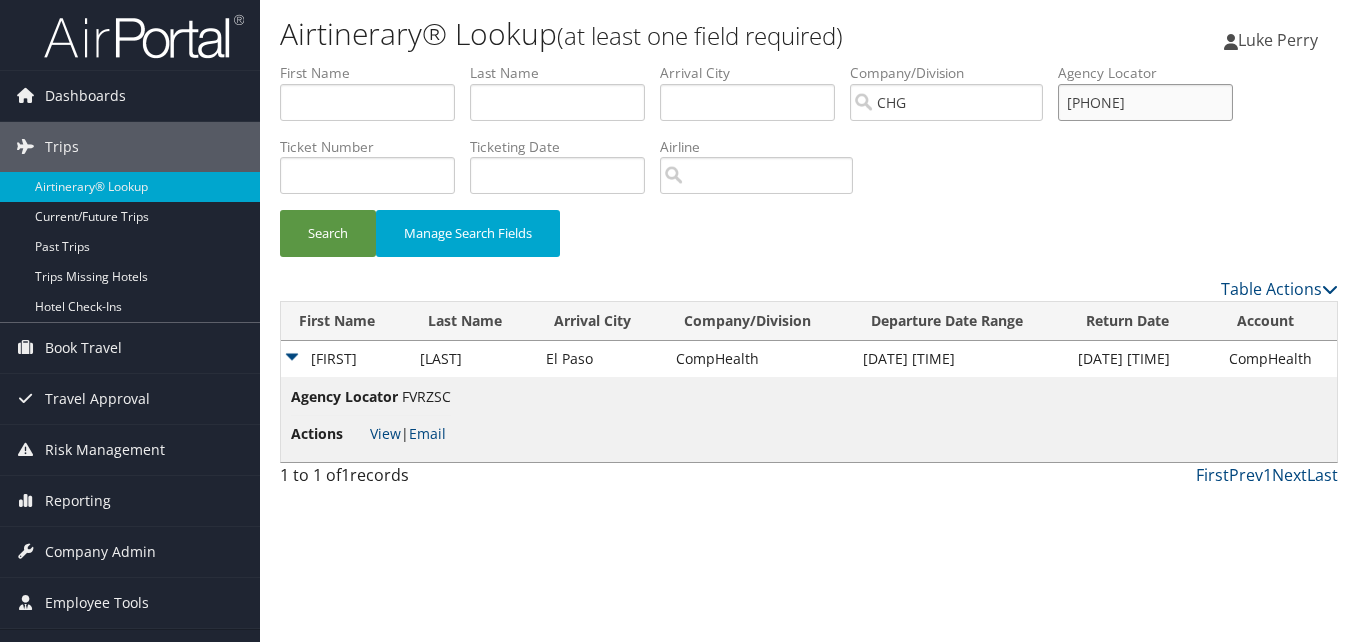 drag, startPoint x: 1188, startPoint y: 101, endPoint x: 761, endPoint y: 117, distance: 427.29965 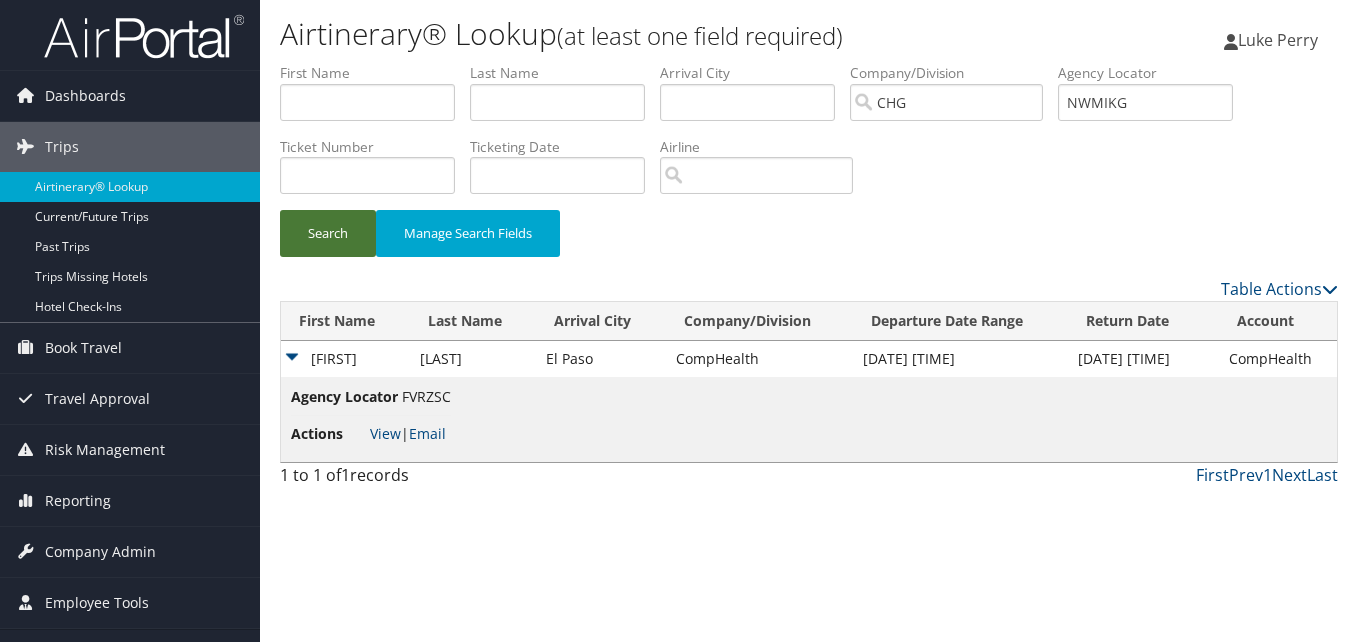 click on "Search" at bounding box center (328, 233) 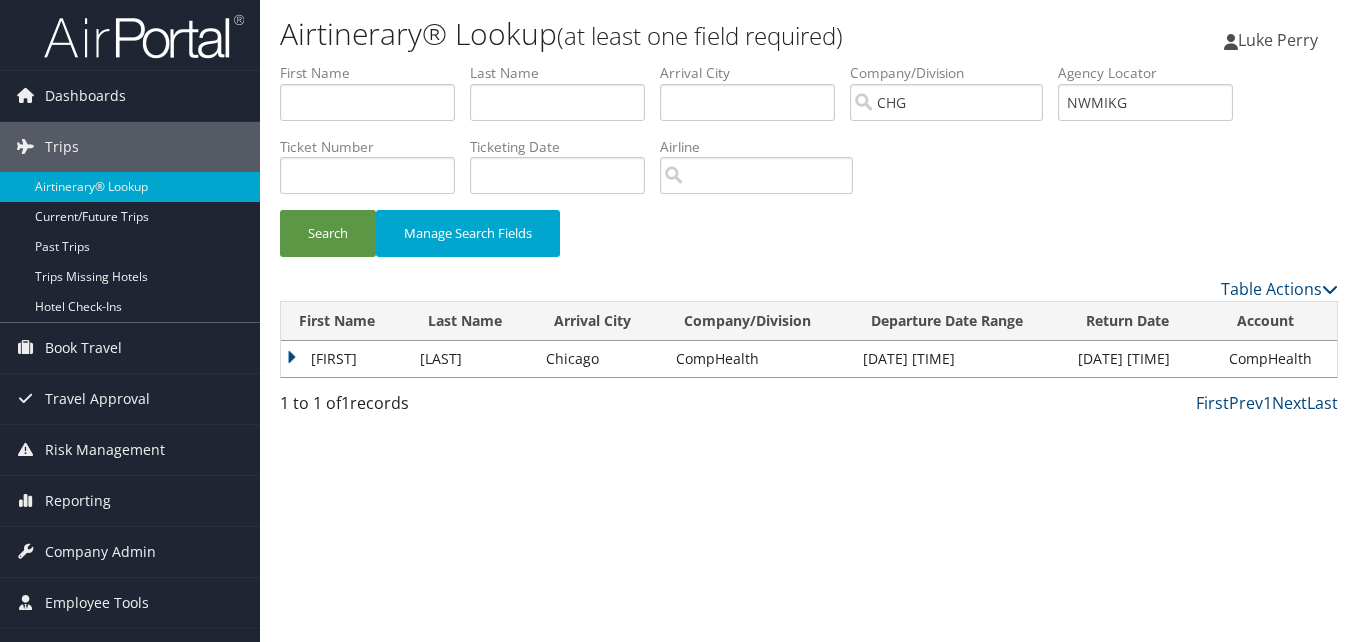 click on "Karl" at bounding box center (345, 359) 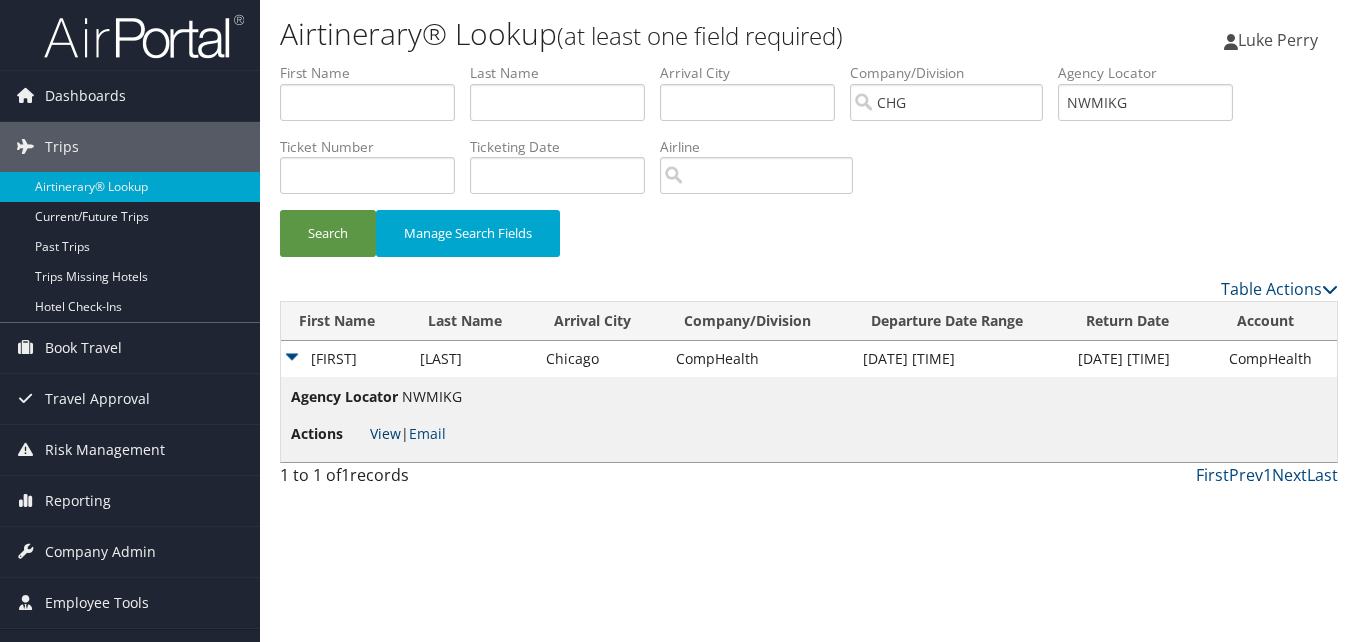 click on "View" at bounding box center [385, 433] 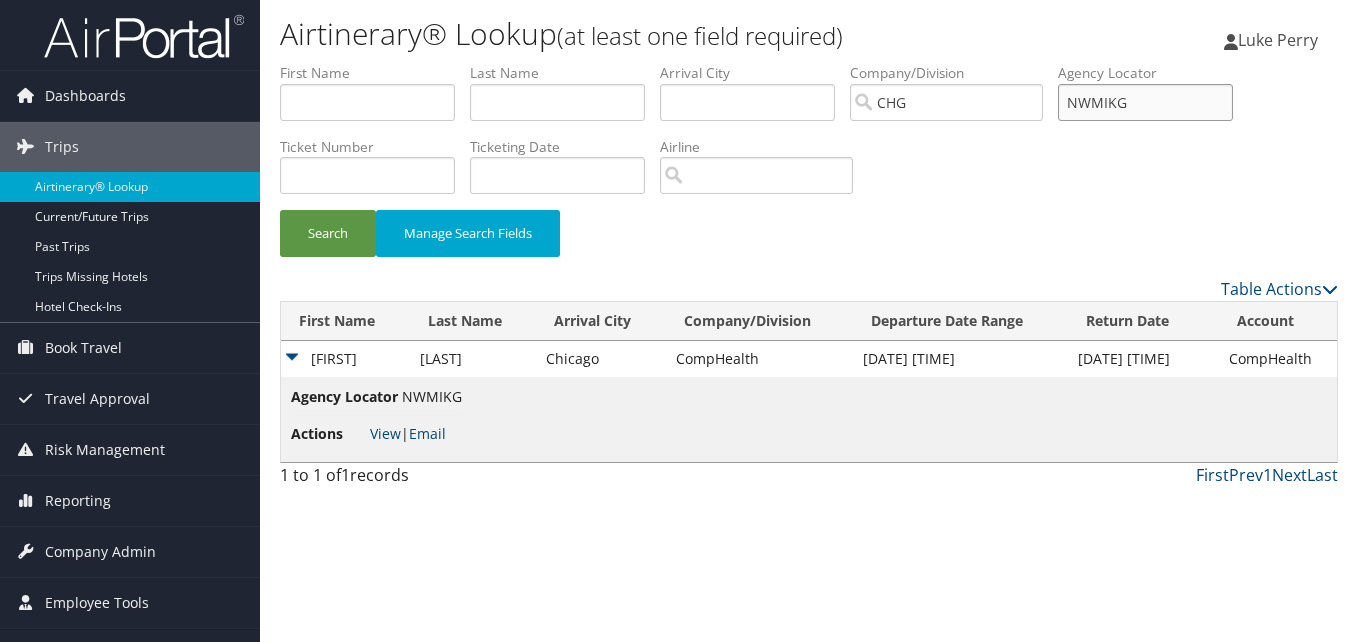 drag, startPoint x: 1147, startPoint y: 94, endPoint x: 1058, endPoint y: 120, distance: 92.72001 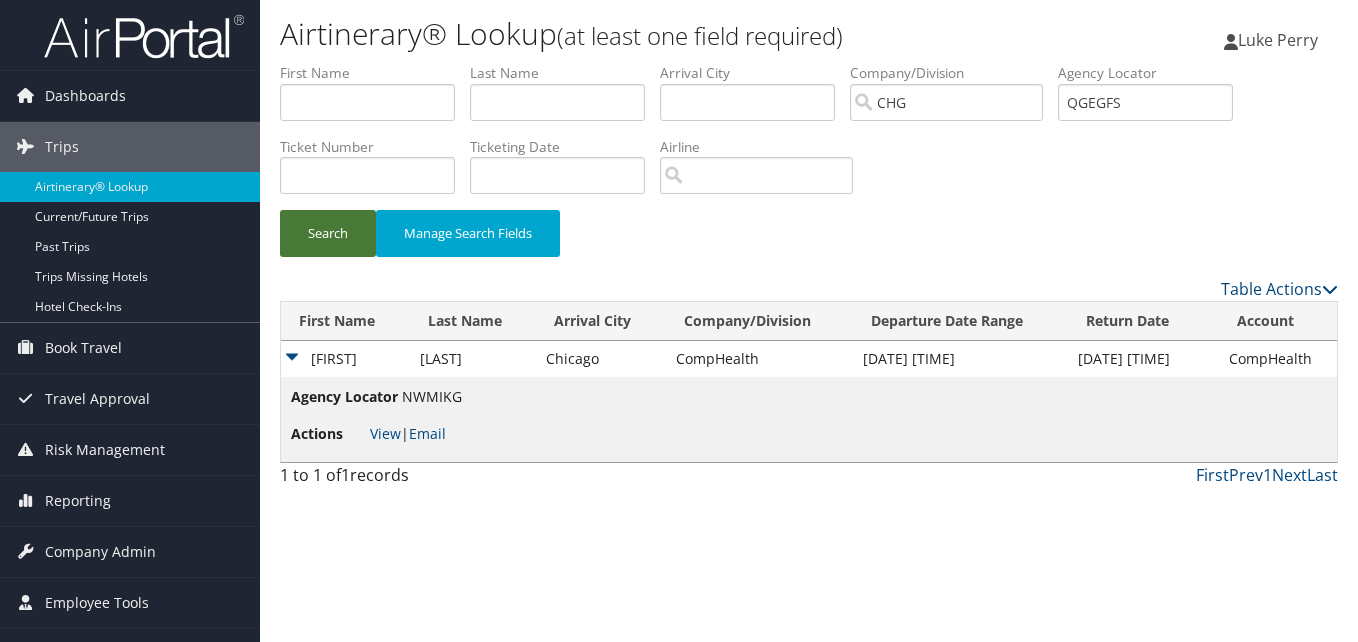 click on "Search" at bounding box center [328, 233] 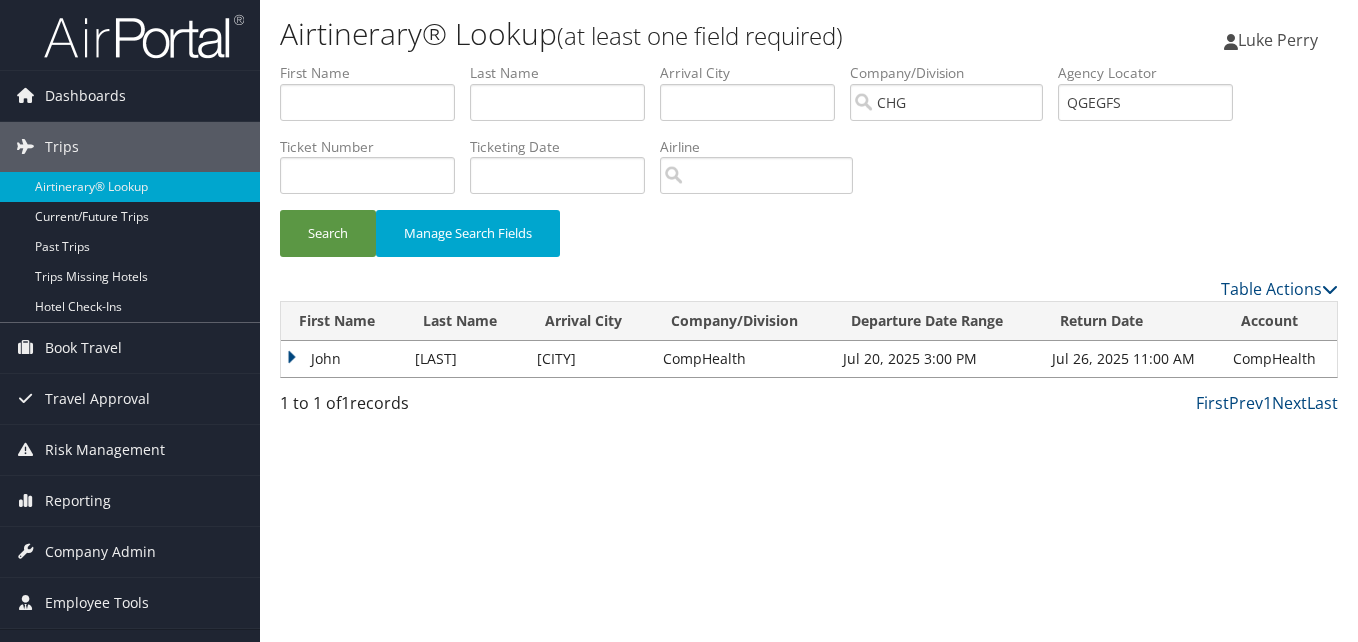 click on "John" at bounding box center [343, 359] 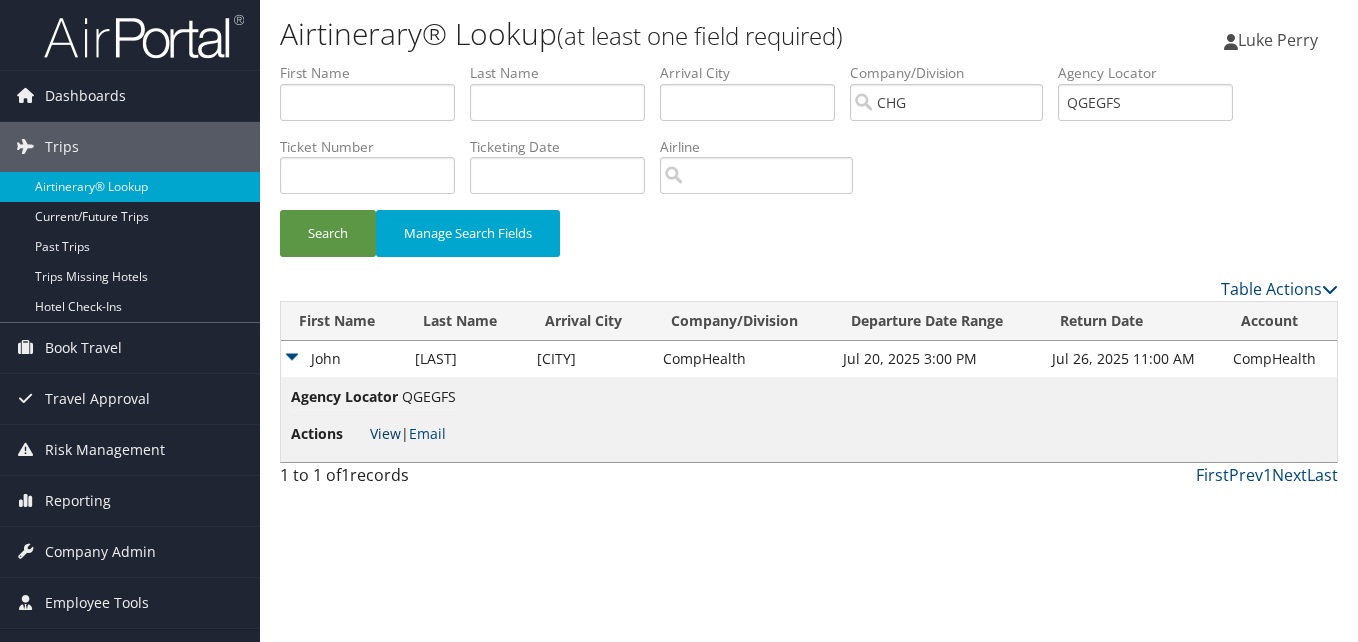 click on "View" at bounding box center [385, 433] 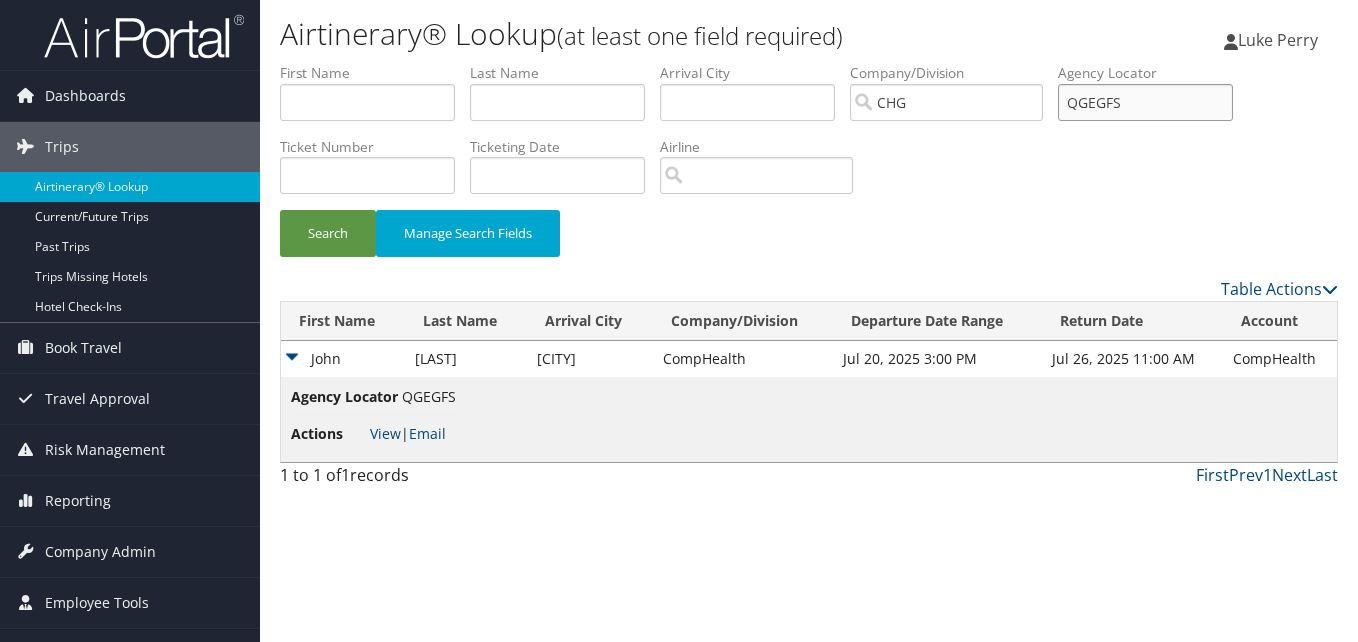 drag, startPoint x: 1139, startPoint y: 103, endPoint x: 1013, endPoint y: 140, distance: 131.32022 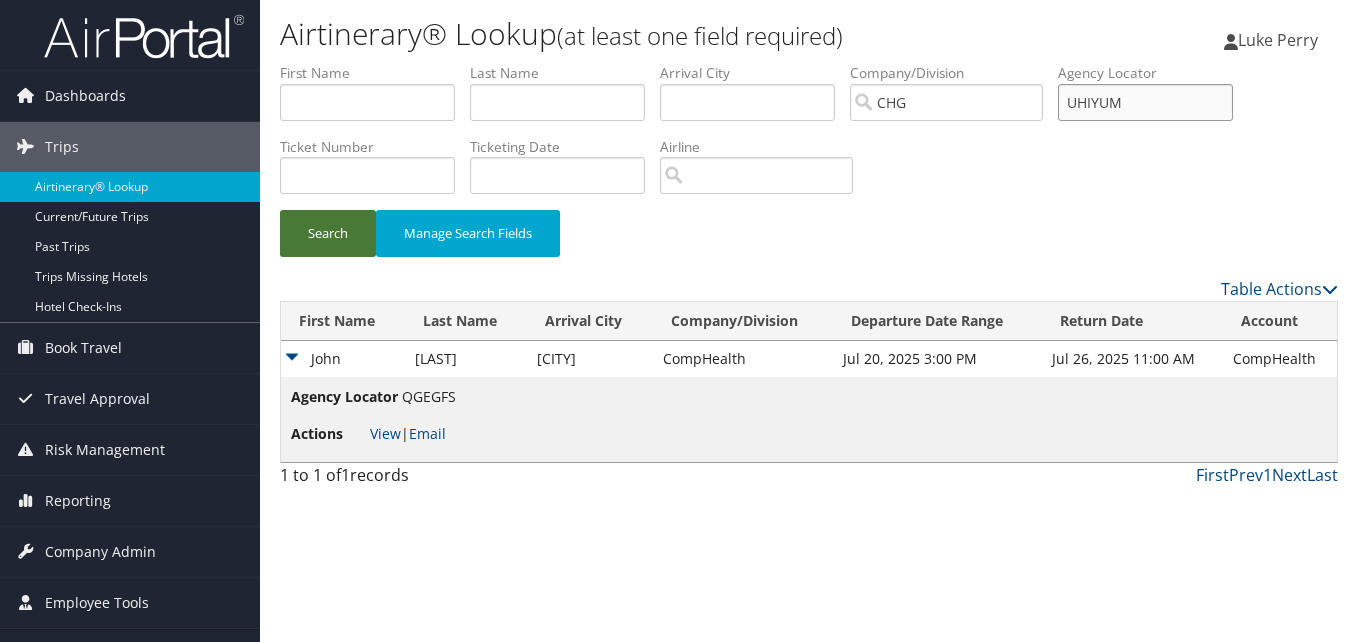 type on "UHIYUM" 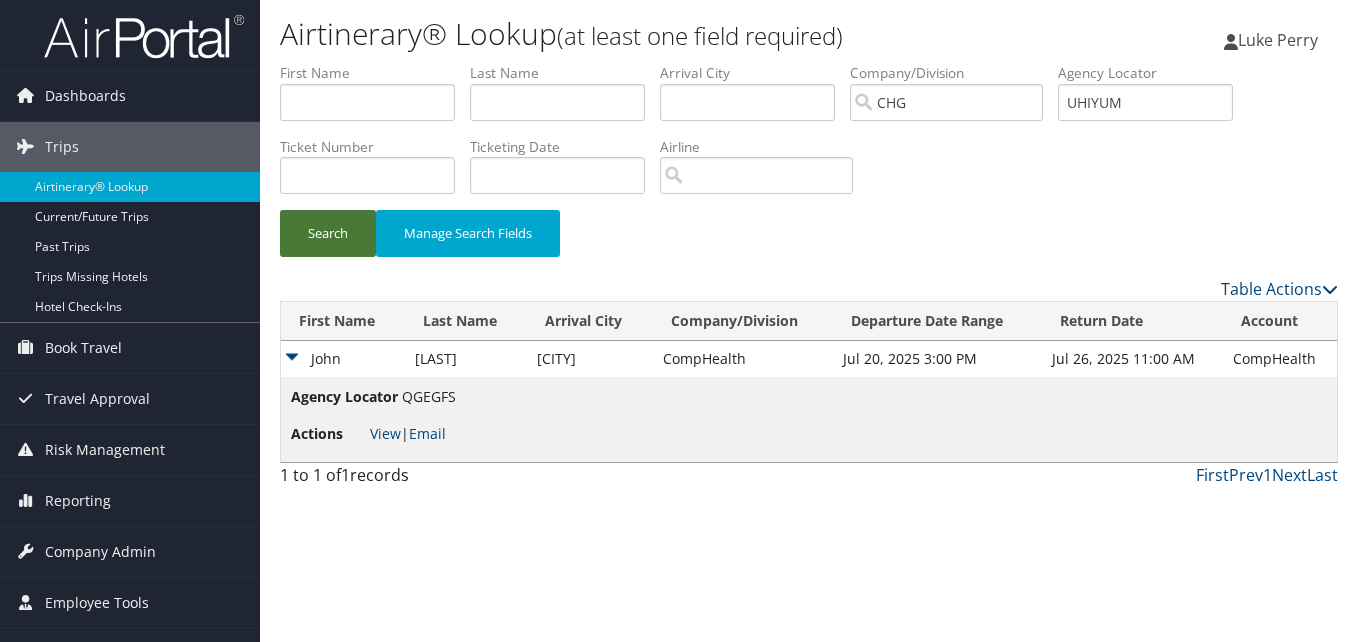click on "Search" at bounding box center (328, 233) 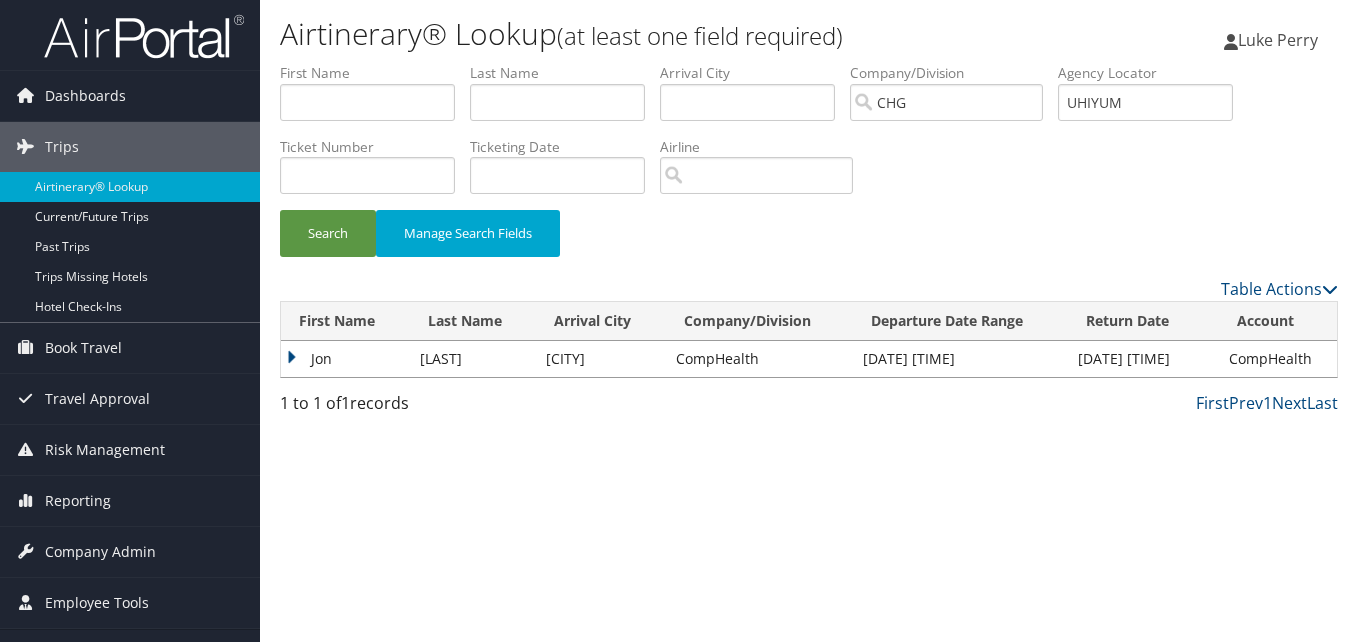 click on "Jon" at bounding box center (345, 359) 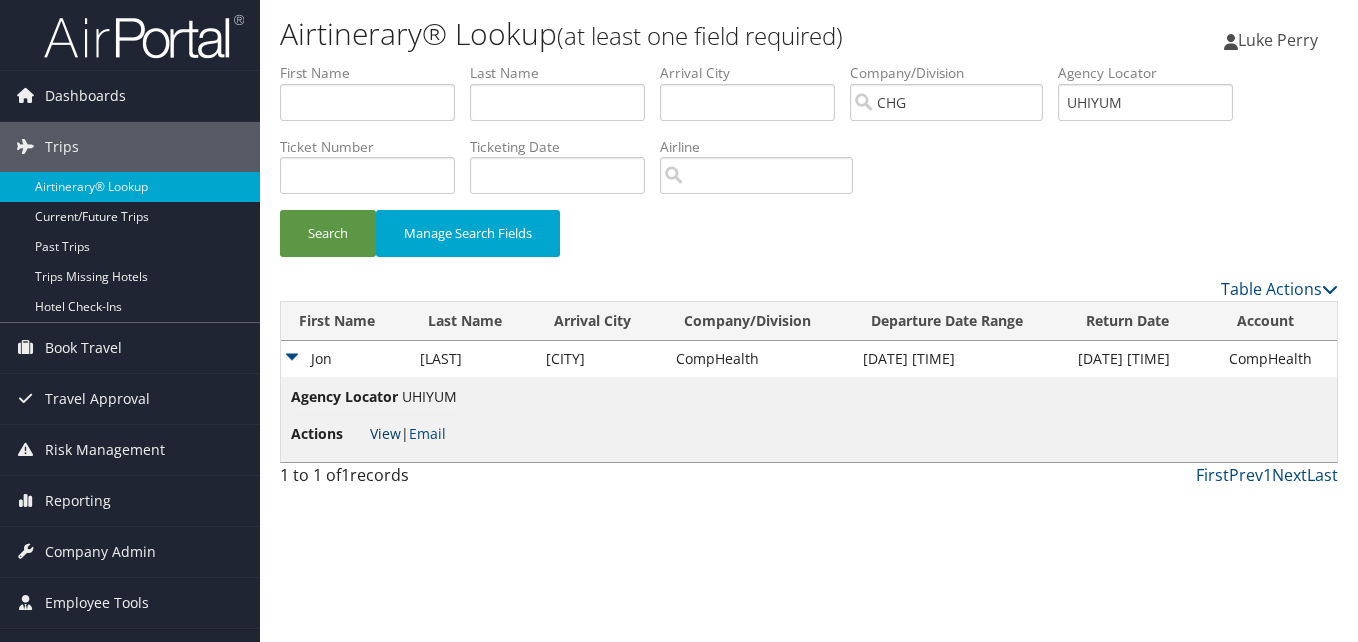 click on "View" at bounding box center (385, 433) 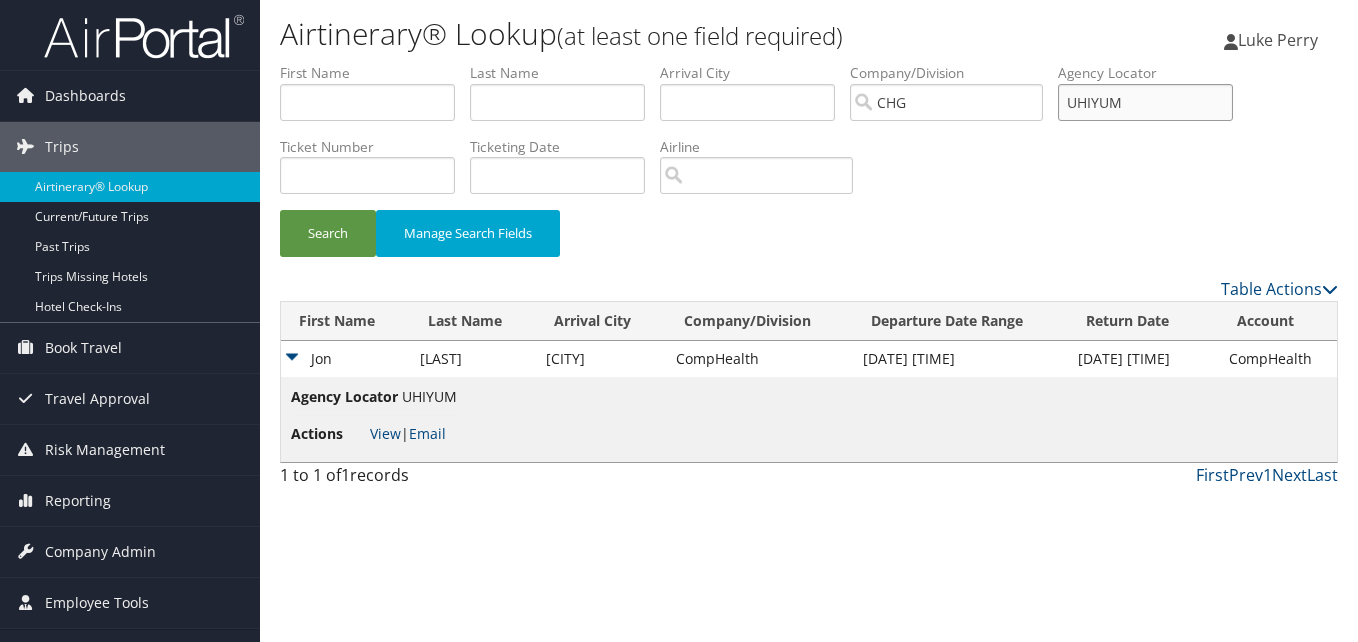drag, startPoint x: 1188, startPoint y: 117, endPoint x: 1050, endPoint y: 117, distance: 138 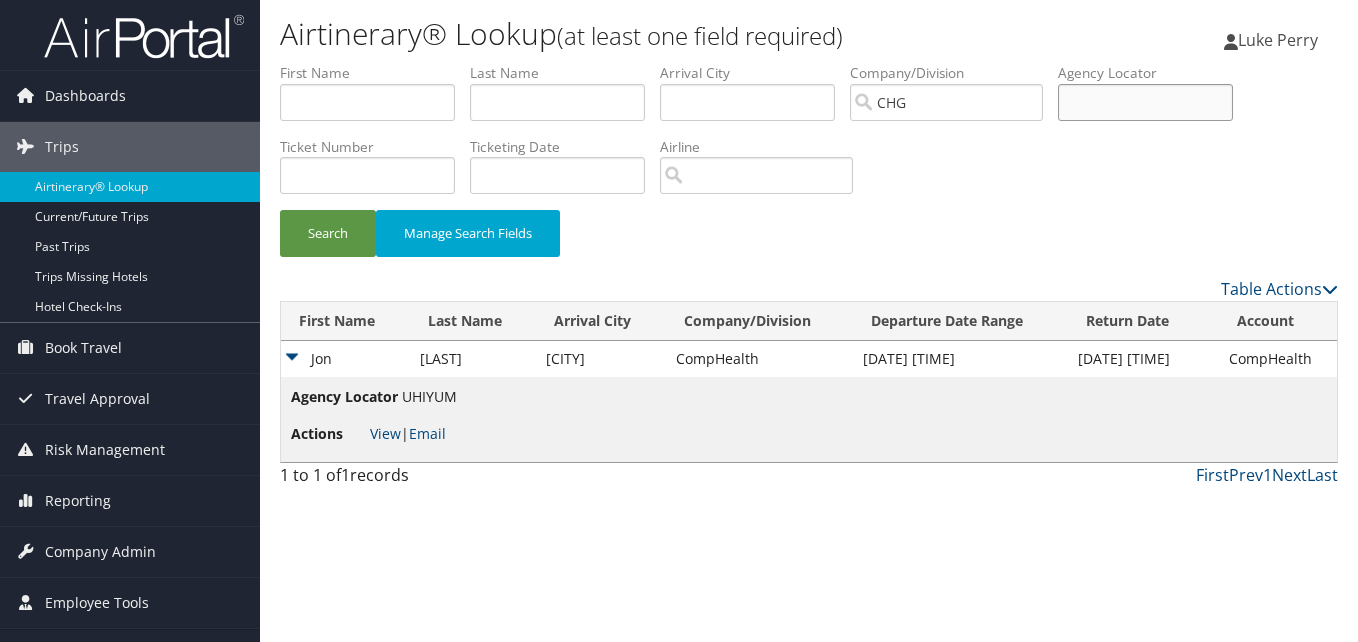 type 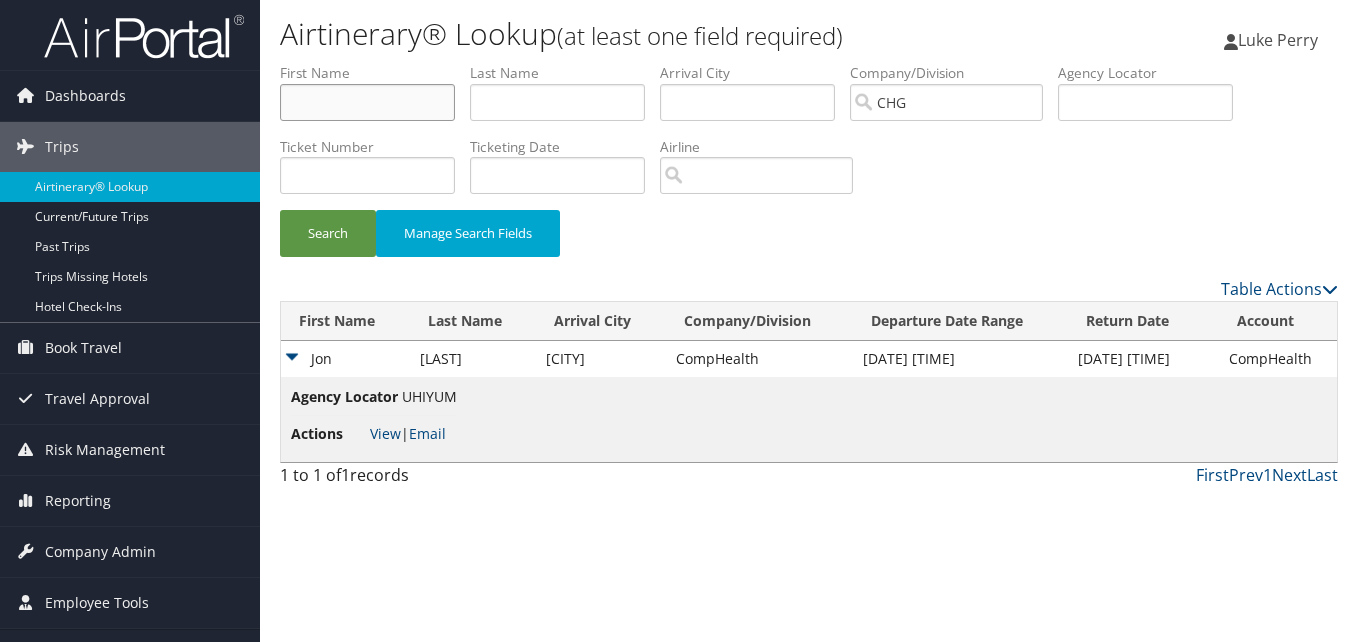 click at bounding box center [367, 102] 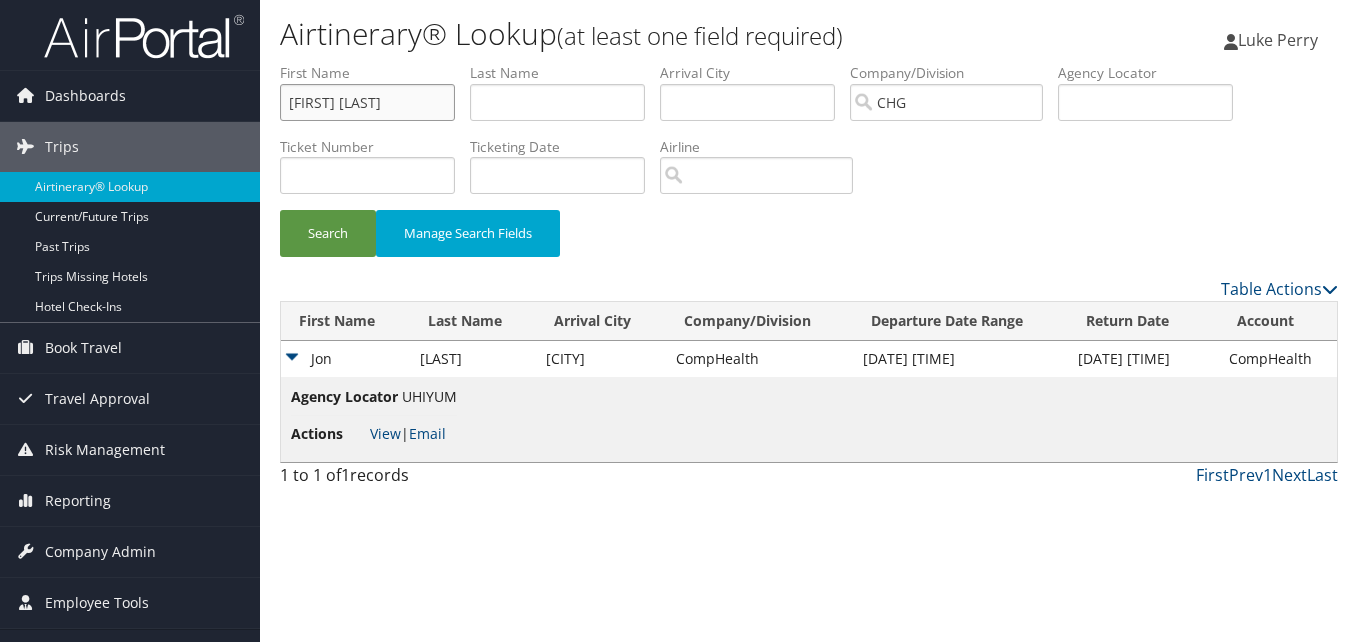 drag, startPoint x: 398, startPoint y: 101, endPoint x: 316, endPoint y: 112, distance: 82.73451 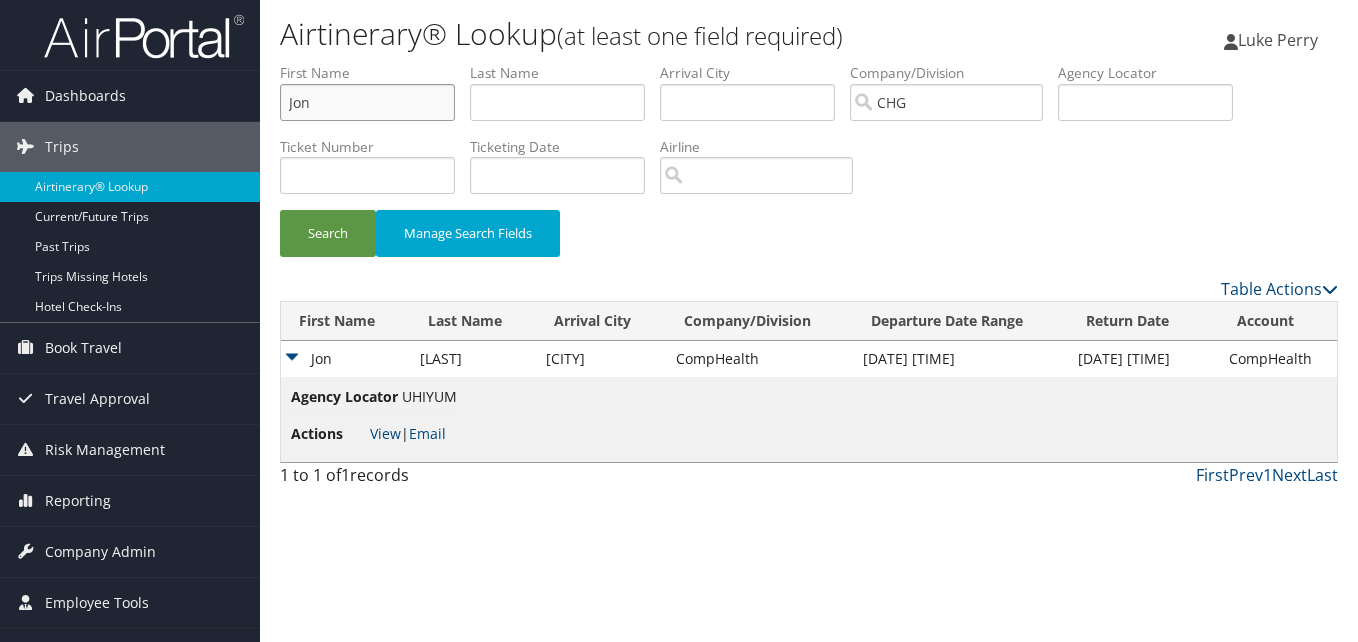 type on "Jon" 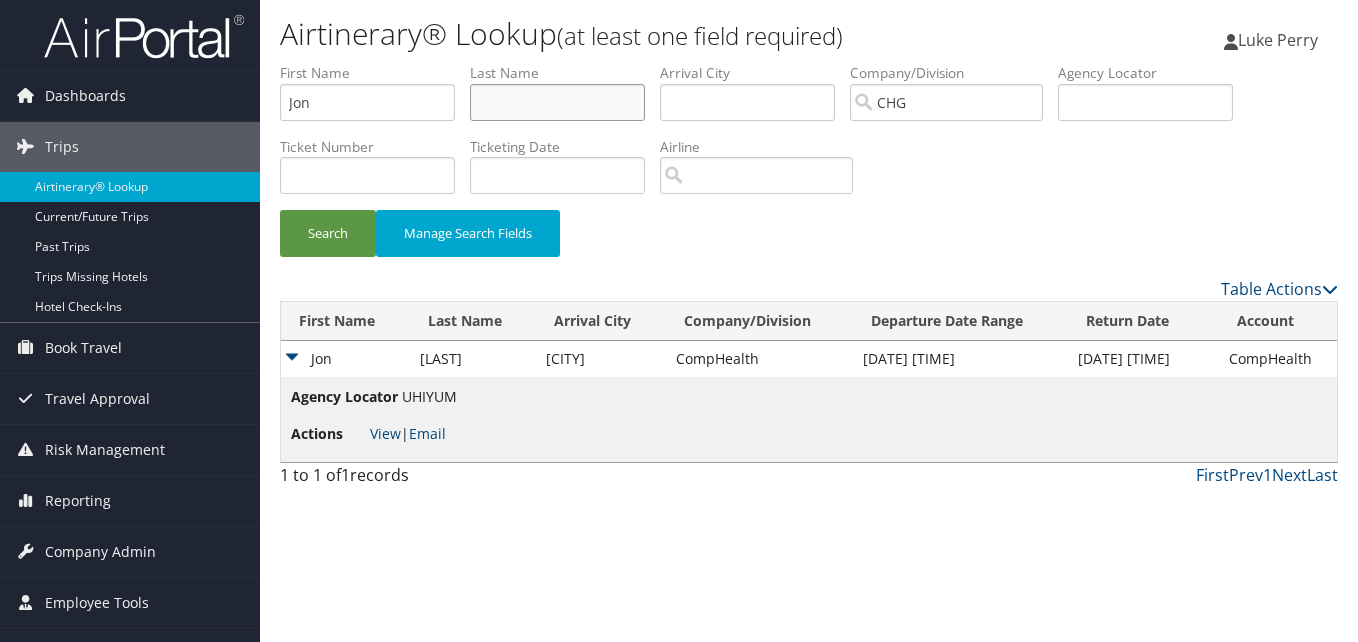 click at bounding box center [557, 102] 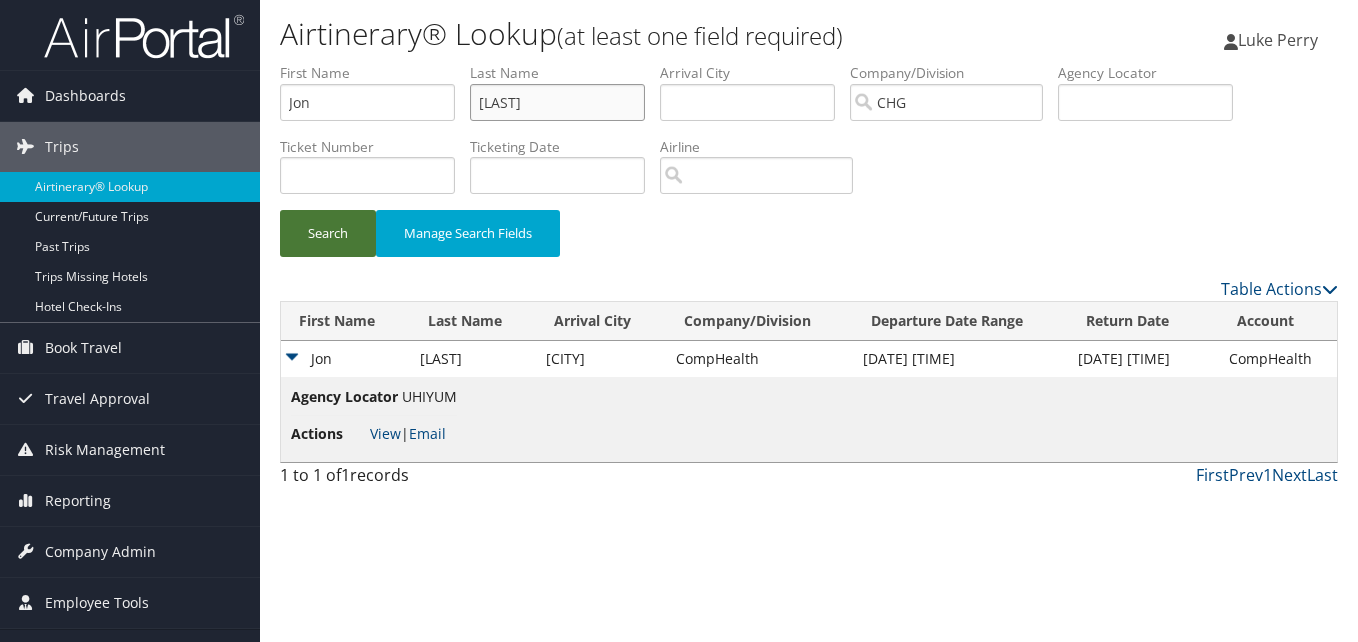 type on "Bowersox" 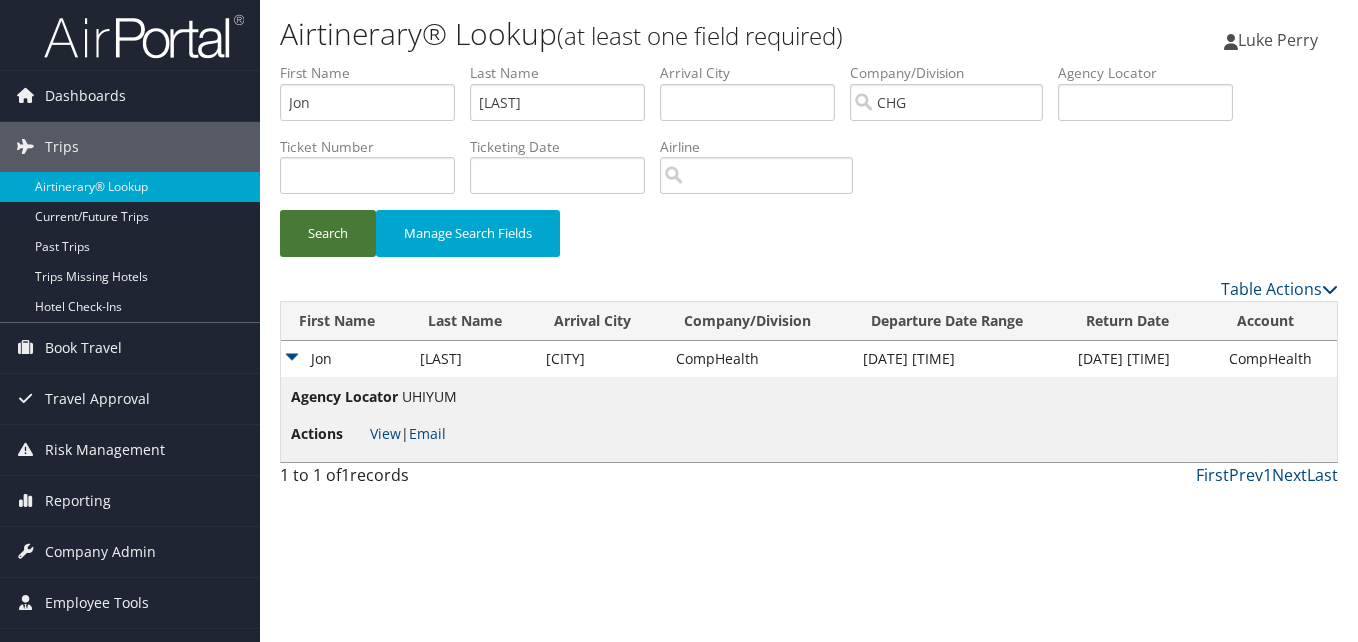 click on "Search" at bounding box center [328, 233] 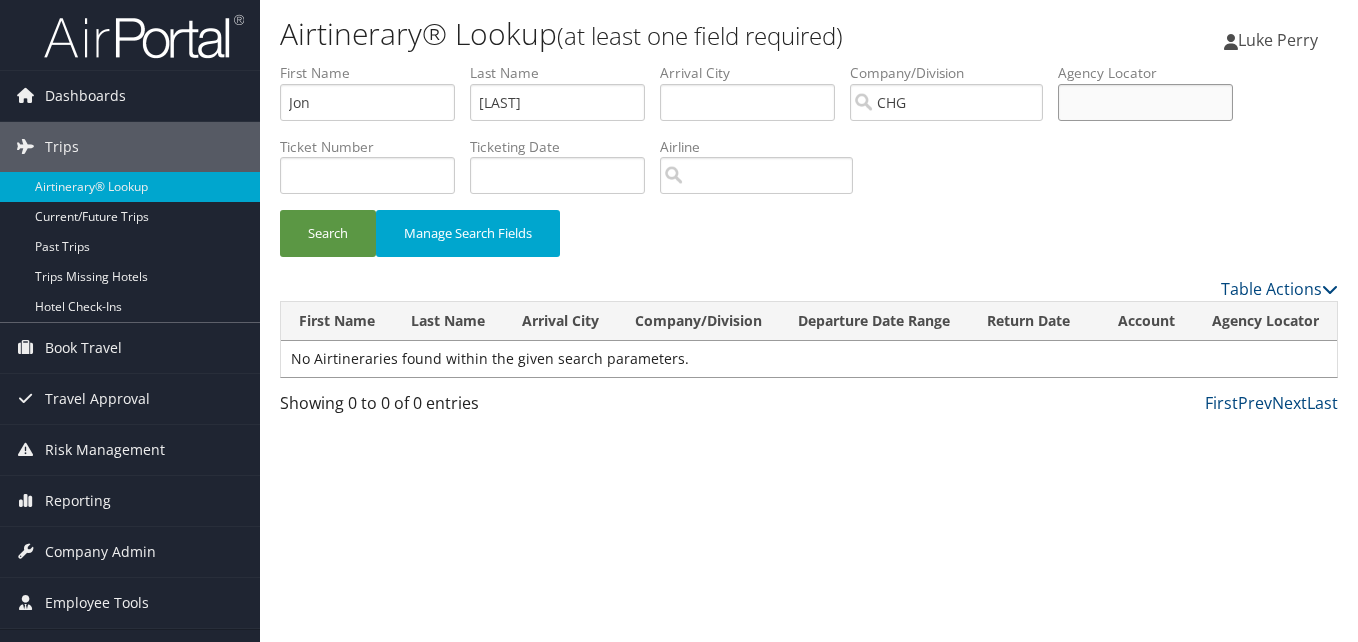 click at bounding box center (1145, 102) 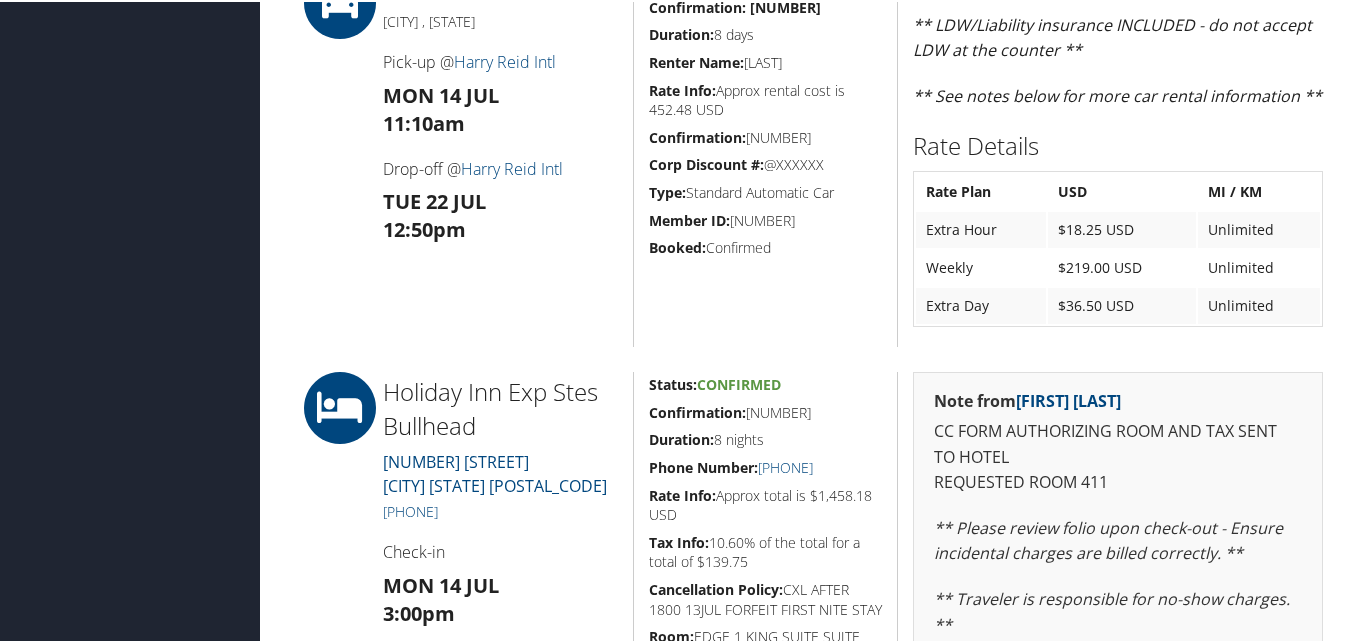 scroll, scrollTop: 1100, scrollLeft: 0, axis: vertical 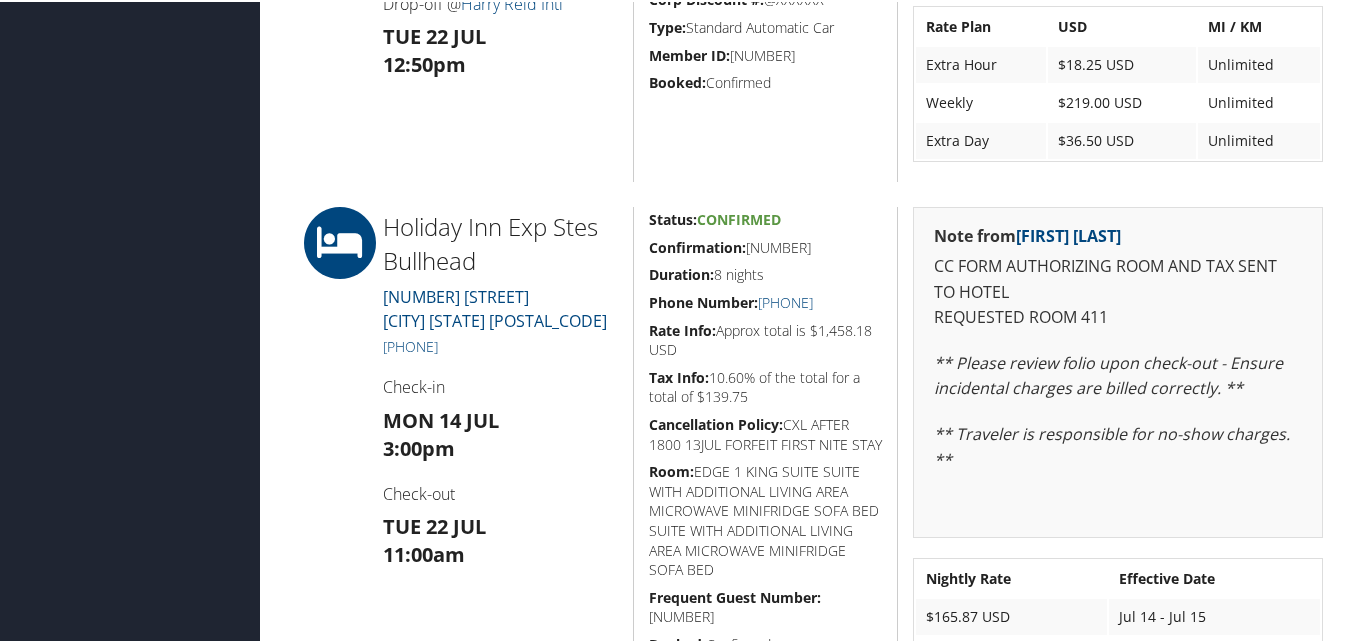 drag, startPoint x: 830, startPoint y: 243, endPoint x: 636, endPoint y: 237, distance: 194.09276 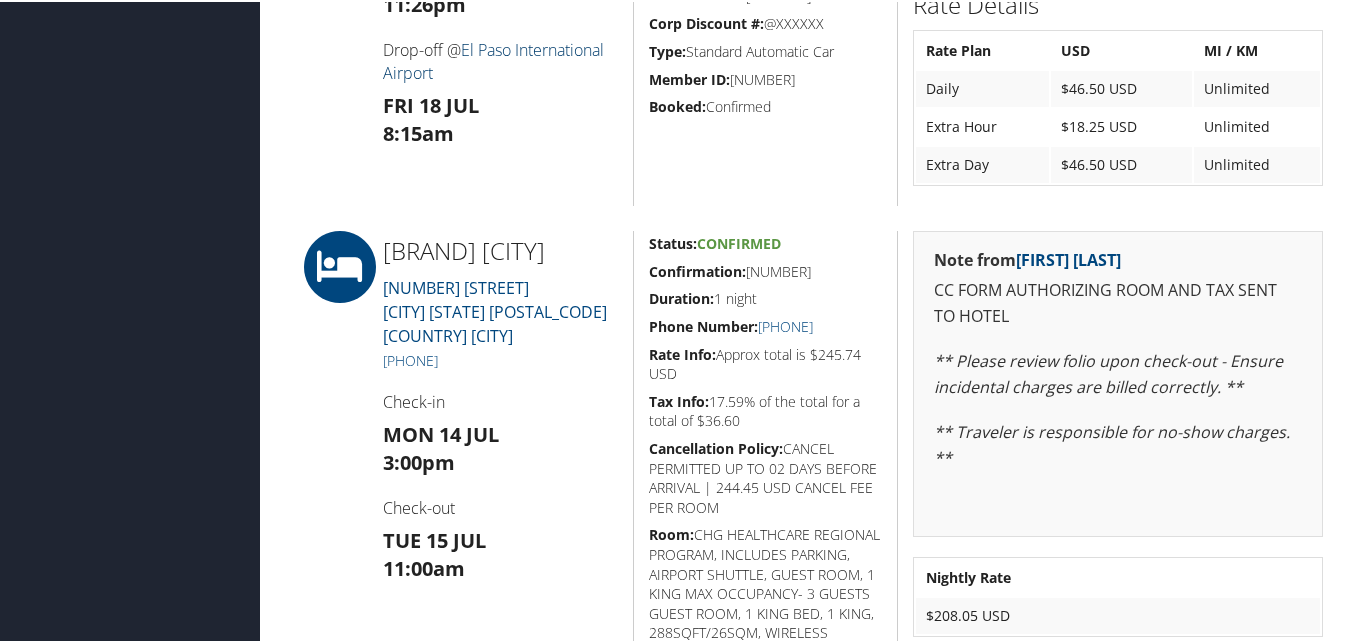 scroll, scrollTop: 1100, scrollLeft: 0, axis: vertical 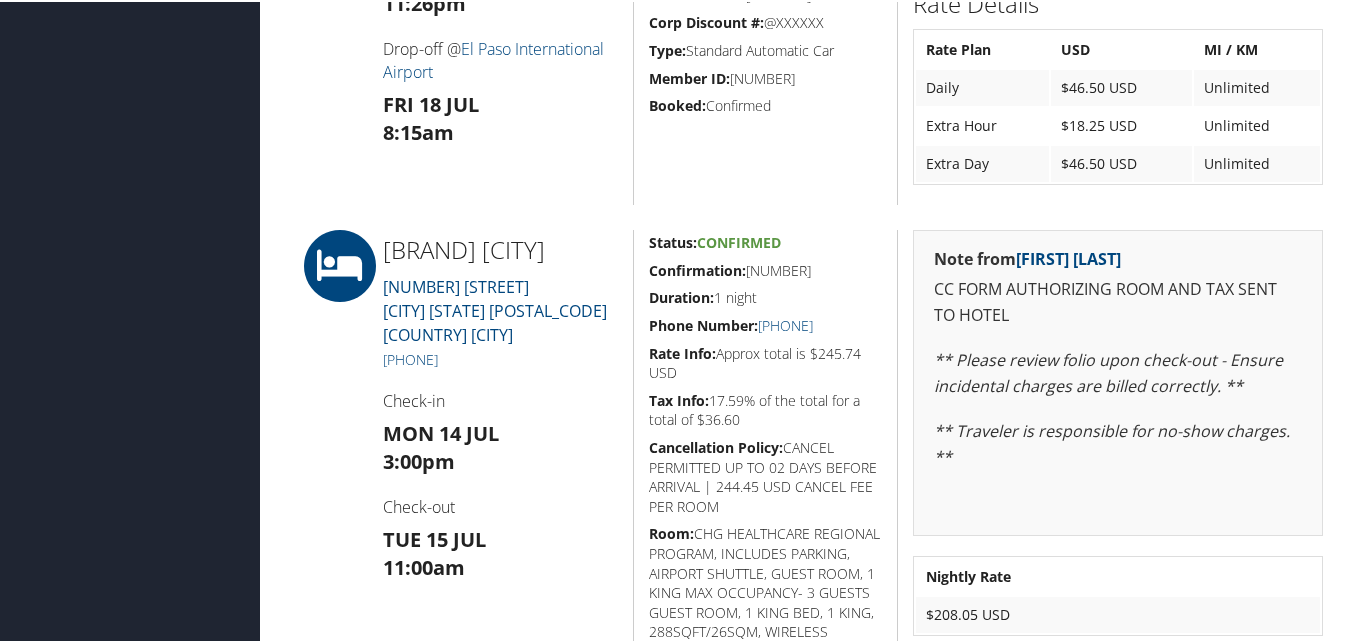 drag, startPoint x: 779, startPoint y: 251, endPoint x: 645, endPoint y: 277, distance: 136.49908 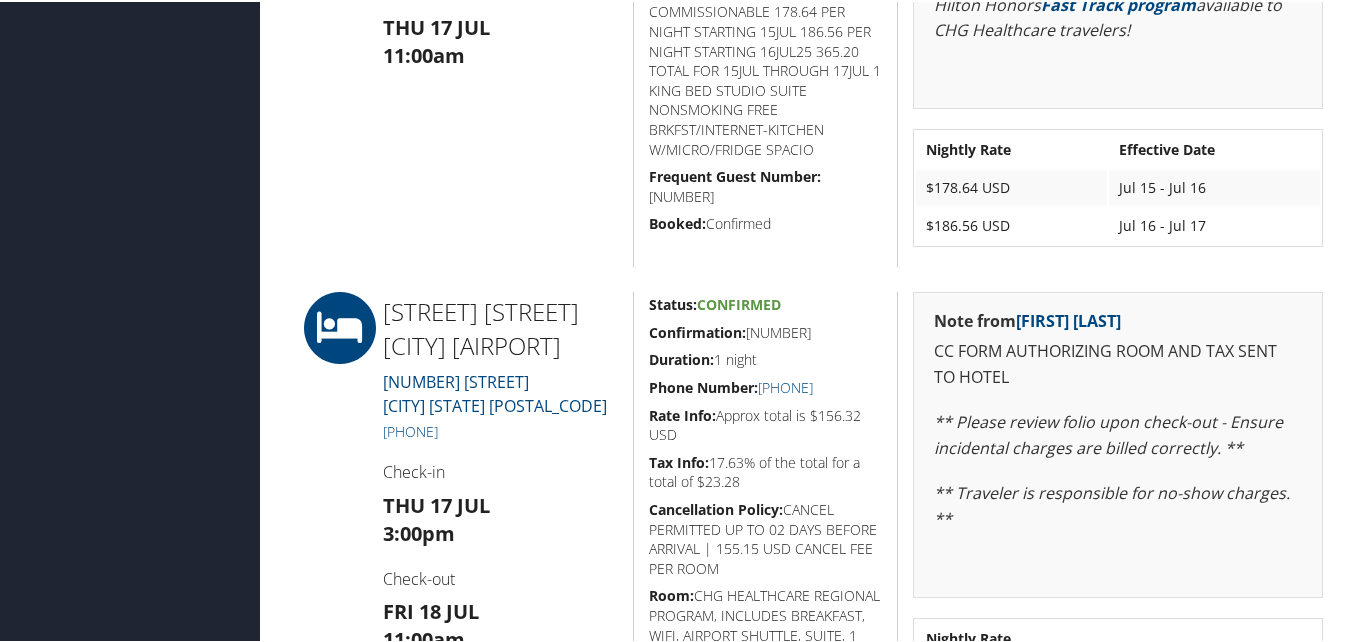 scroll, scrollTop: 2300, scrollLeft: 0, axis: vertical 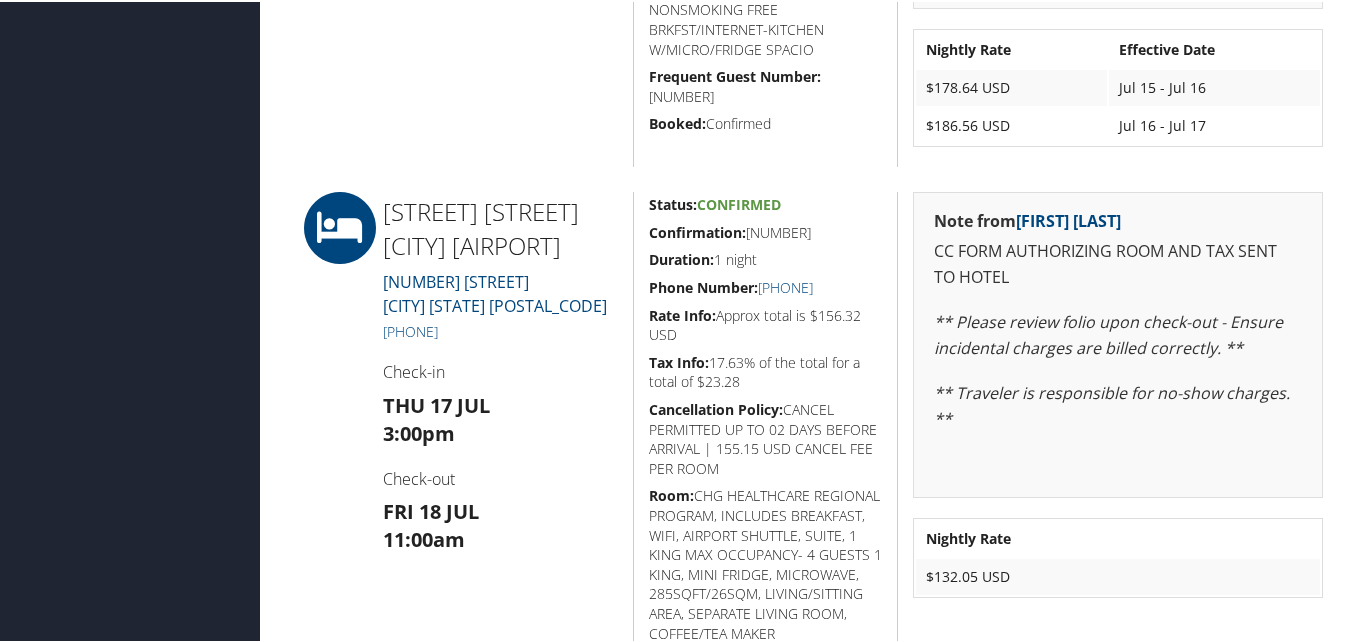 drag, startPoint x: 815, startPoint y: 228, endPoint x: 644, endPoint y: 234, distance: 171.10522 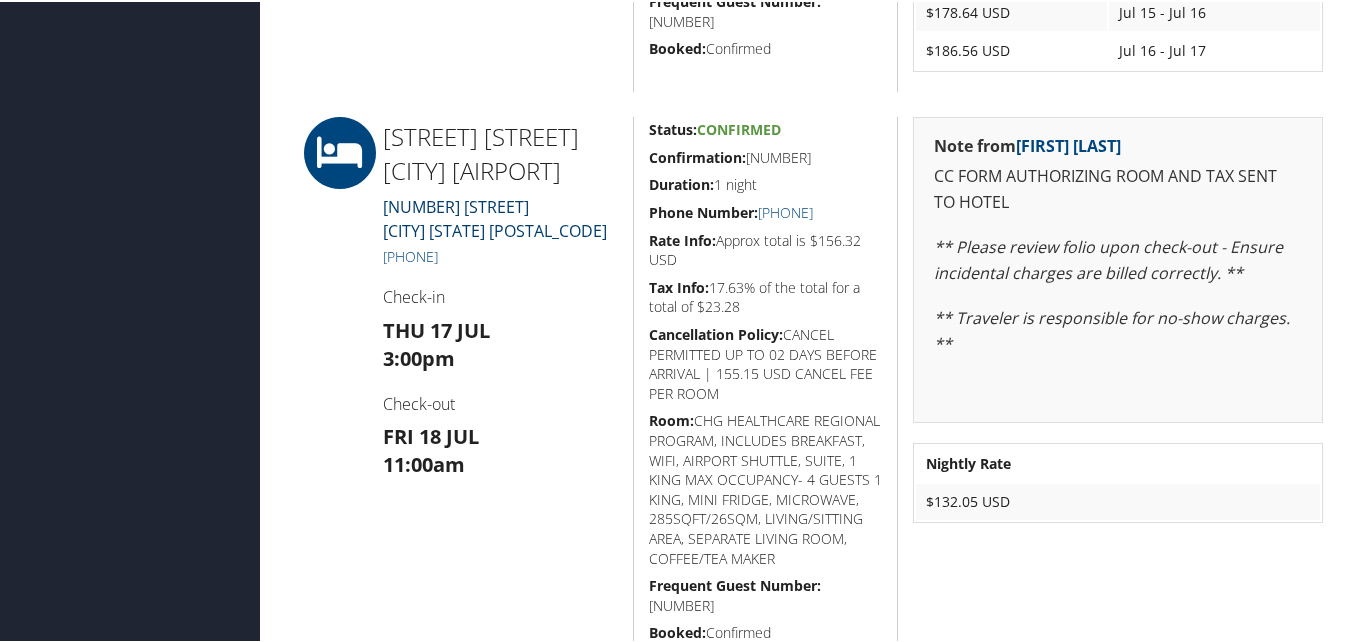 scroll, scrollTop: 2400, scrollLeft: 0, axis: vertical 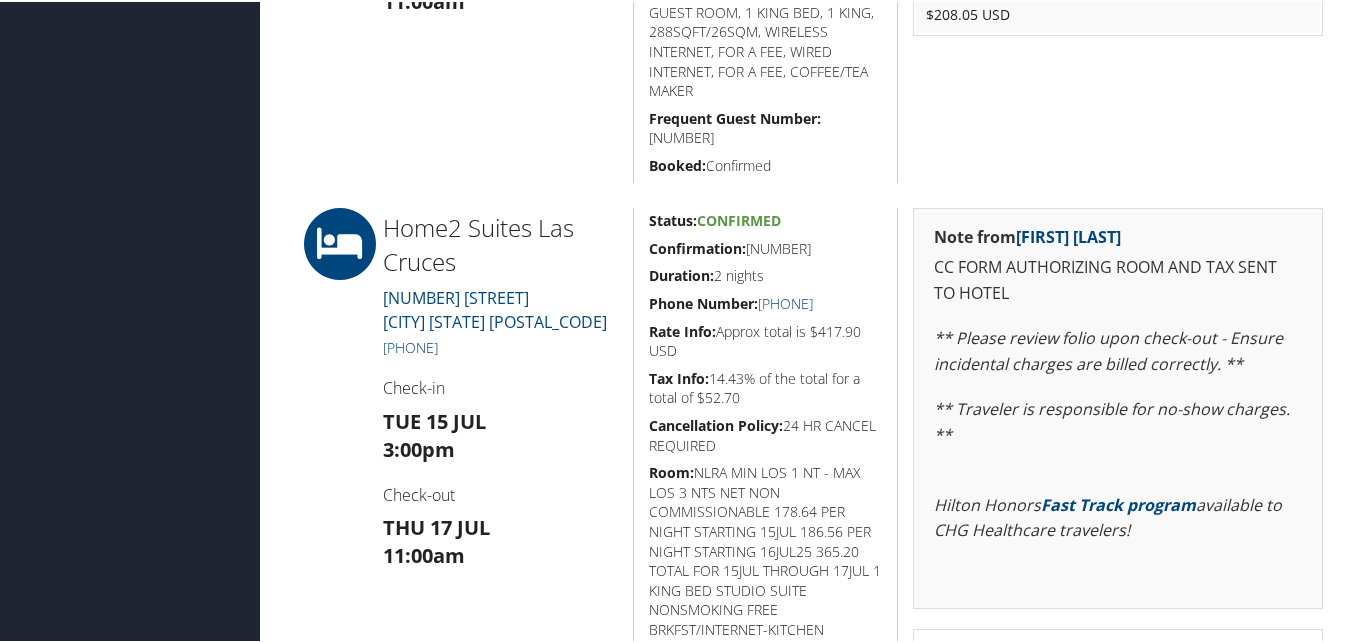drag, startPoint x: 520, startPoint y: 344, endPoint x: 404, endPoint y: 352, distance: 116.275536 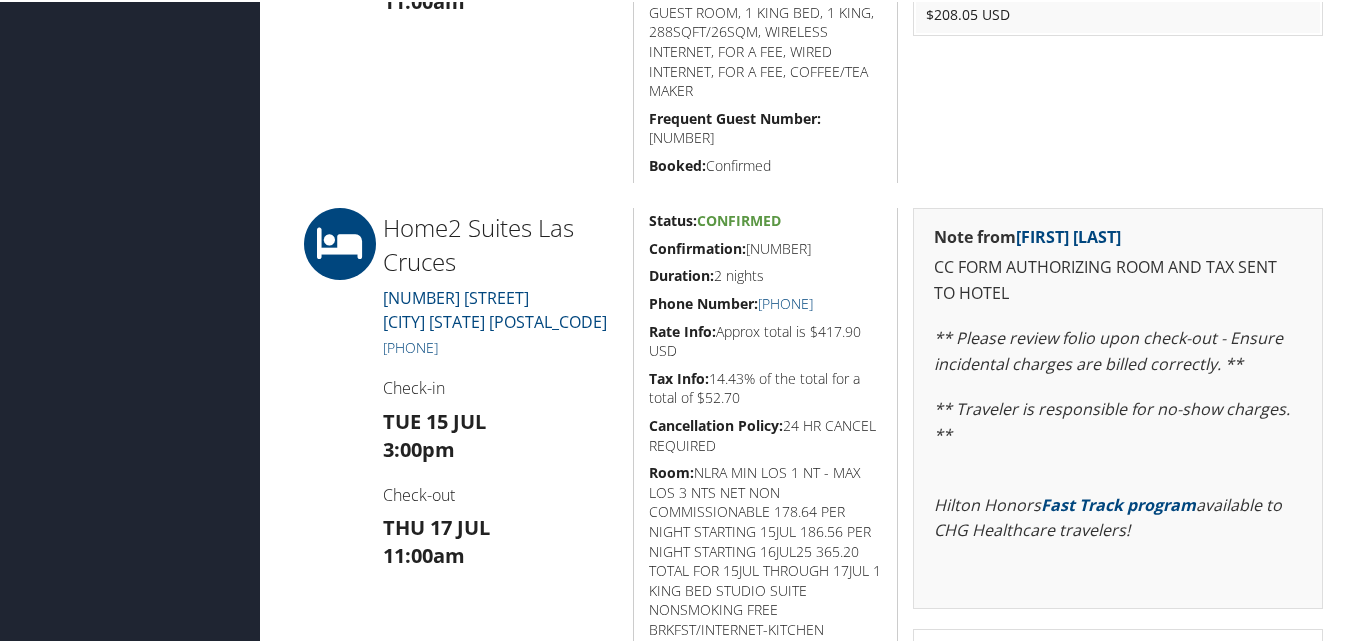 copy on "(575) 527-6491" 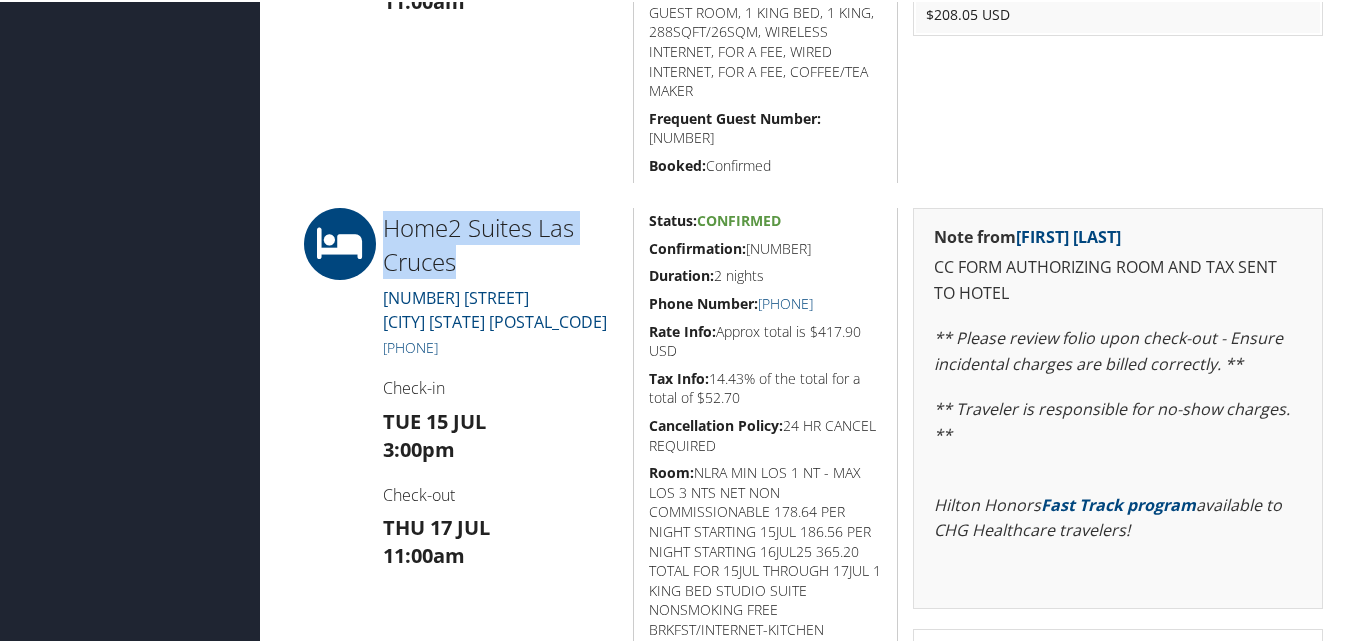 drag, startPoint x: 474, startPoint y: 259, endPoint x: 387, endPoint y: 221, distance: 94.93682 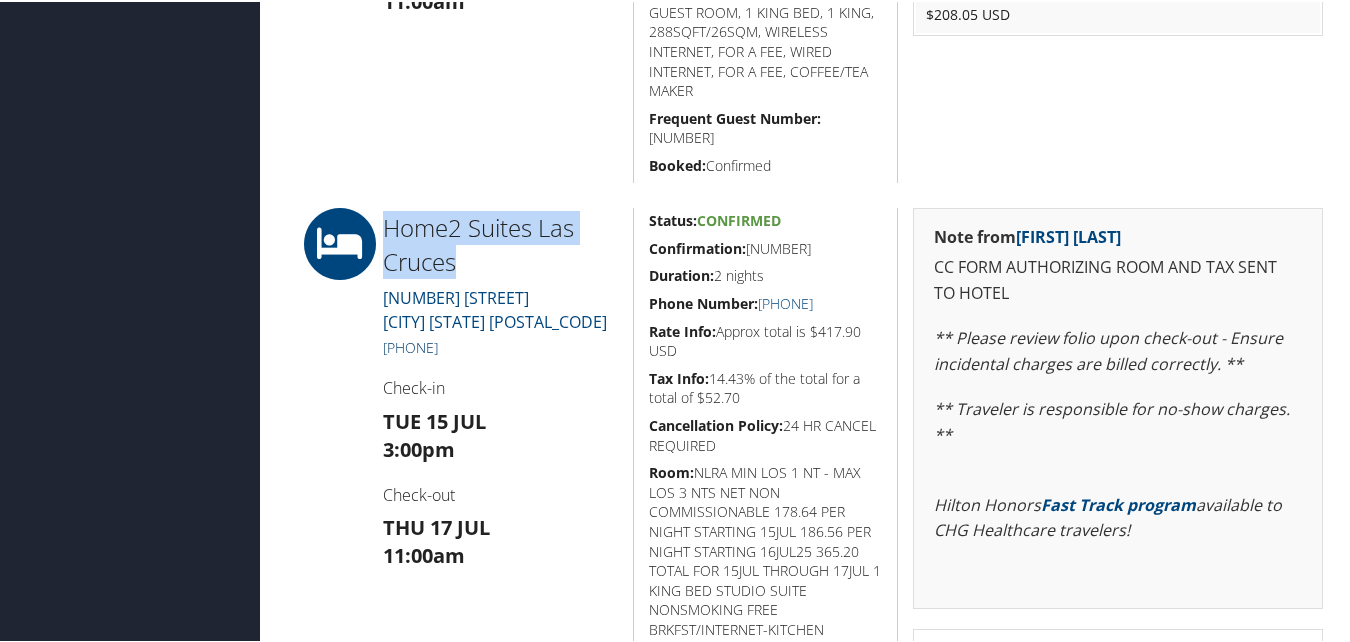 drag, startPoint x: 506, startPoint y: 346, endPoint x: 403, endPoint y: 350, distance: 103.077644 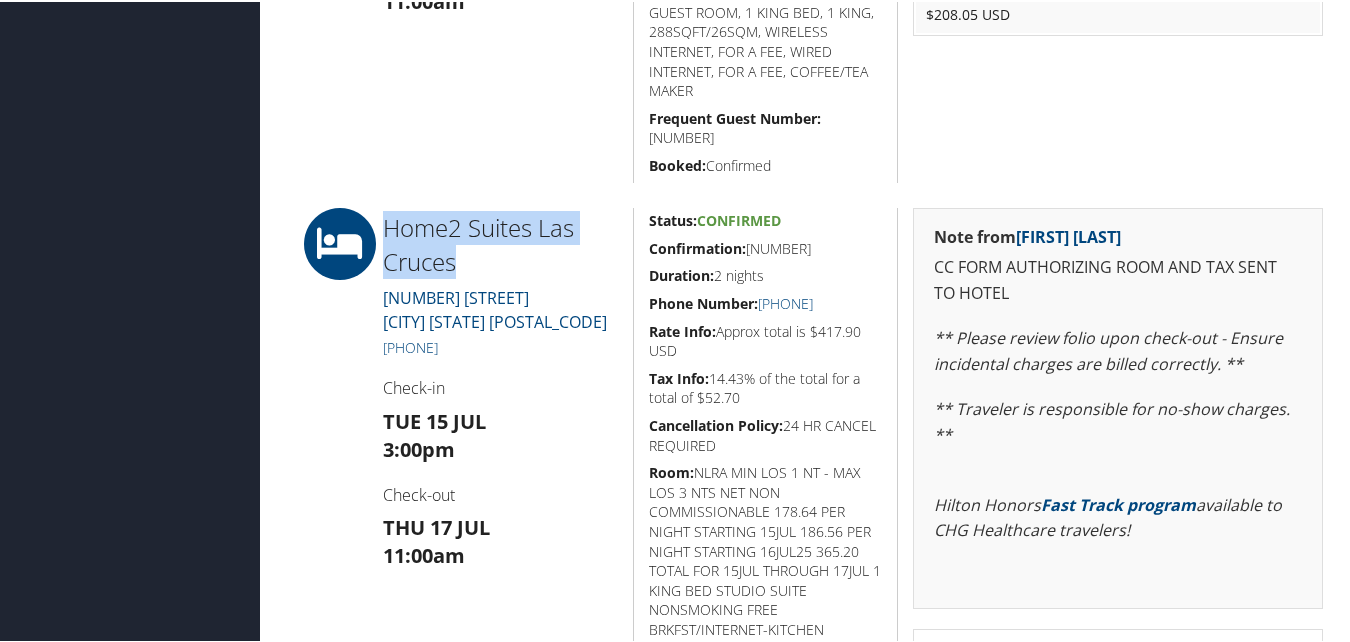 copy on "(575) 527-6491" 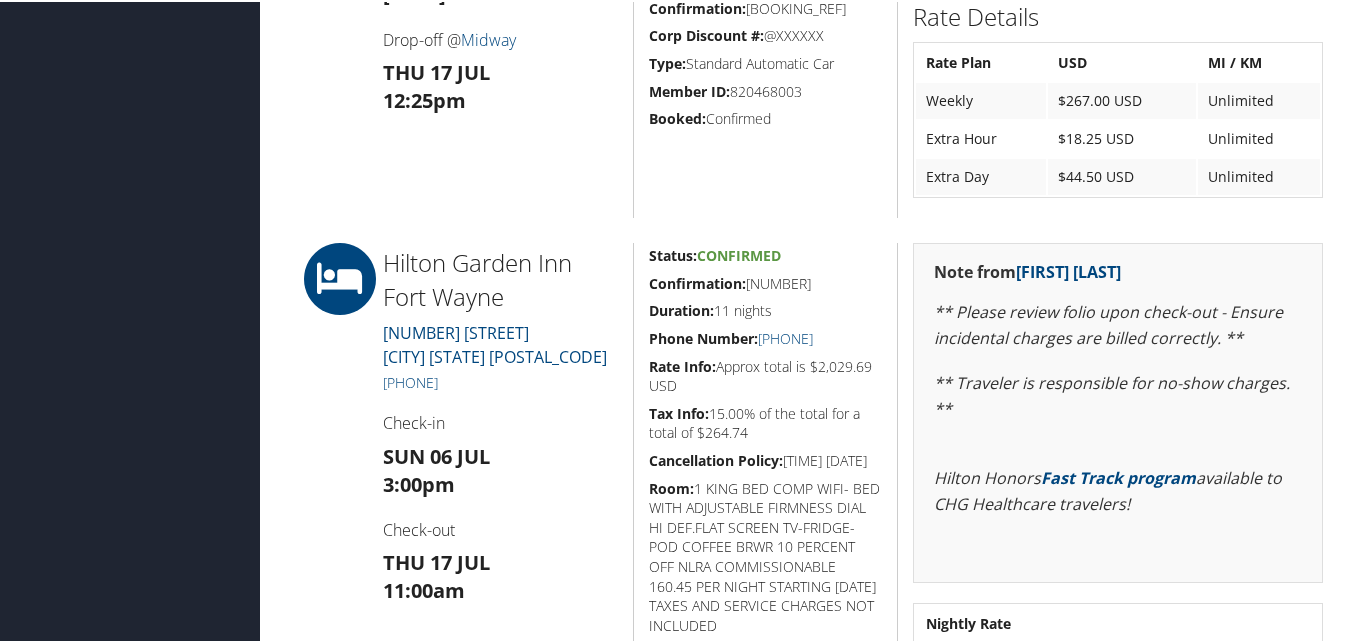 scroll, scrollTop: 1600, scrollLeft: 0, axis: vertical 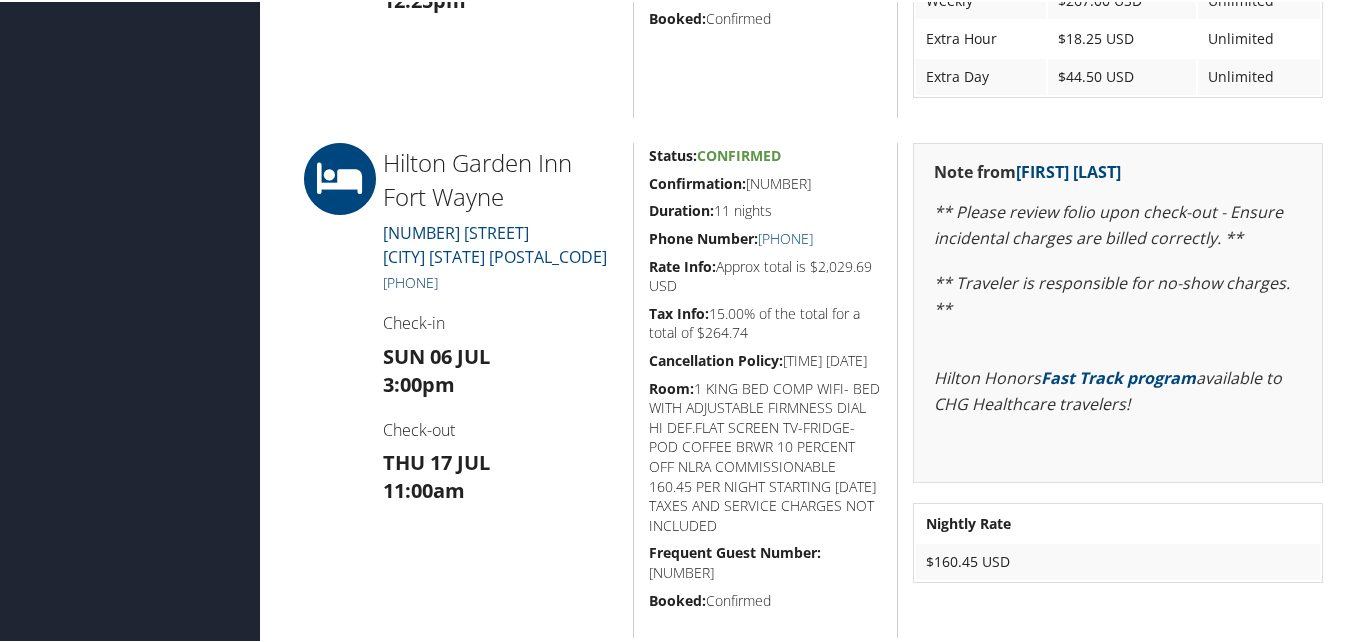drag, startPoint x: 530, startPoint y: 275, endPoint x: 404, endPoint y: 280, distance: 126.09917 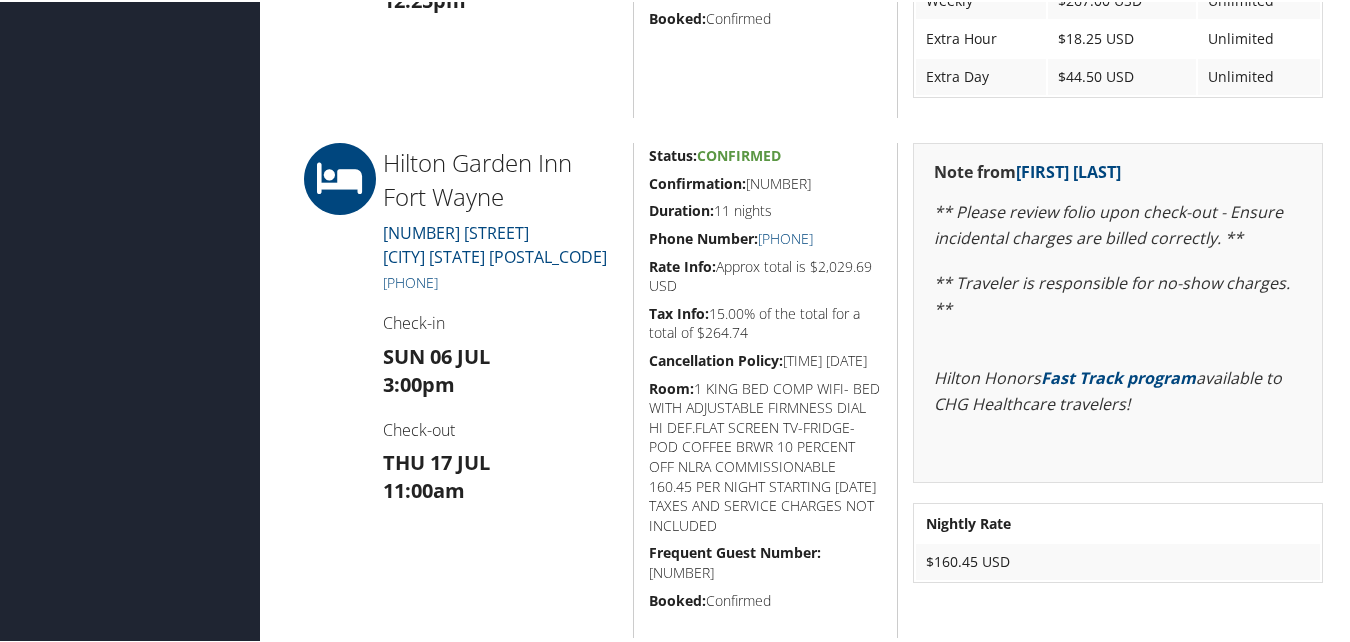 copy on "[PHONE]" 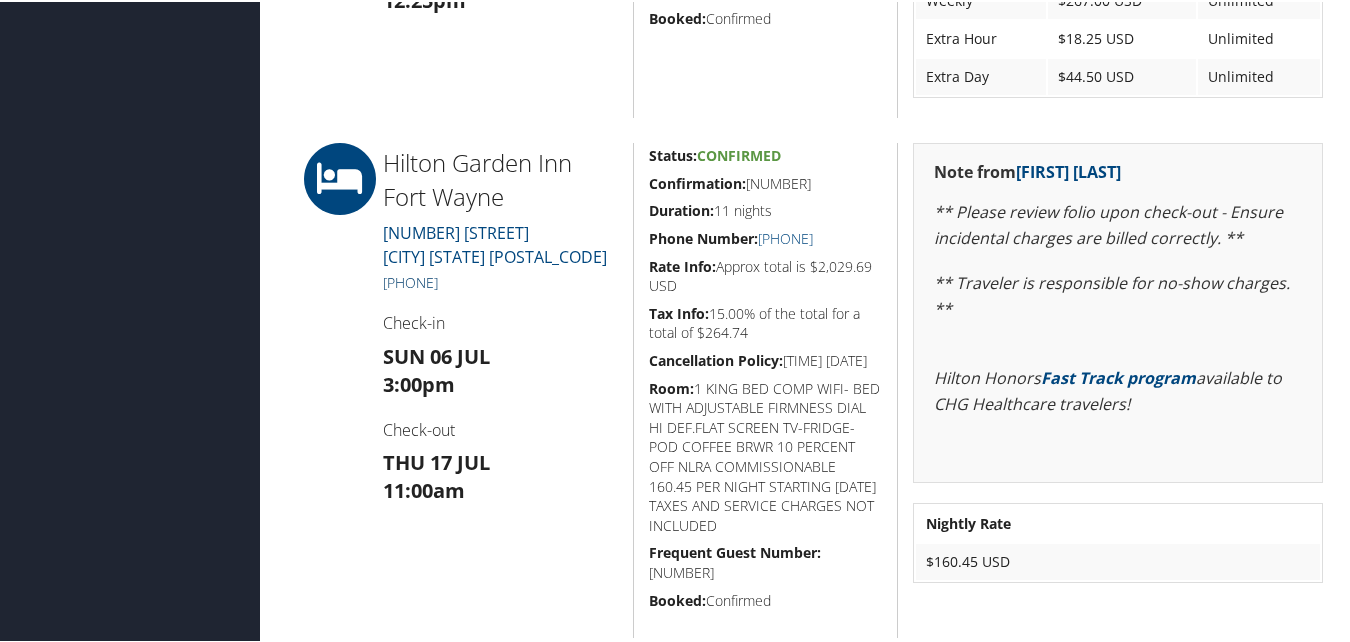 drag, startPoint x: 517, startPoint y: 286, endPoint x: 403, endPoint y: 287, distance: 114.00439 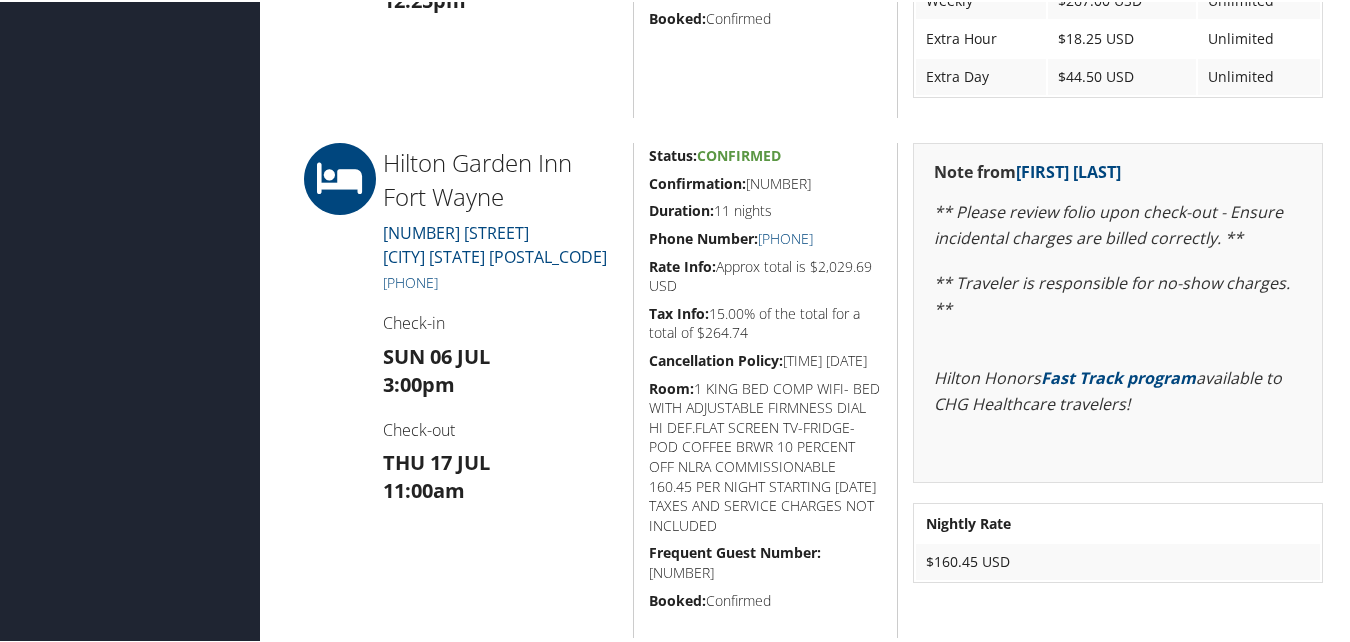 copy on "[PHONE]" 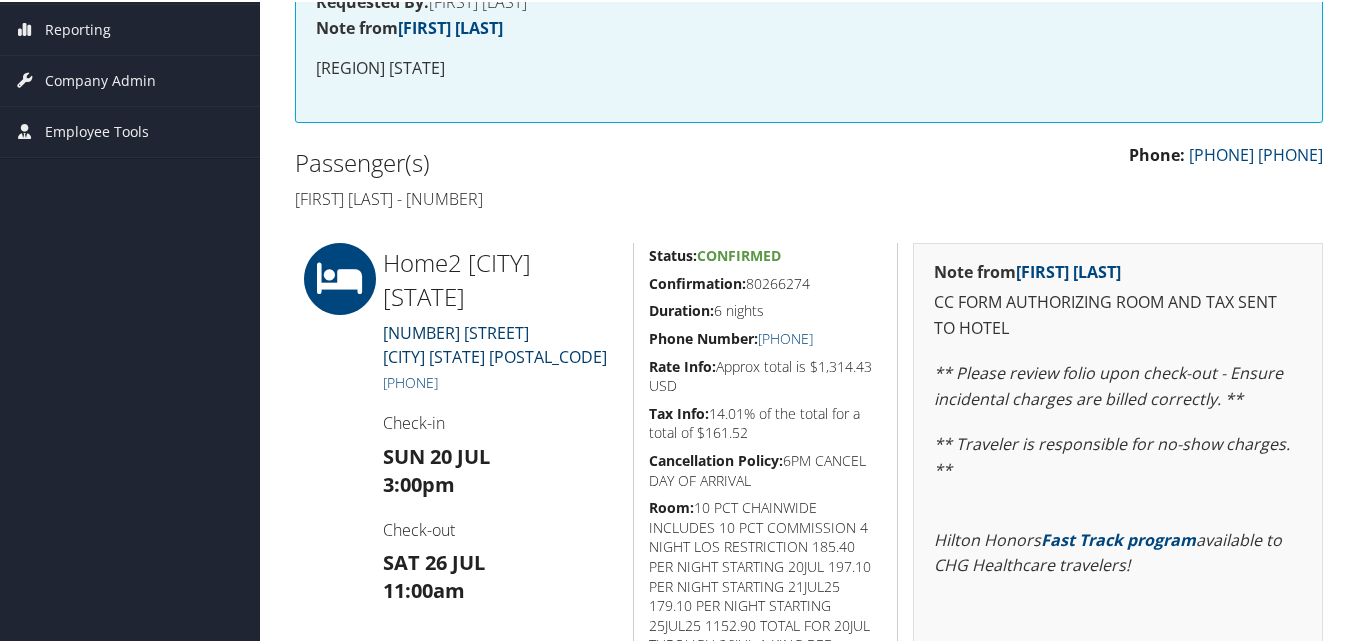 scroll, scrollTop: 400, scrollLeft: 0, axis: vertical 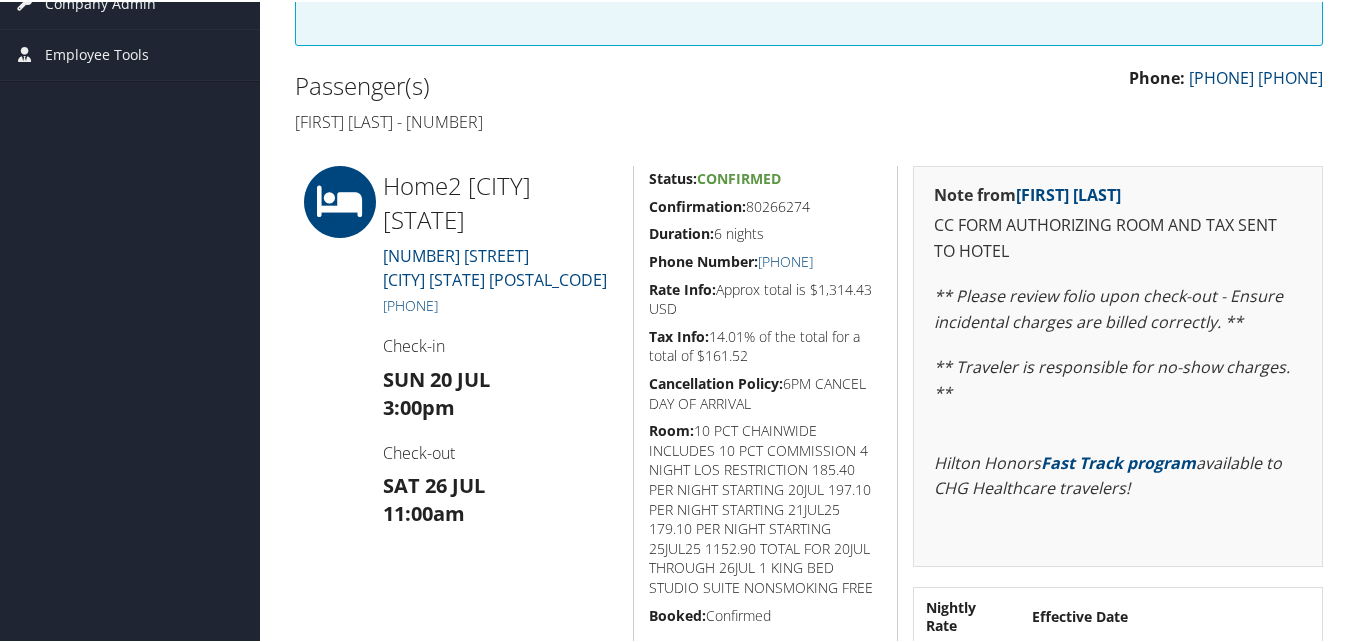 drag, startPoint x: 852, startPoint y: 211, endPoint x: 637, endPoint y: 207, distance: 215.0372 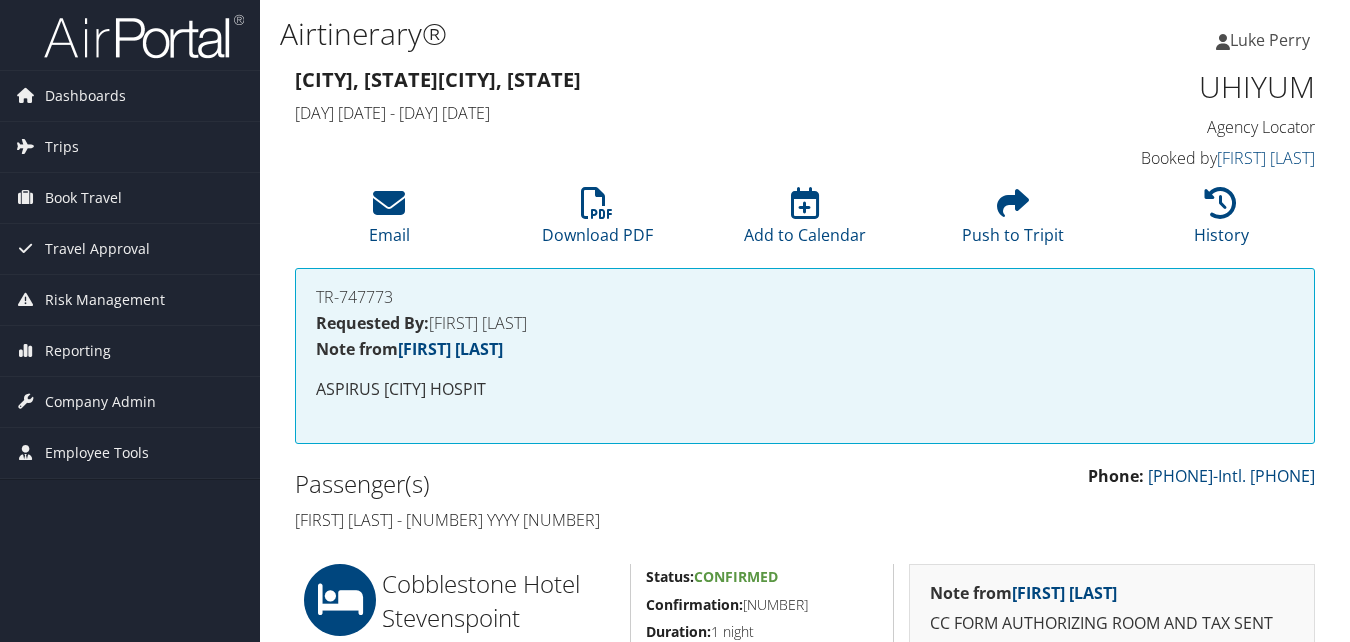 scroll, scrollTop: 582, scrollLeft: 0, axis: vertical 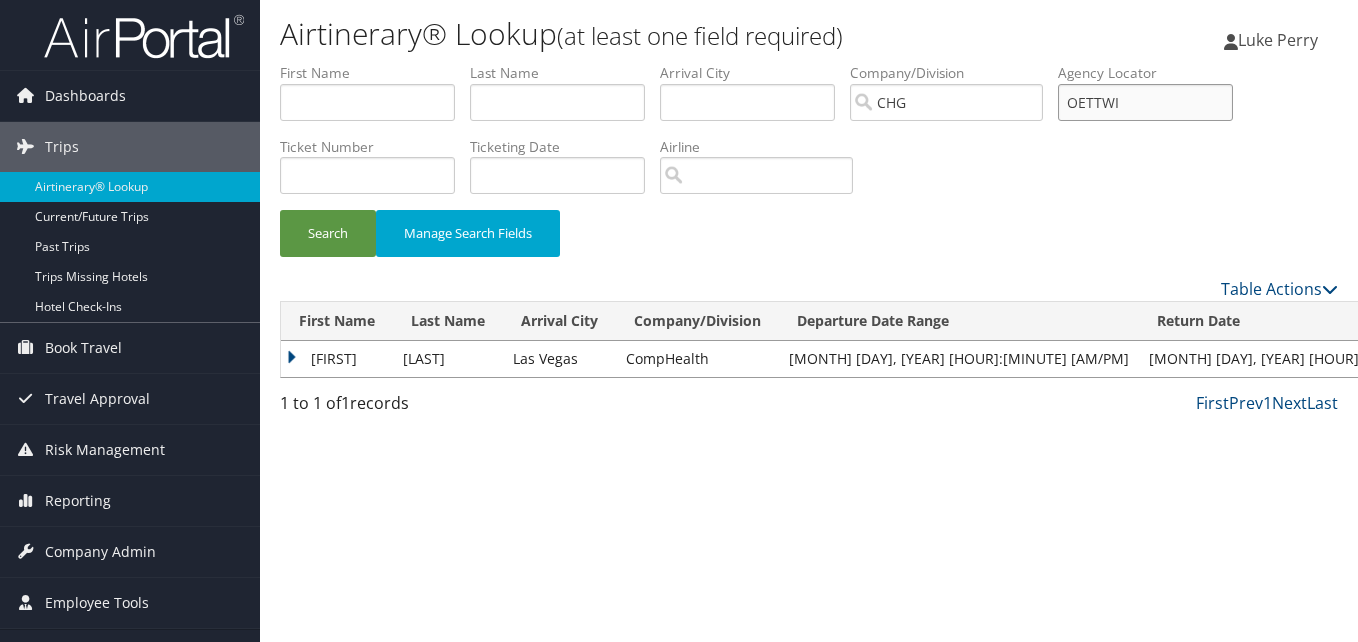 drag, startPoint x: 1143, startPoint y: 110, endPoint x: 1084, endPoint y: 108, distance: 59.03389 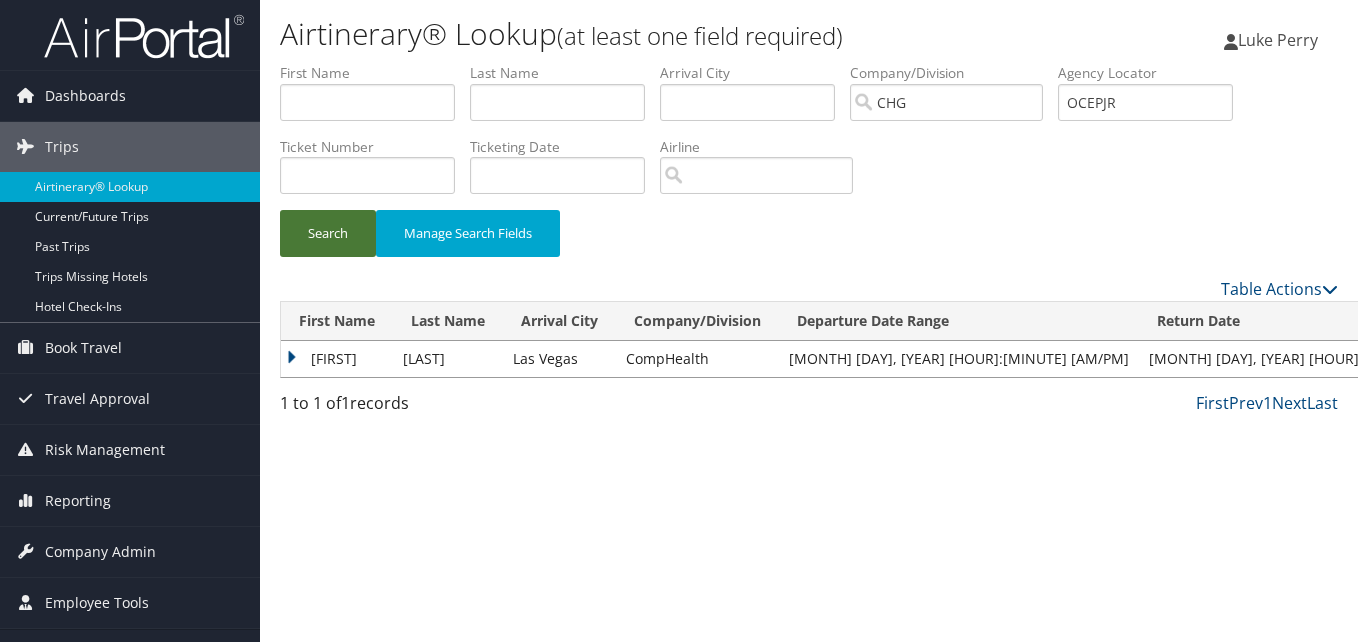click on "Search" at bounding box center (328, 233) 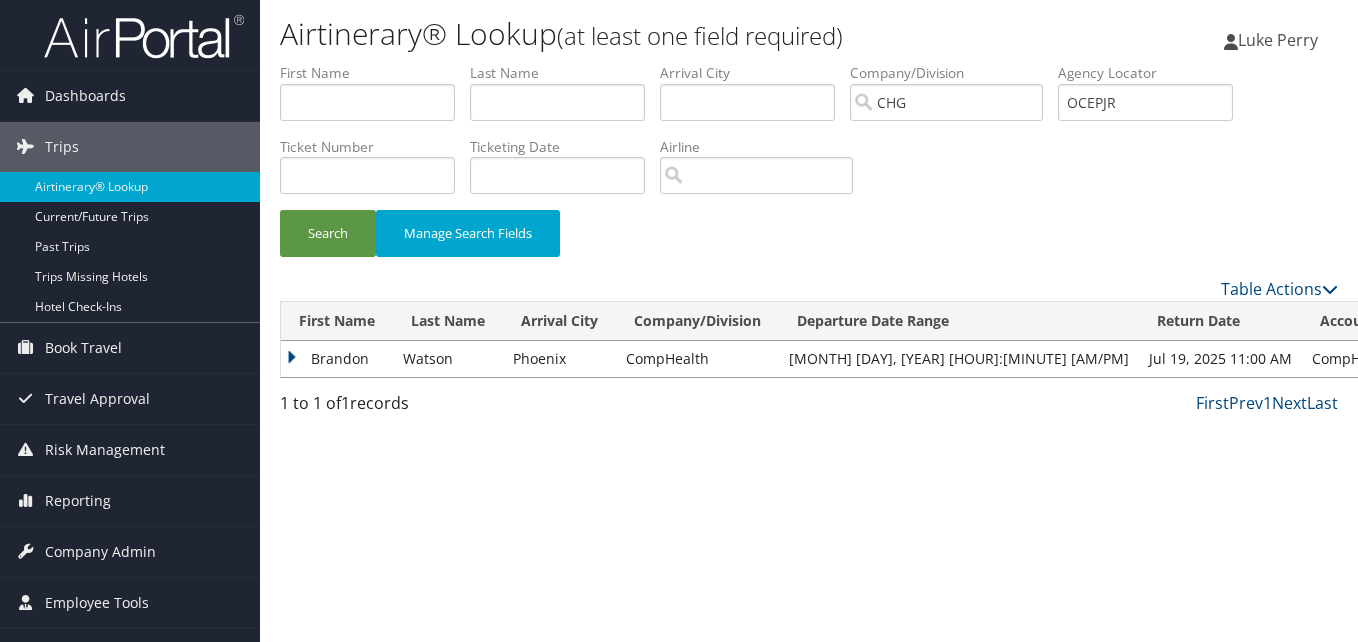 click on "Brandon" at bounding box center [337, 359] 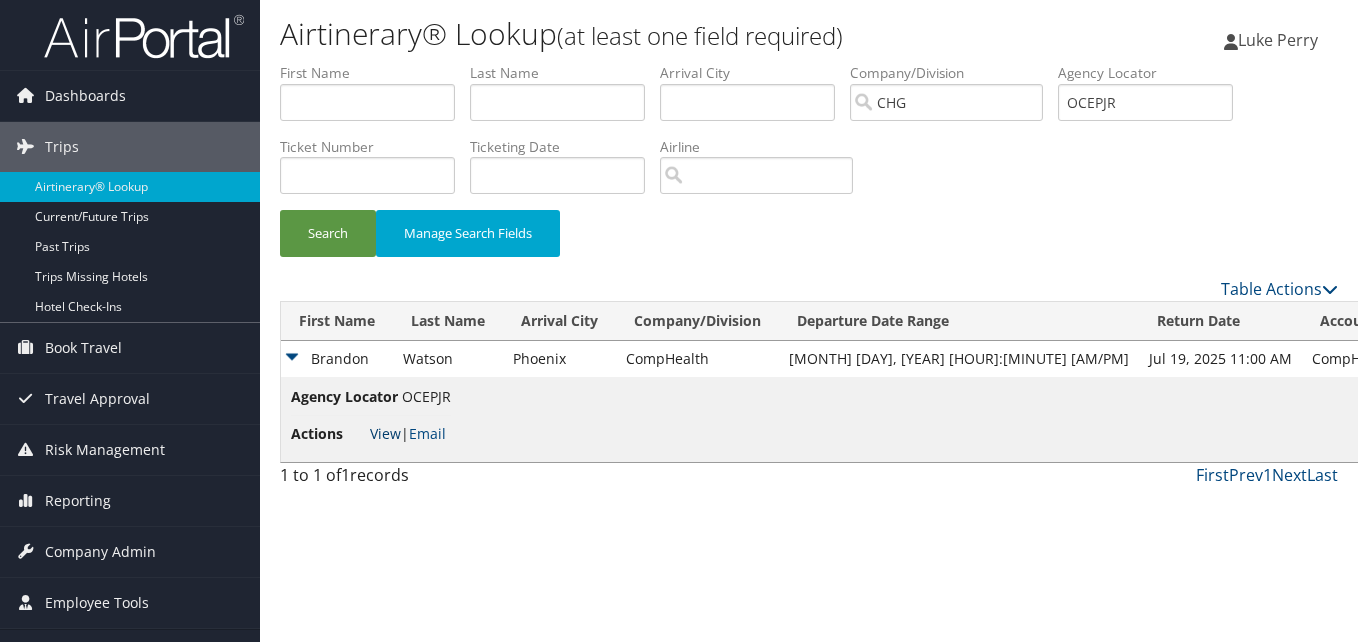 click on "View" at bounding box center [385, 433] 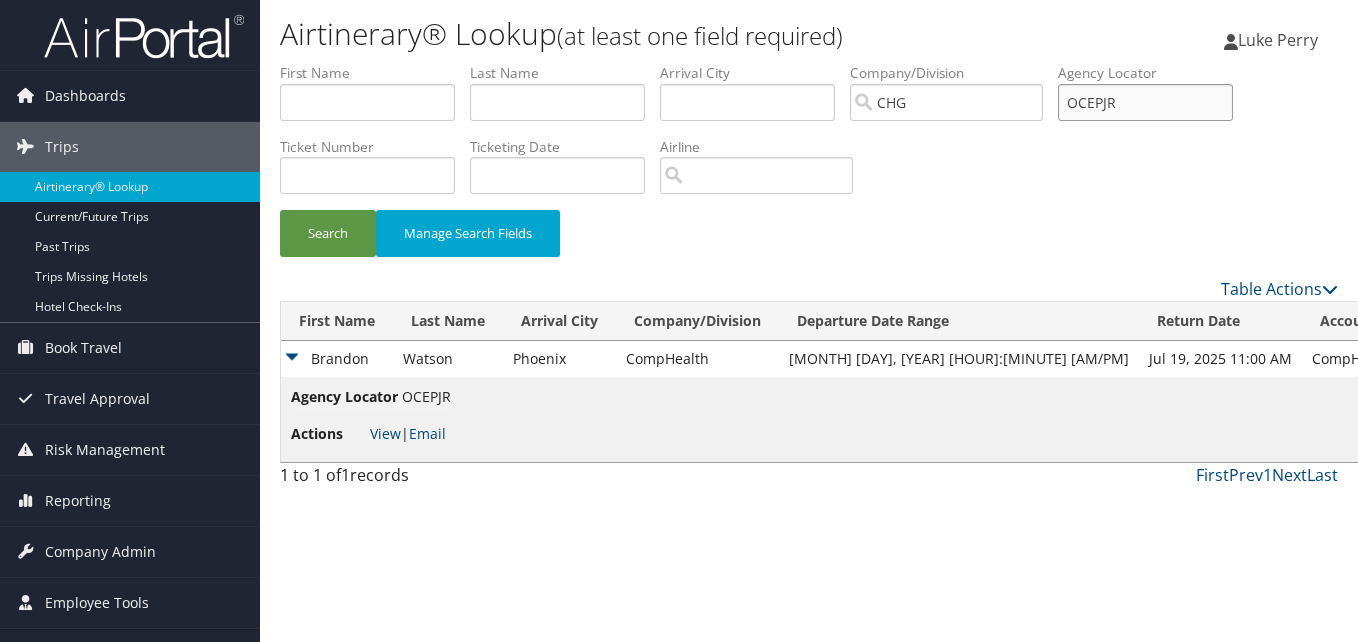 drag, startPoint x: 1170, startPoint y: 106, endPoint x: 1004, endPoint y: 97, distance: 166.24379 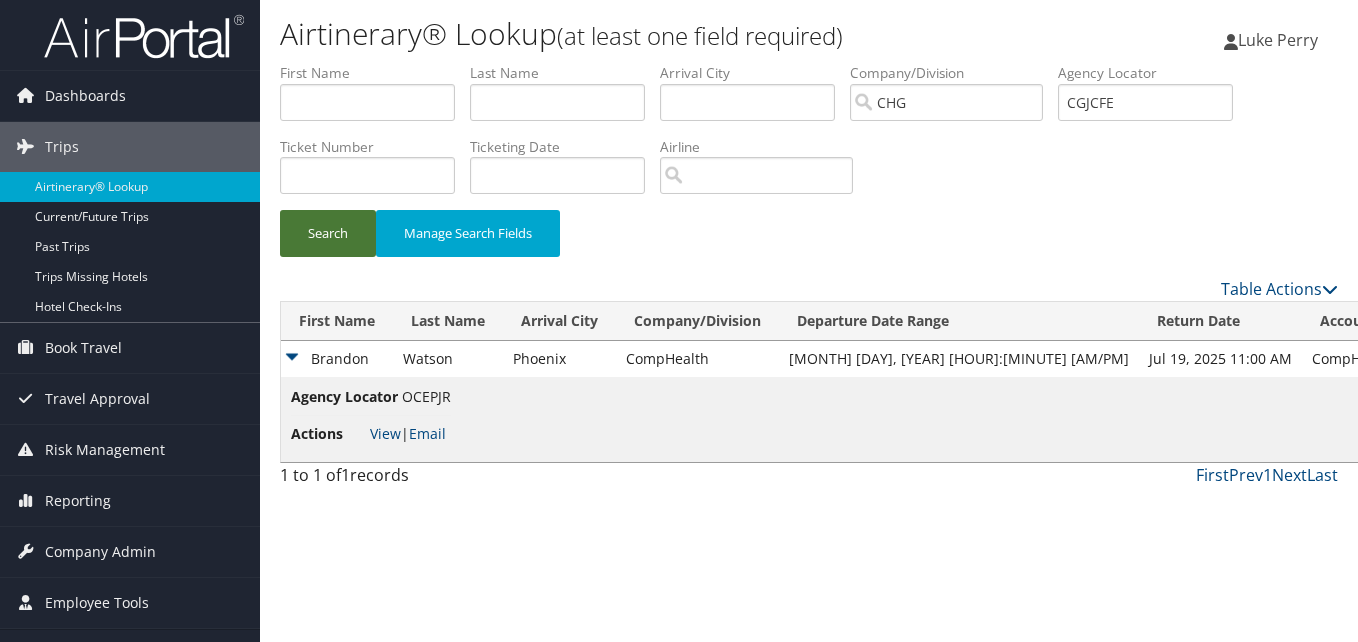 click on "Search" at bounding box center [328, 233] 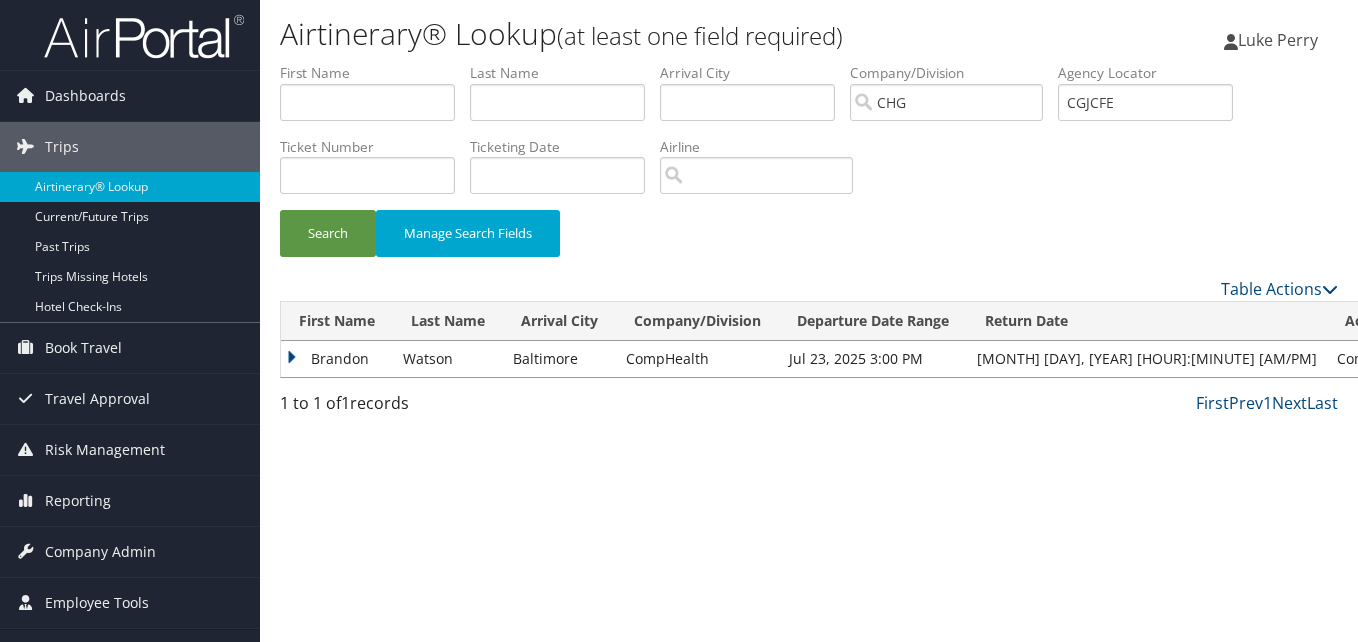 click on "Brandon" at bounding box center [337, 359] 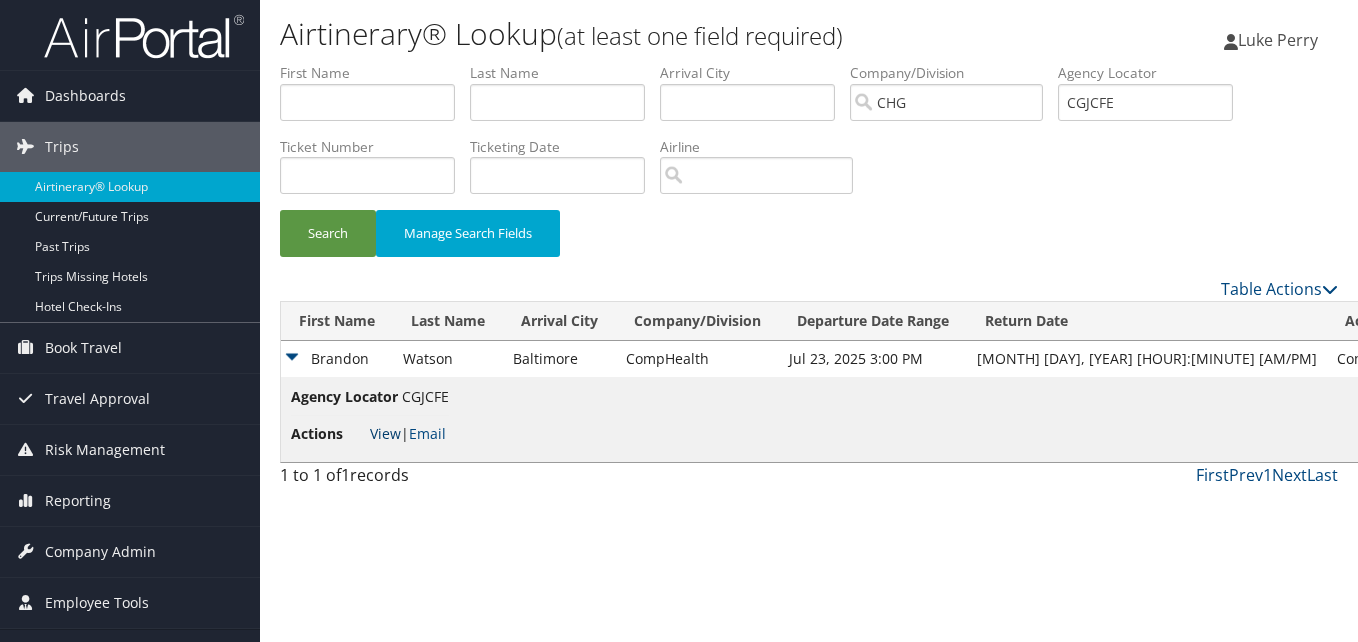 click on "View" at bounding box center [385, 433] 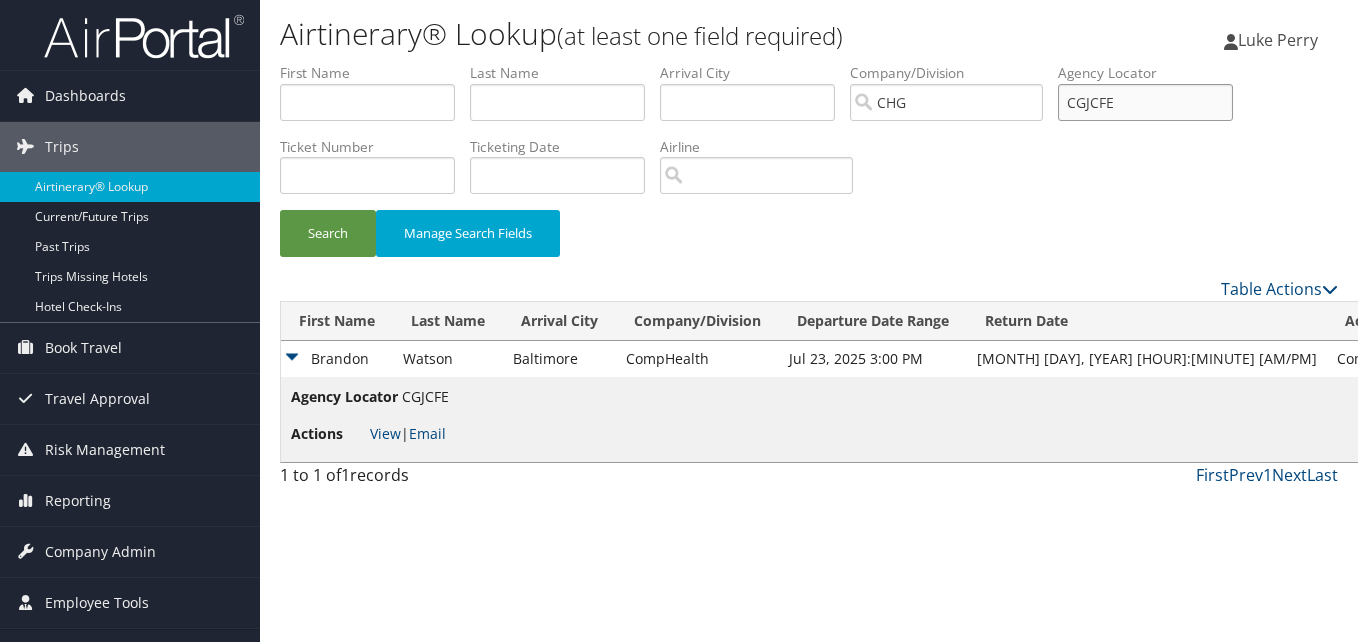 drag, startPoint x: 1116, startPoint y: 107, endPoint x: 1053, endPoint y: 107, distance: 63 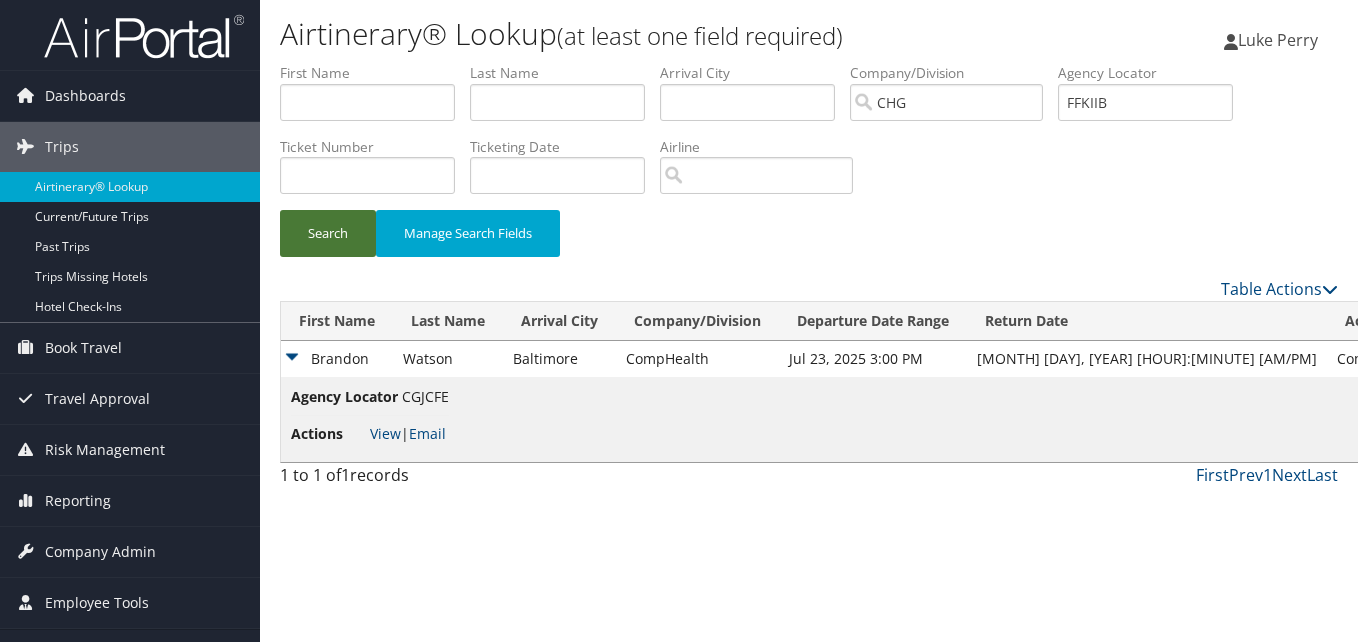 click on "Search" at bounding box center (328, 233) 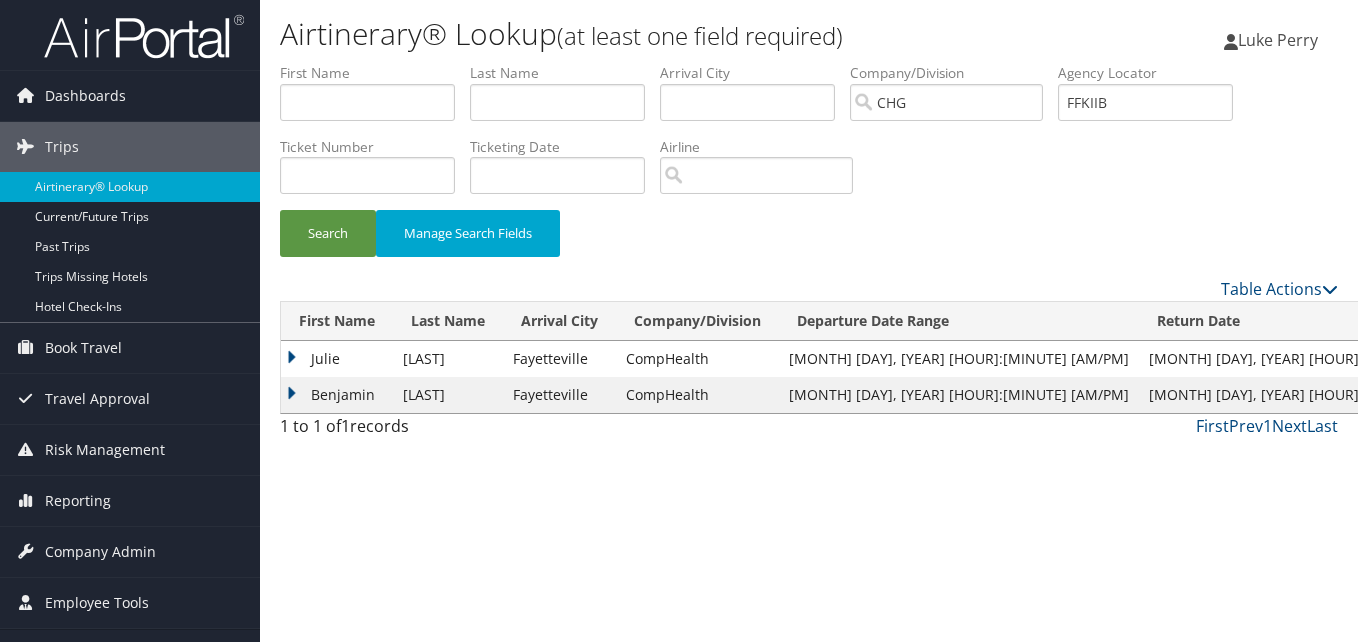 click on "Benjamin" at bounding box center (337, 395) 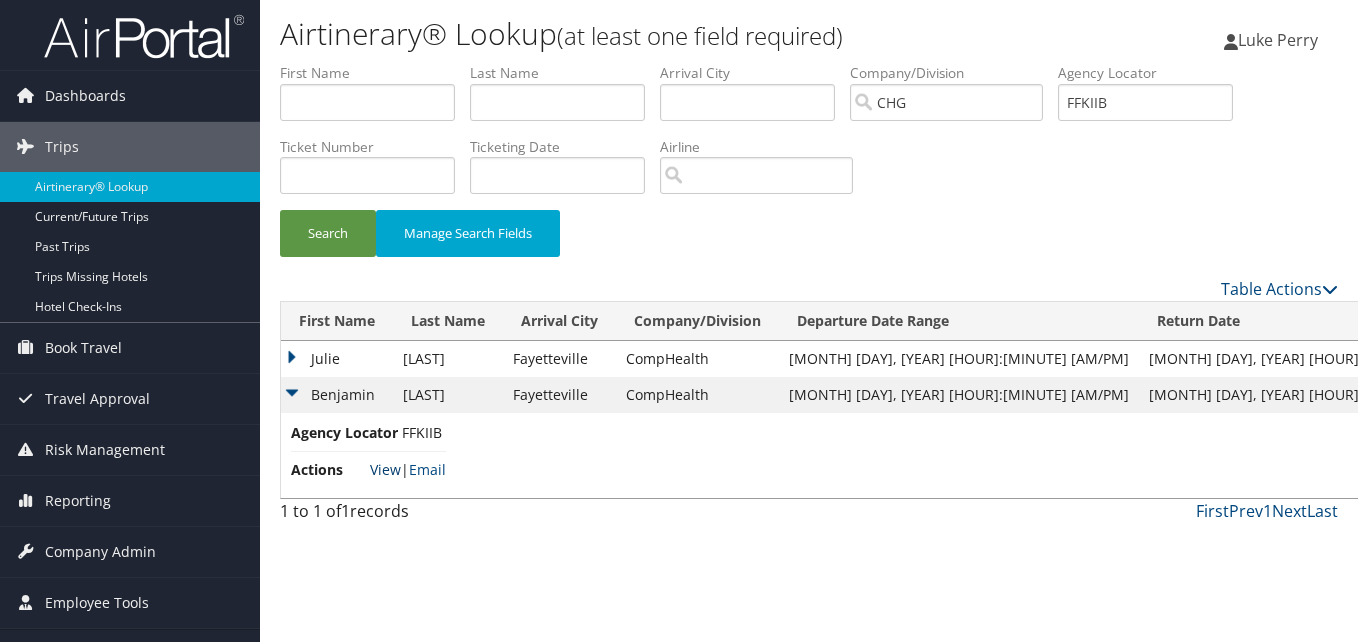 click on "View" at bounding box center (385, 469) 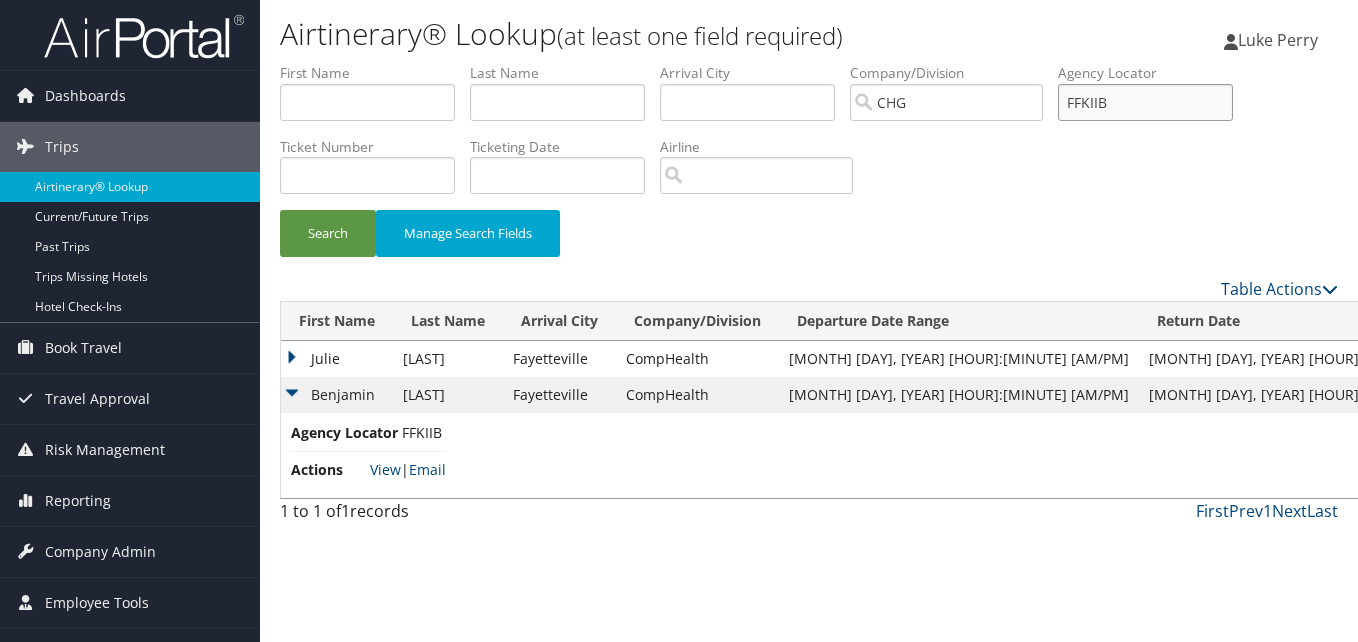drag, startPoint x: 1130, startPoint y: 109, endPoint x: 1020, endPoint y: 119, distance: 110.45361 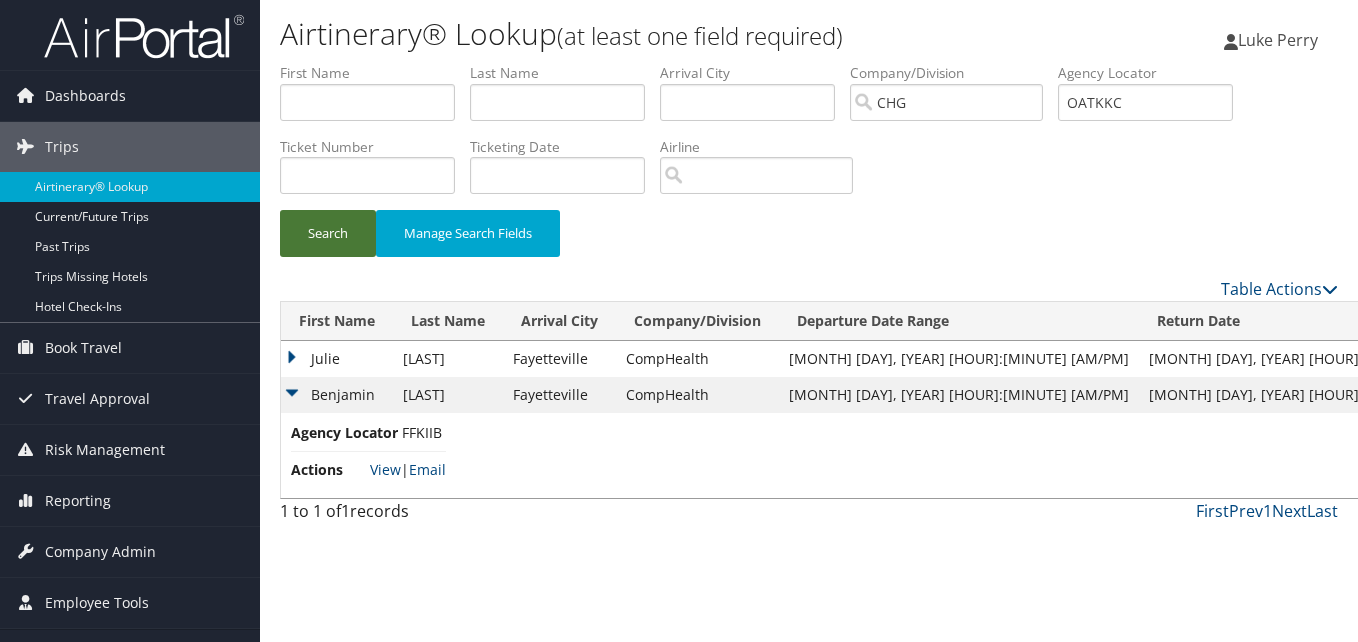 click on "Search" at bounding box center [328, 233] 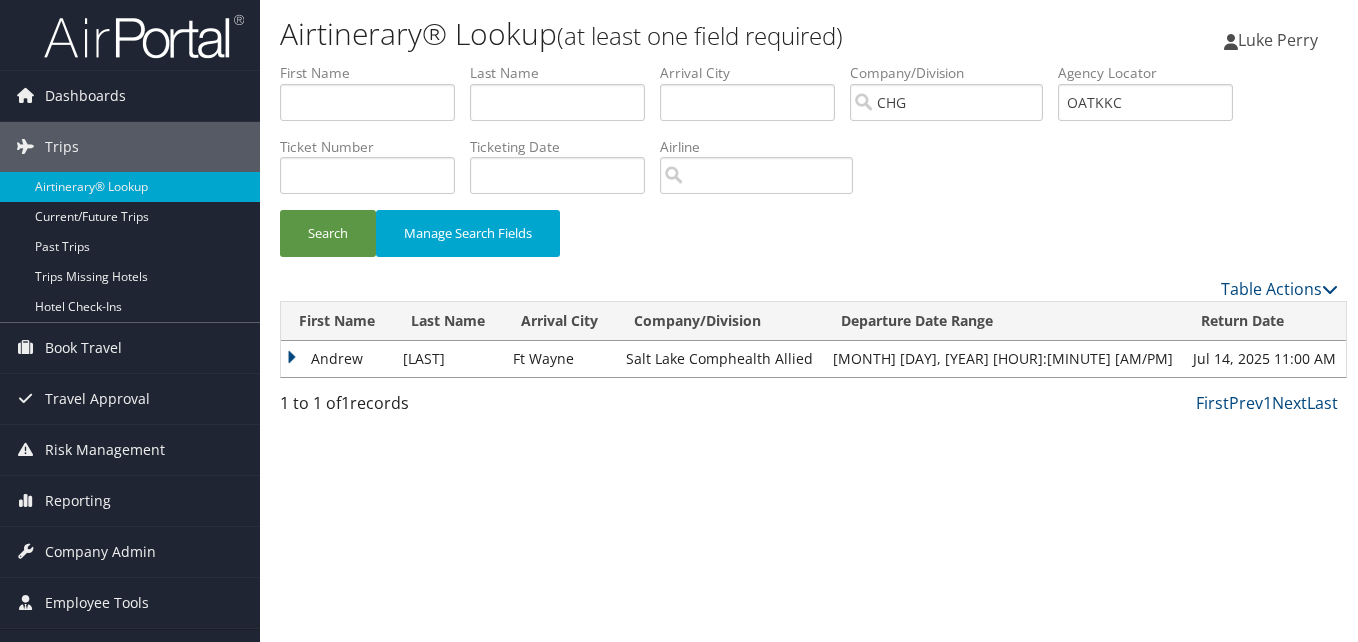 click on "Andrew" at bounding box center [337, 359] 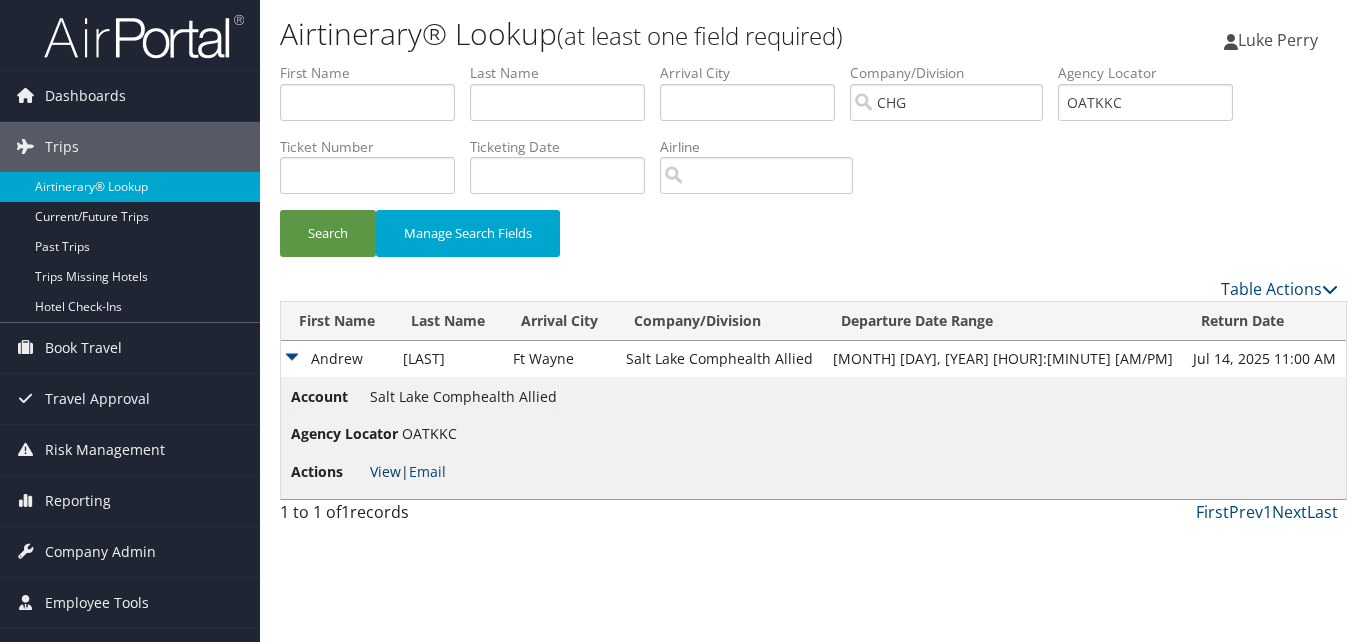 click on "View" at bounding box center [385, 471] 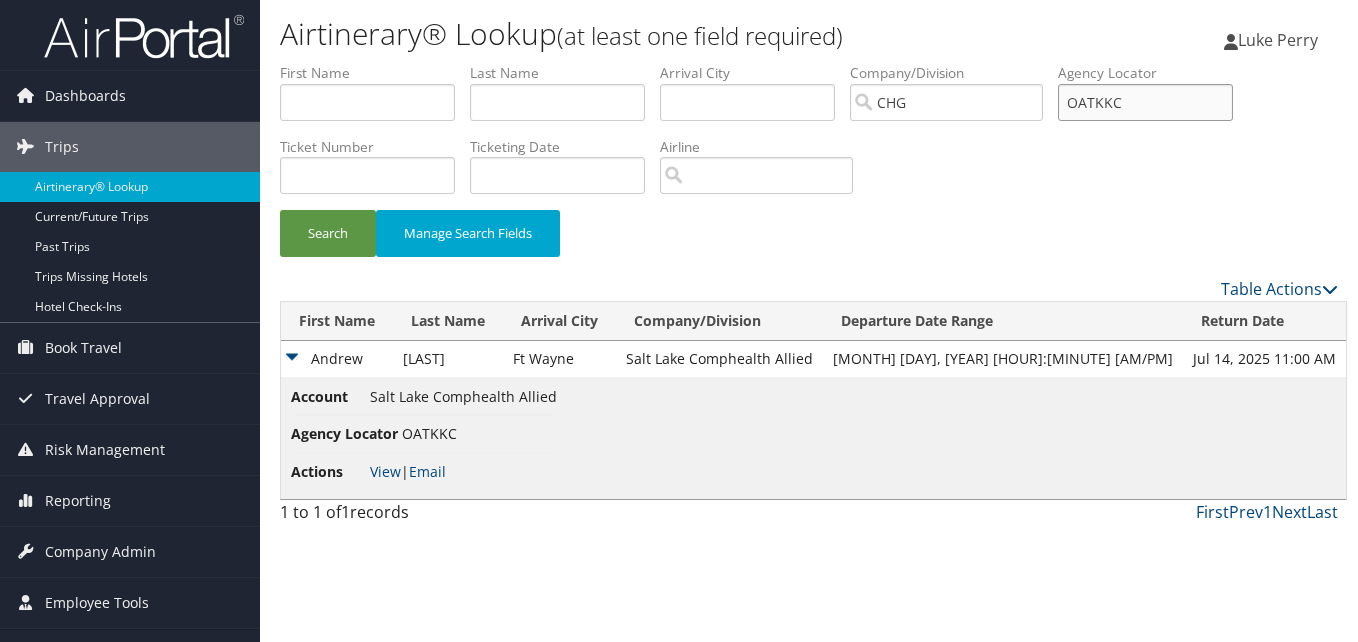 drag, startPoint x: 1128, startPoint y: 109, endPoint x: 1029, endPoint y: 137, distance: 102.88343 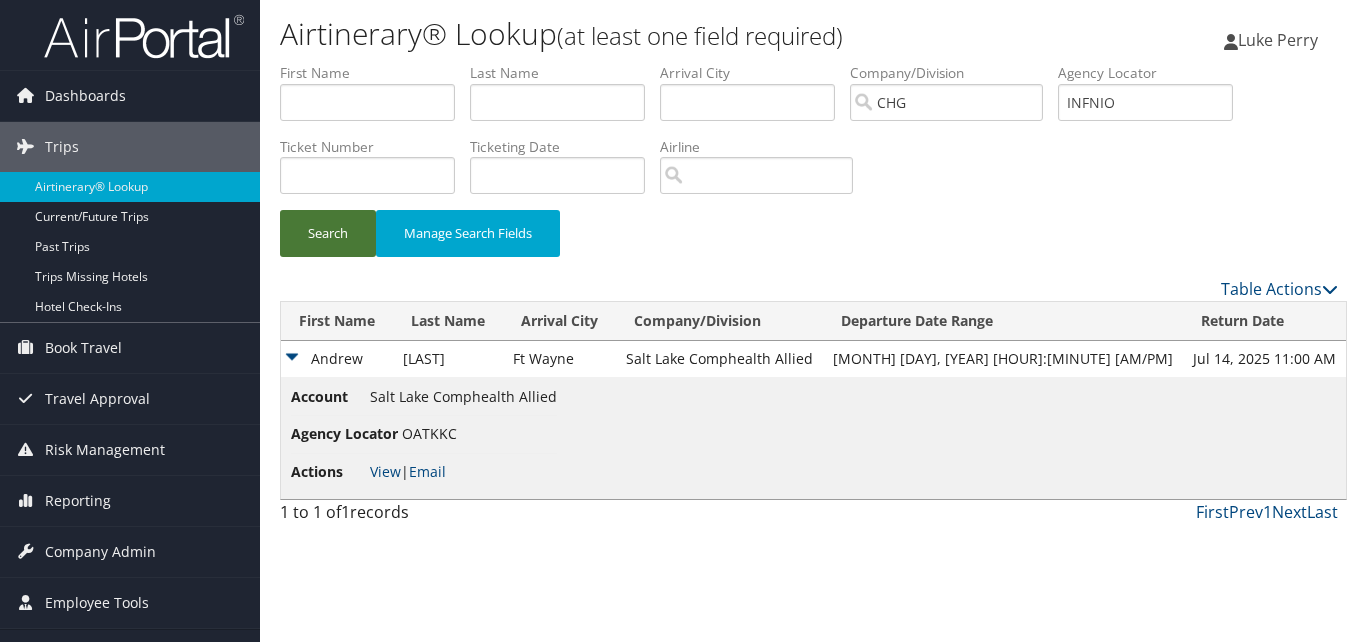 click on "Search" at bounding box center (328, 233) 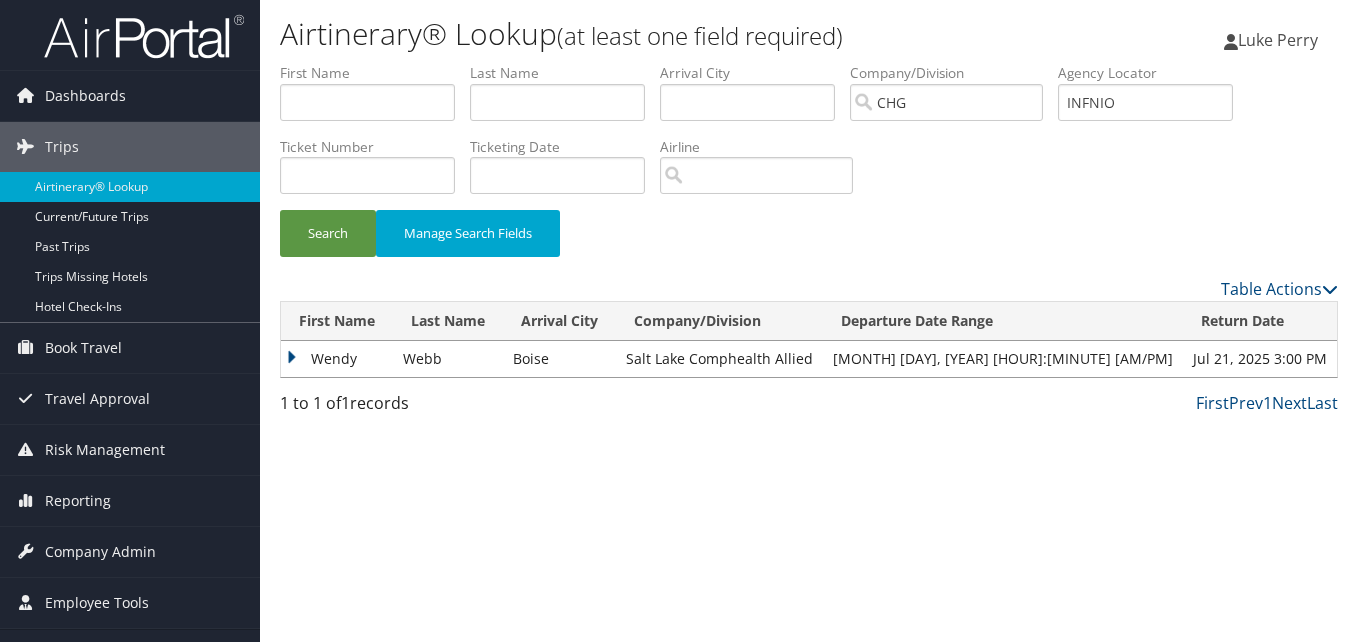 click on "Wendy" at bounding box center [337, 359] 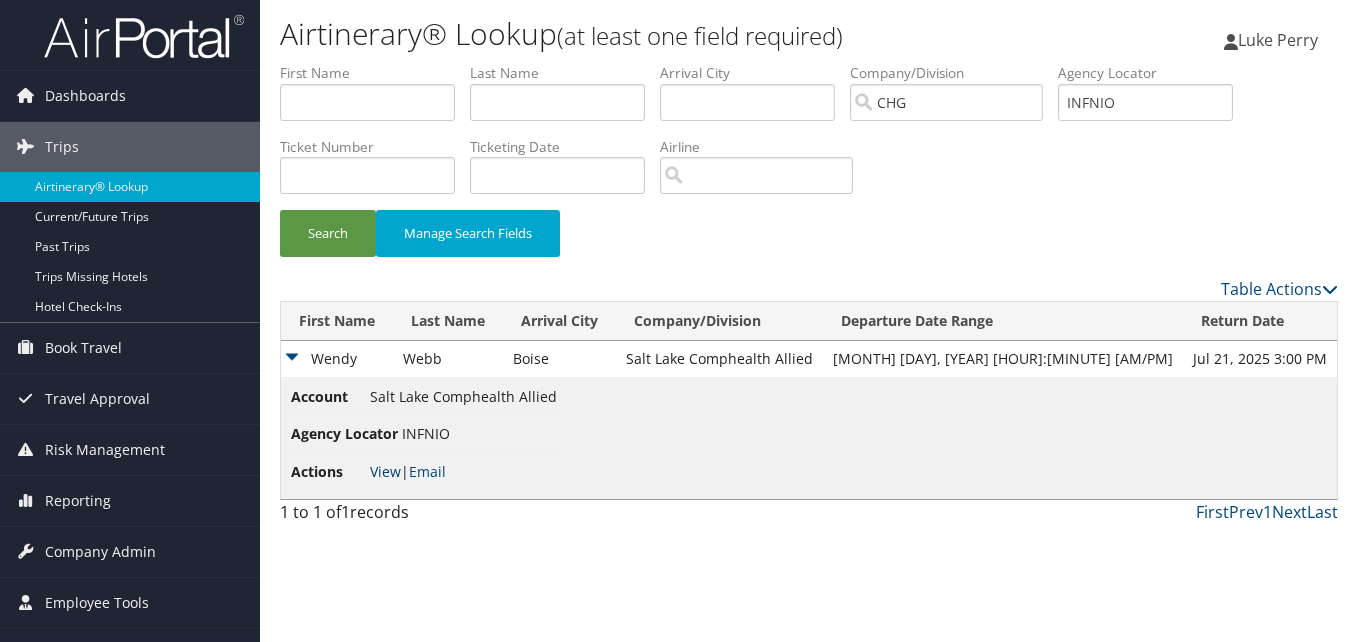 click on "View" at bounding box center (385, 471) 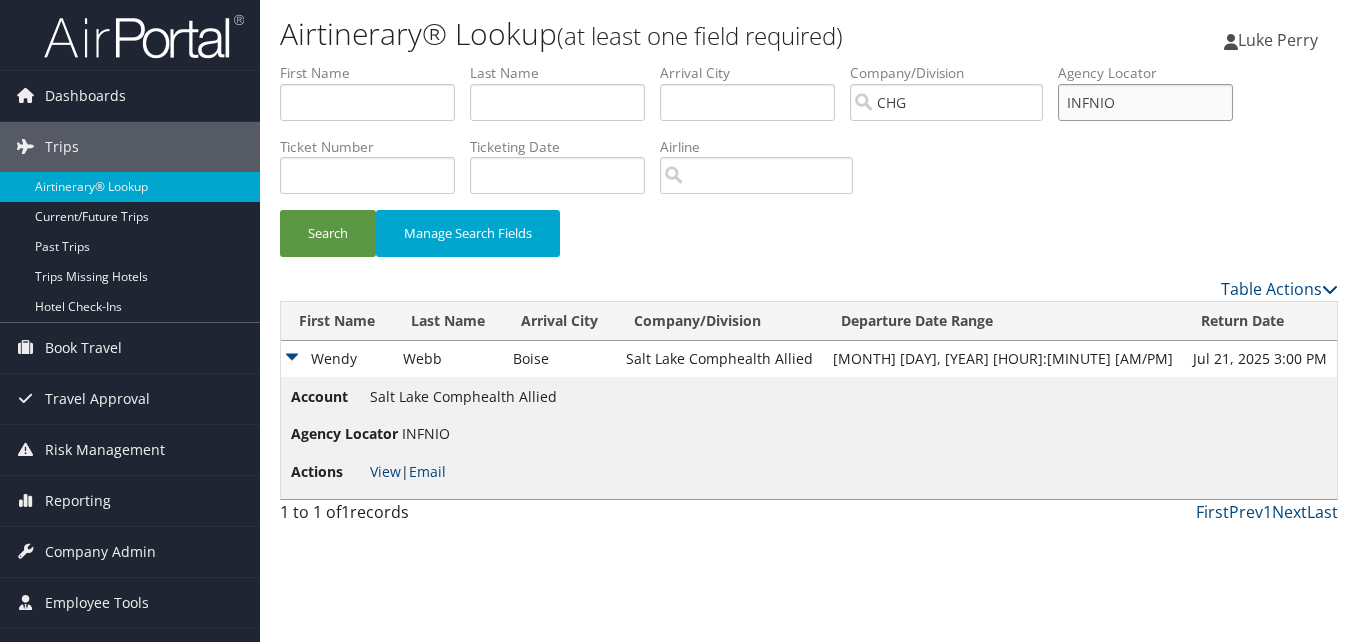 drag, startPoint x: 1150, startPoint y: 102, endPoint x: 1082, endPoint y: 102, distance: 68 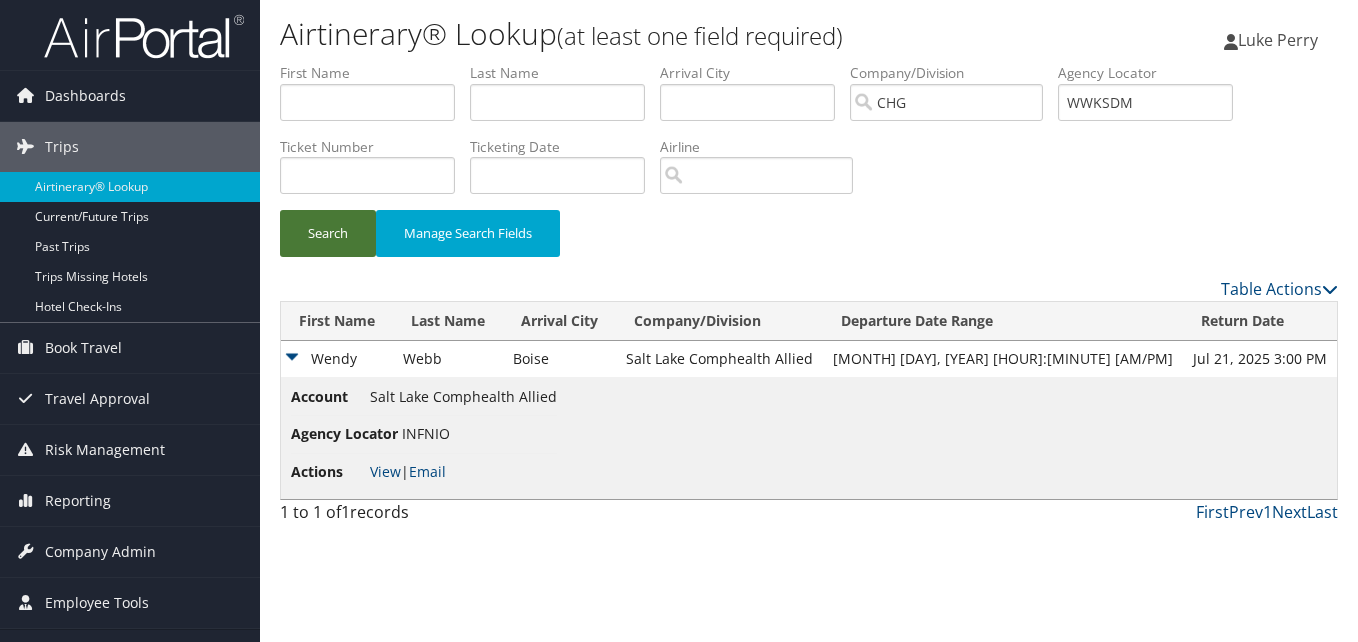 click on "Search" at bounding box center (328, 233) 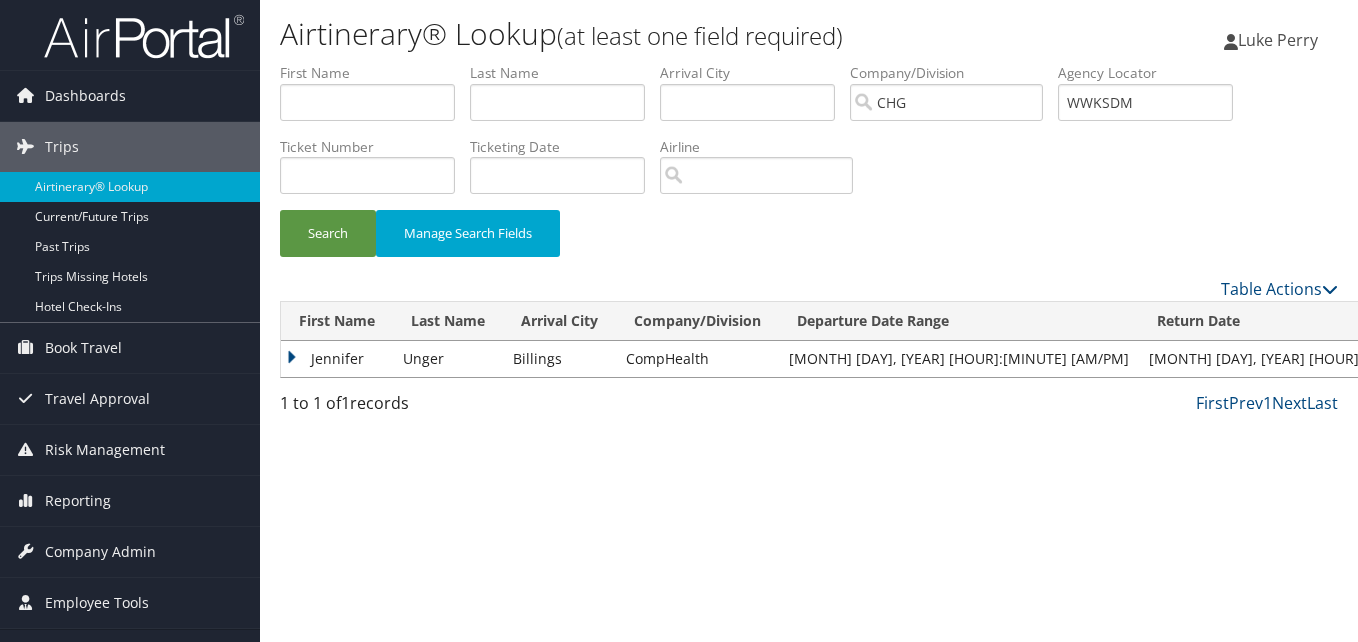 click on "Jennifer" at bounding box center (337, 359) 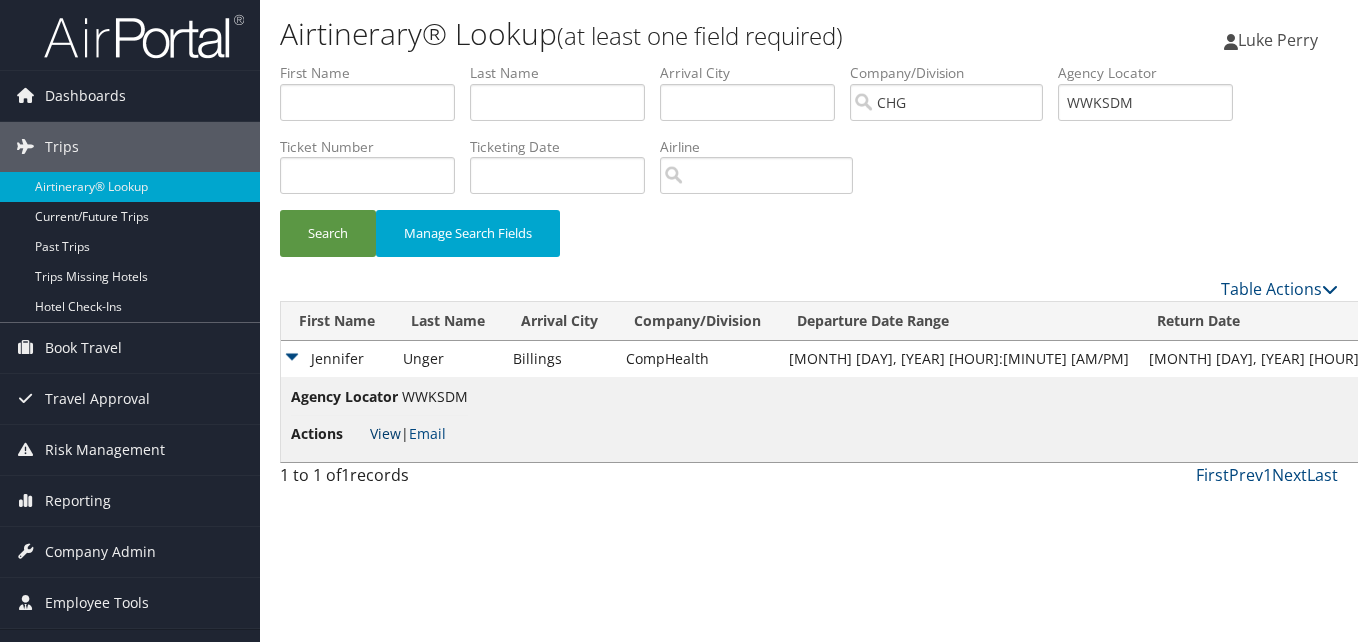 click on "View" at bounding box center (385, 433) 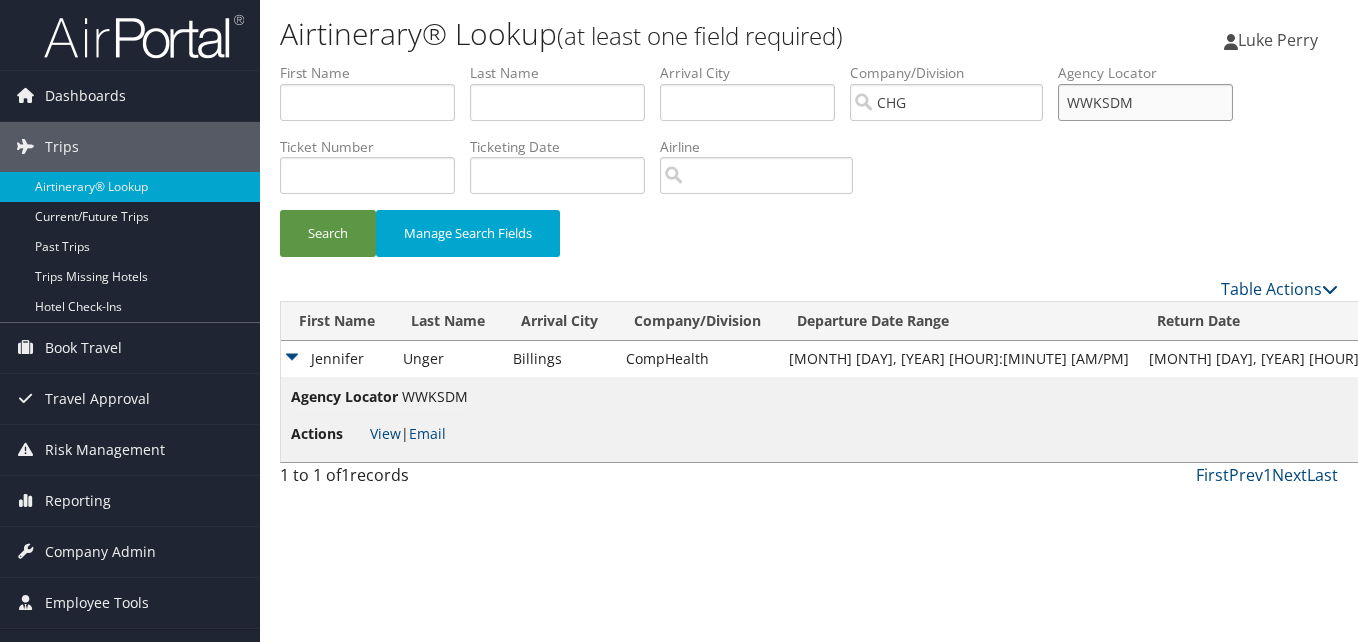 click on "First Name Last Name Departure City Arrival City Company/Division CHG Airport/City Code Departure Date Range Agency Locator WWKSDM Ticket Number Ticketing Date Invoice Number Flight Number Agent Name Air Confirmation Hotel Confirmation Credit Card - Last 4 Digits Airline Car Rental Chain Hotel Chain Rail Vendor Authorization Billable Client Code Cost Center Department Explanation Manager ID Project Purpose Region Traveler ID" at bounding box center [809, 63] 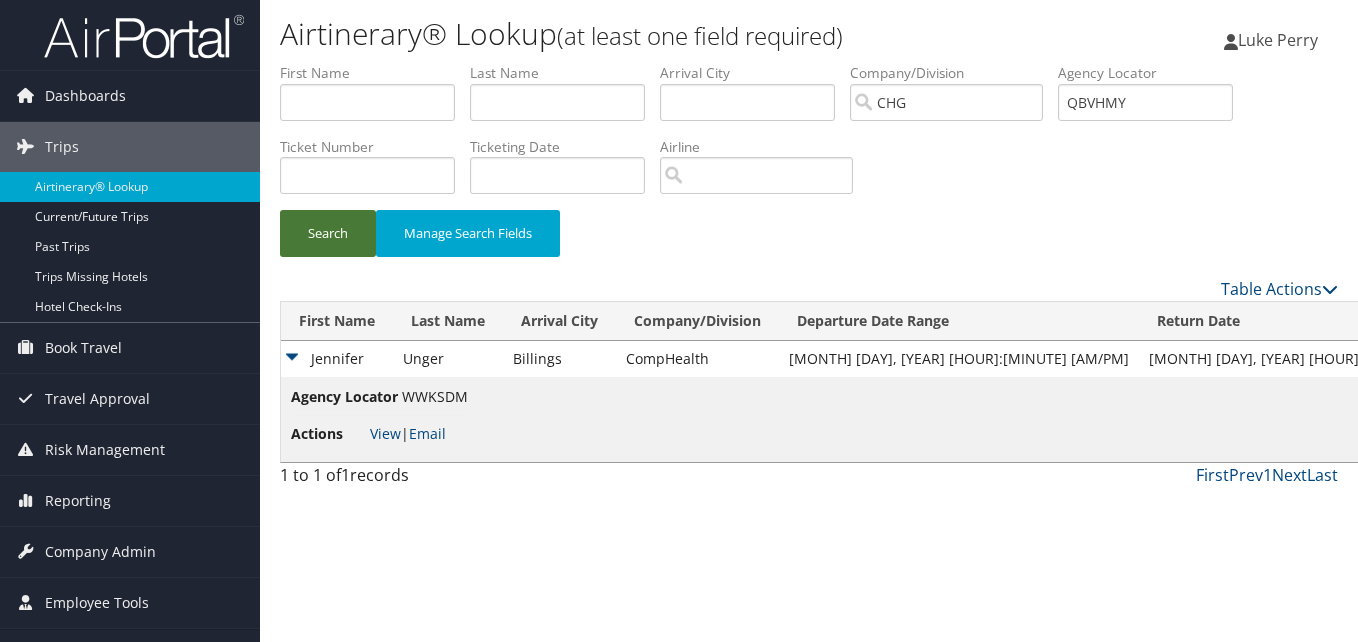 click on "Search" at bounding box center [328, 233] 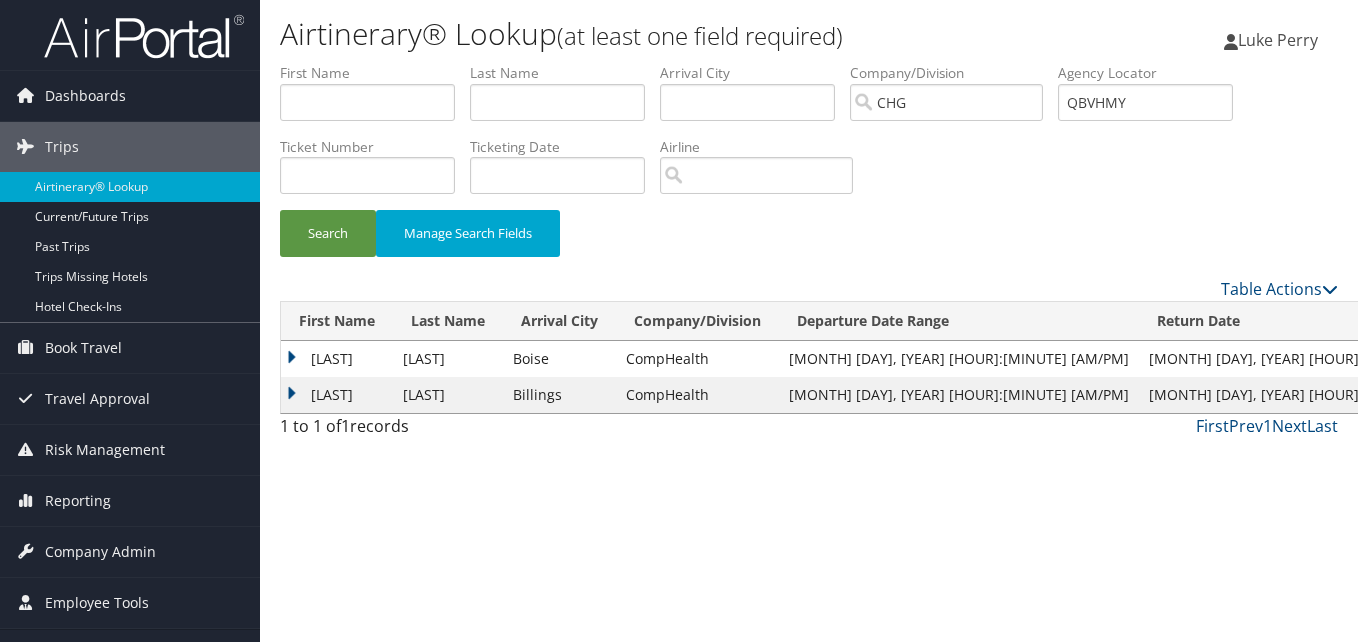 click on "Srinivasan" at bounding box center [337, 395] 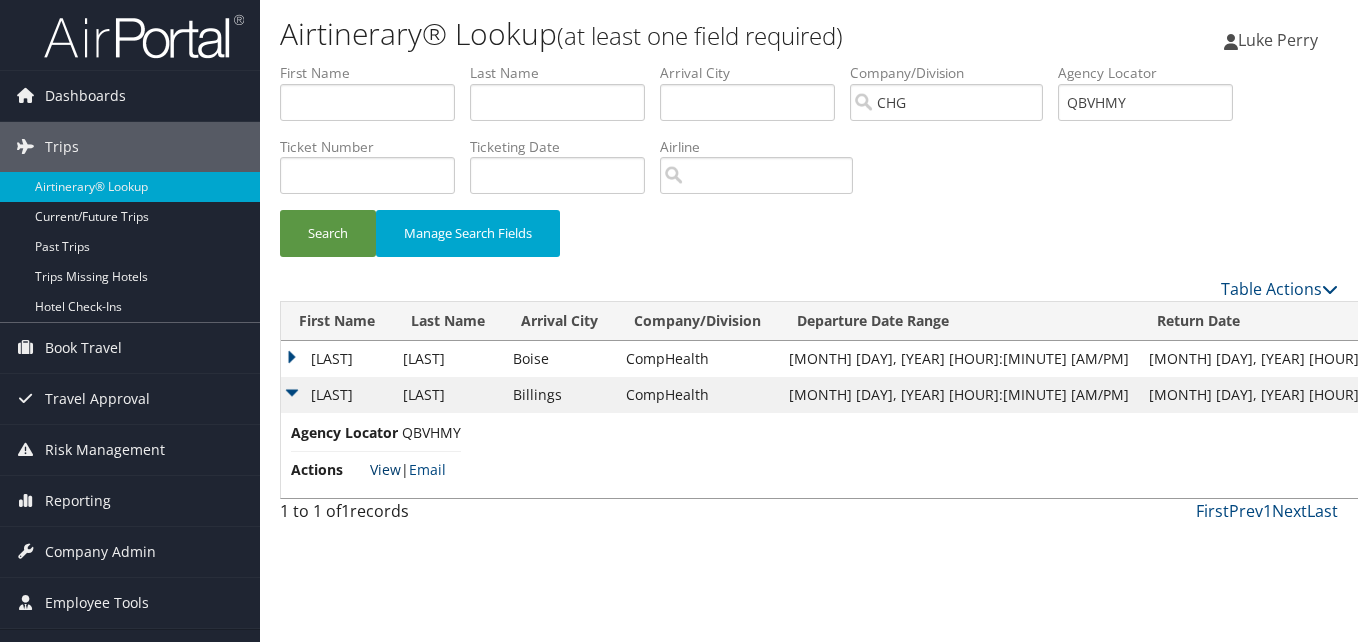click on "View" at bounding box center (385, 469) 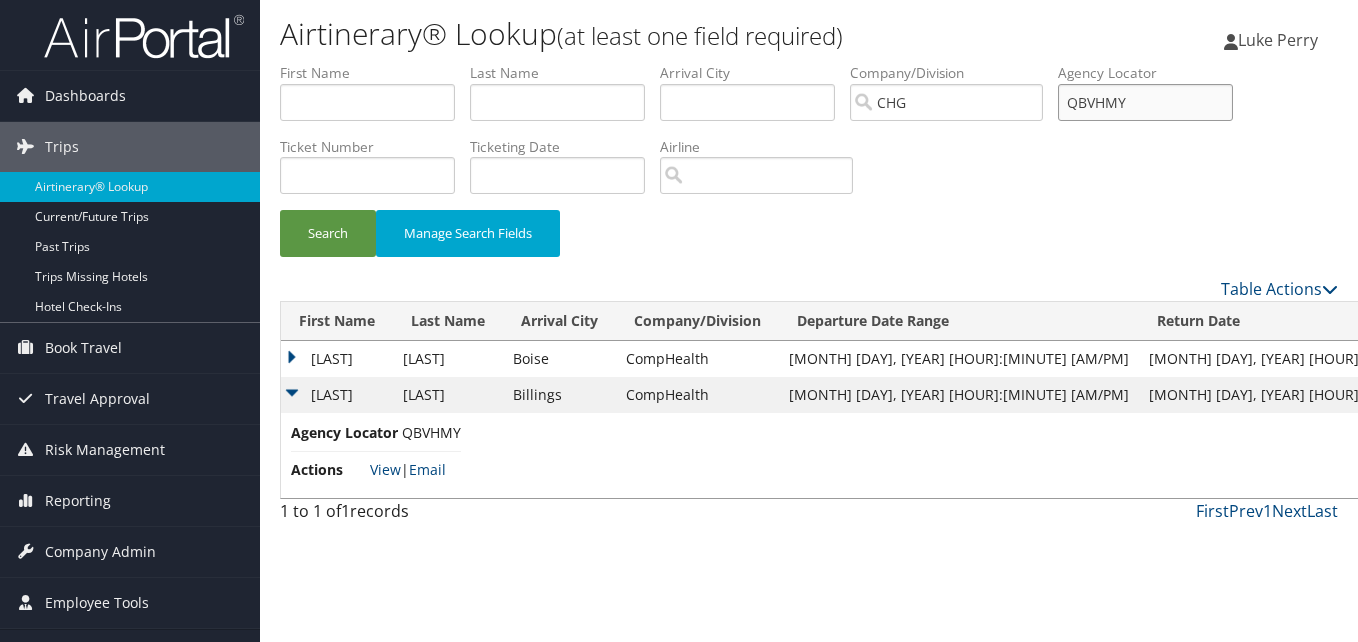 drag, startPoint x: 1163, startPoint y: 90, endPoint x: 1069, endPoint y: 121, distance: 98.9798 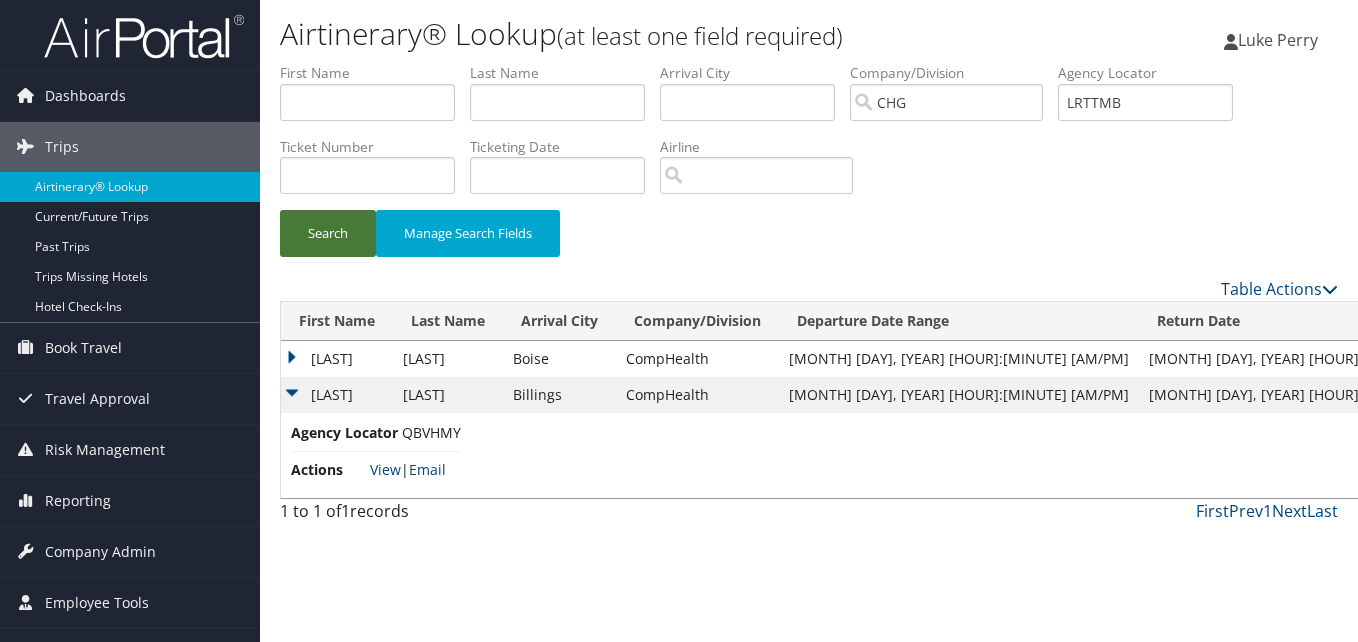 click on "Search" at bounding box center [328, 233] 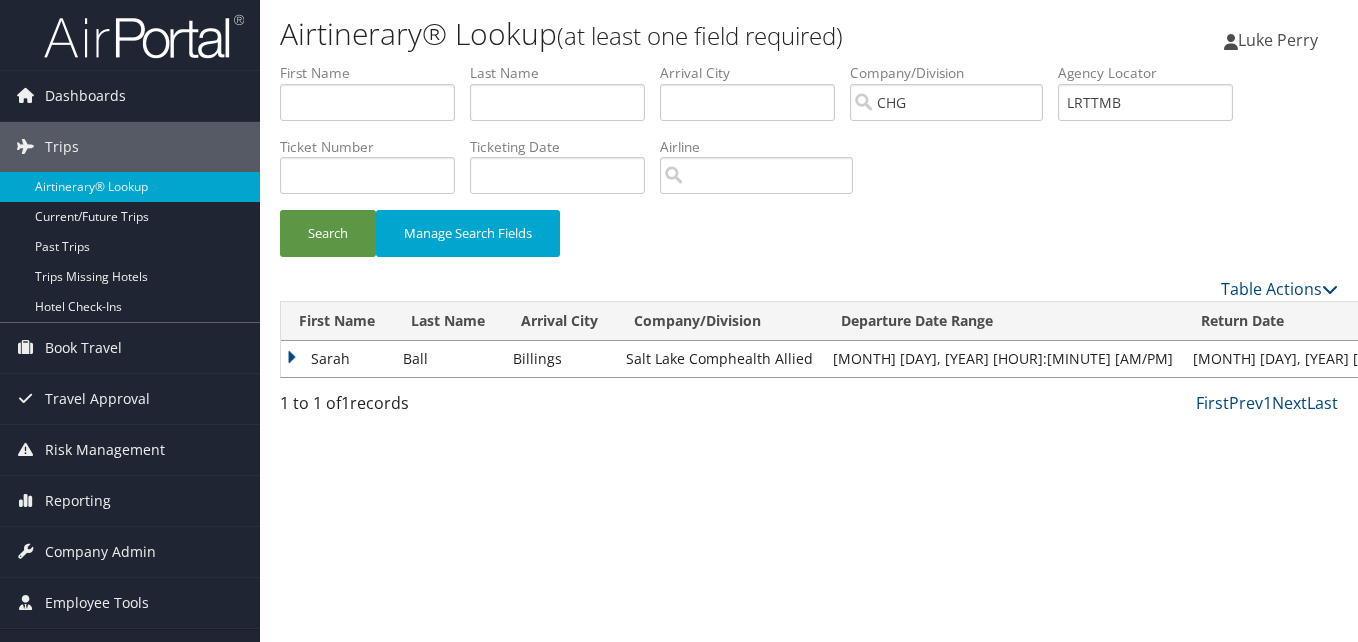 click on "Sarah" at bounding box center (337, 359) 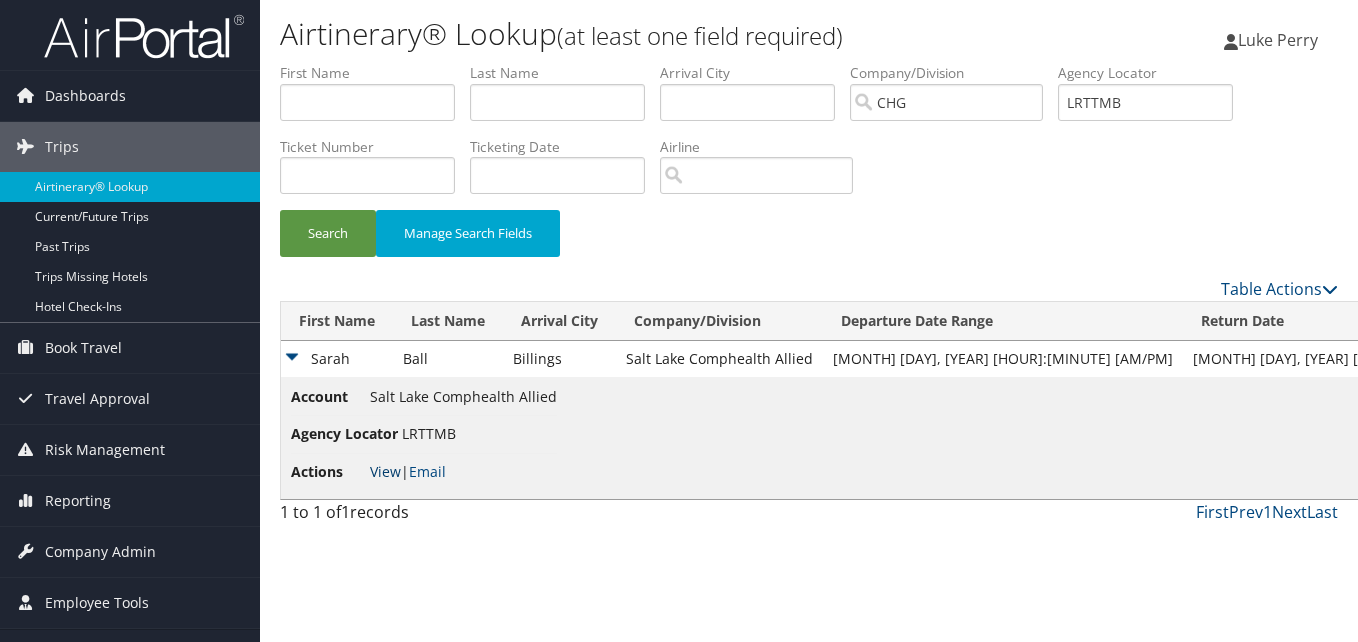click on "View" at bounding box center (385, 471) 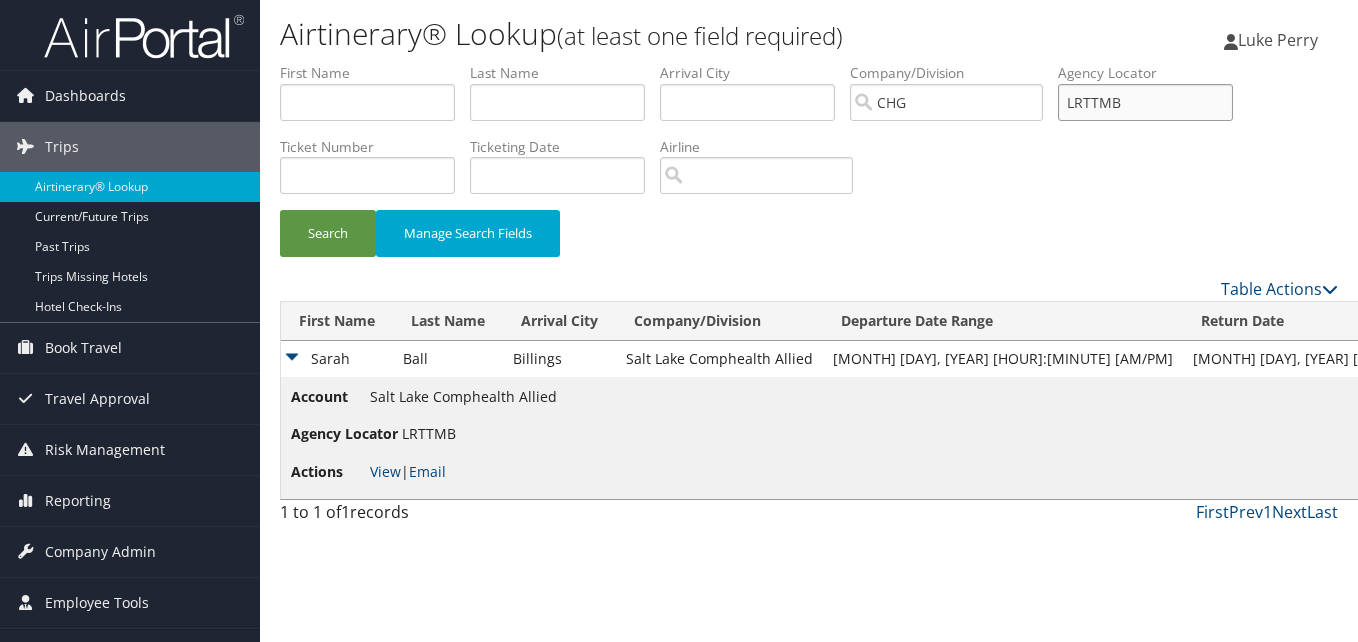 drag, startPoint x: 1160, startPoint y: 101, endPoint x: 1029, endPoint y: 94, distance: 131.18689 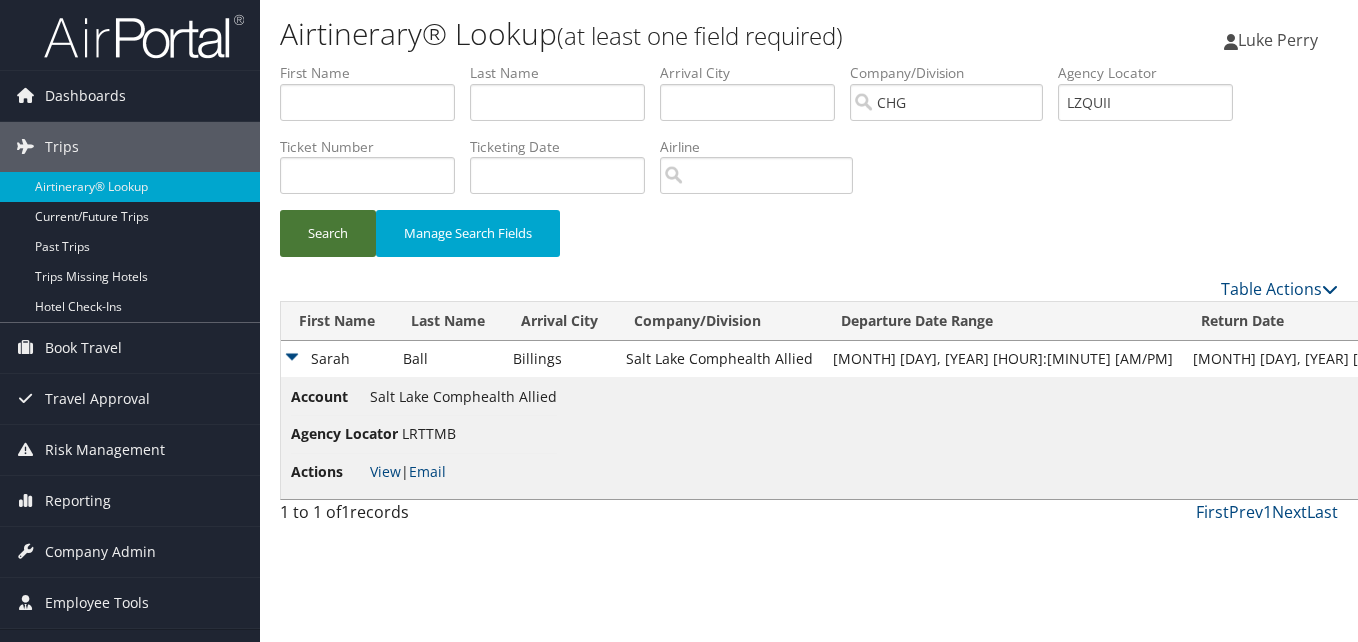 click on "Search" at bounding box center (328, 233) 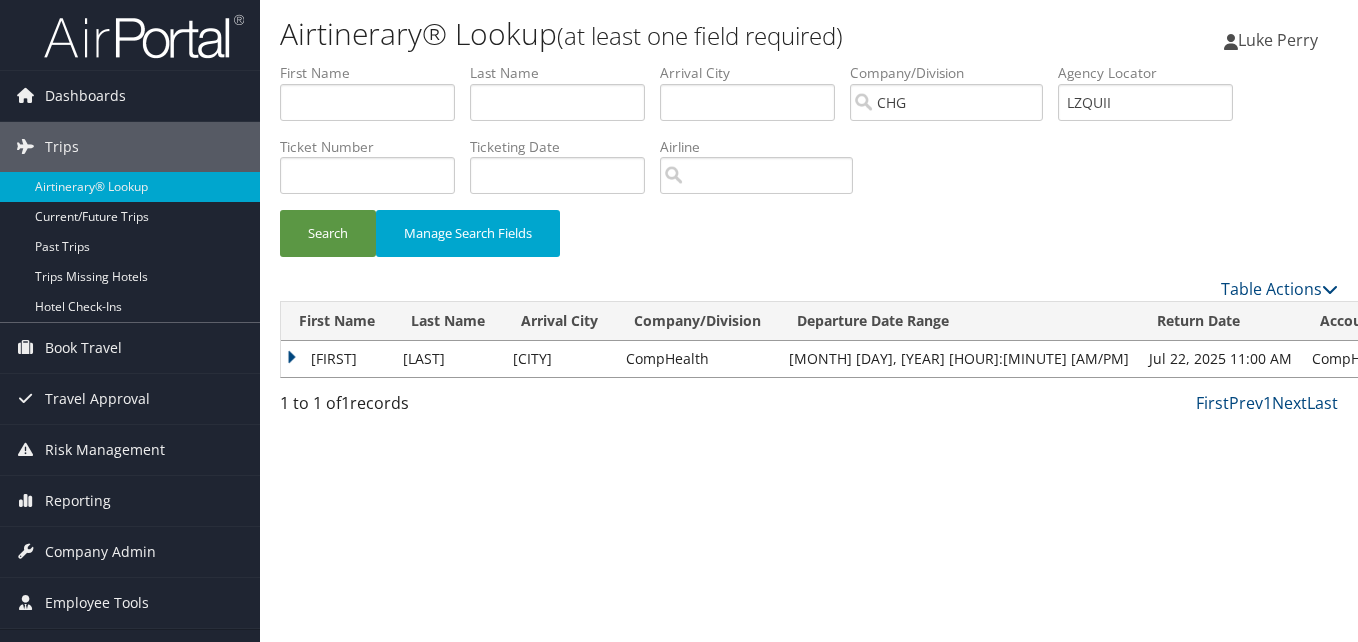 click on "Azima" at bounding box center [337, 359] 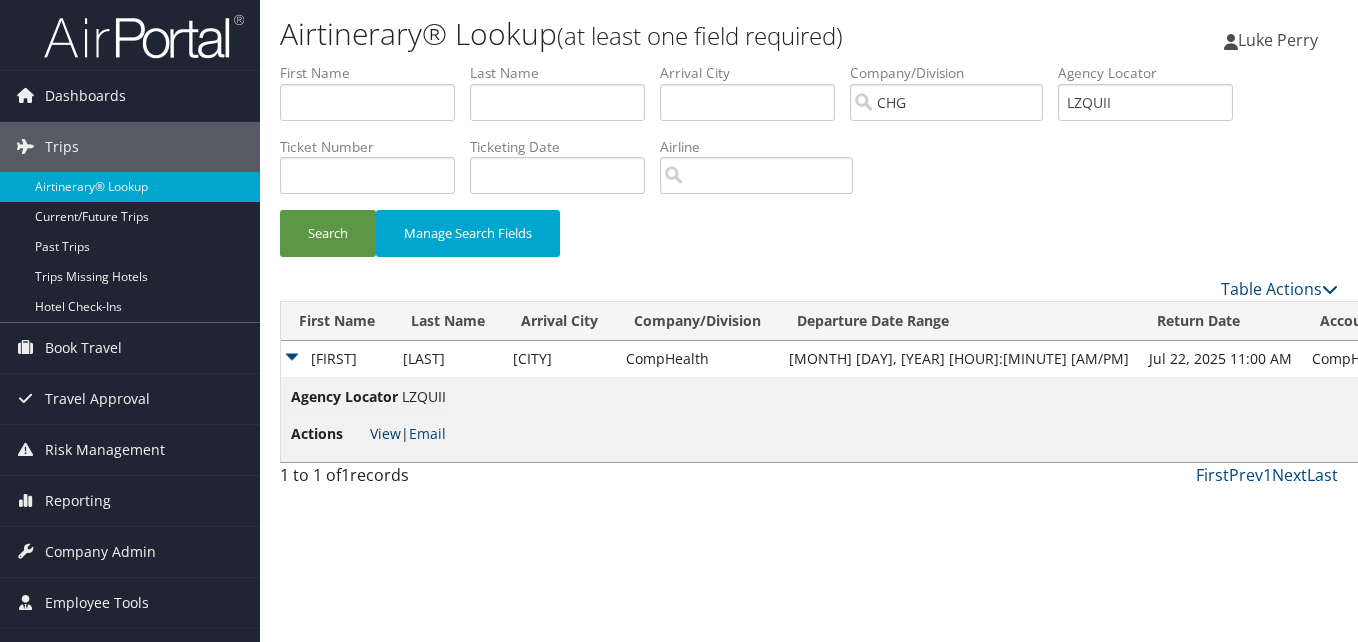 click on "View" at bounding box center (385, 433) 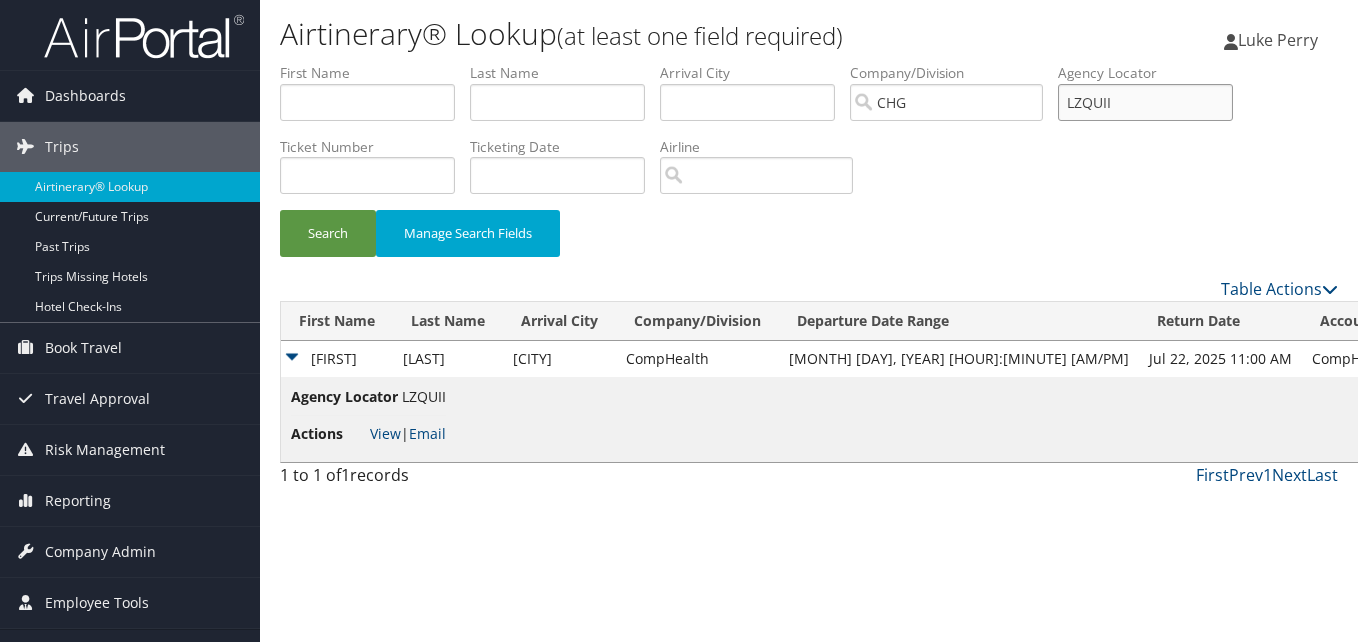drag, startPoint x: 1103, startPoint y: 114, endPoint x: 1066, endPoint y: 125, distance: 38.600517 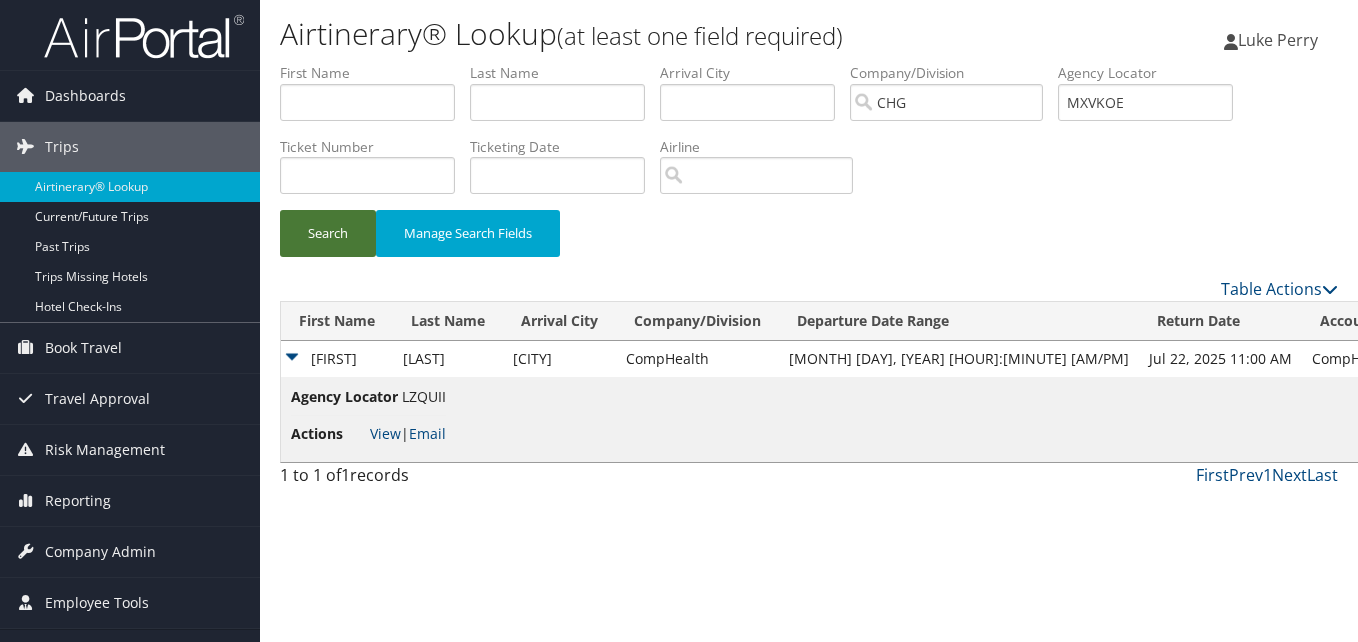 click on "Search" at bounding box center [328, 233] 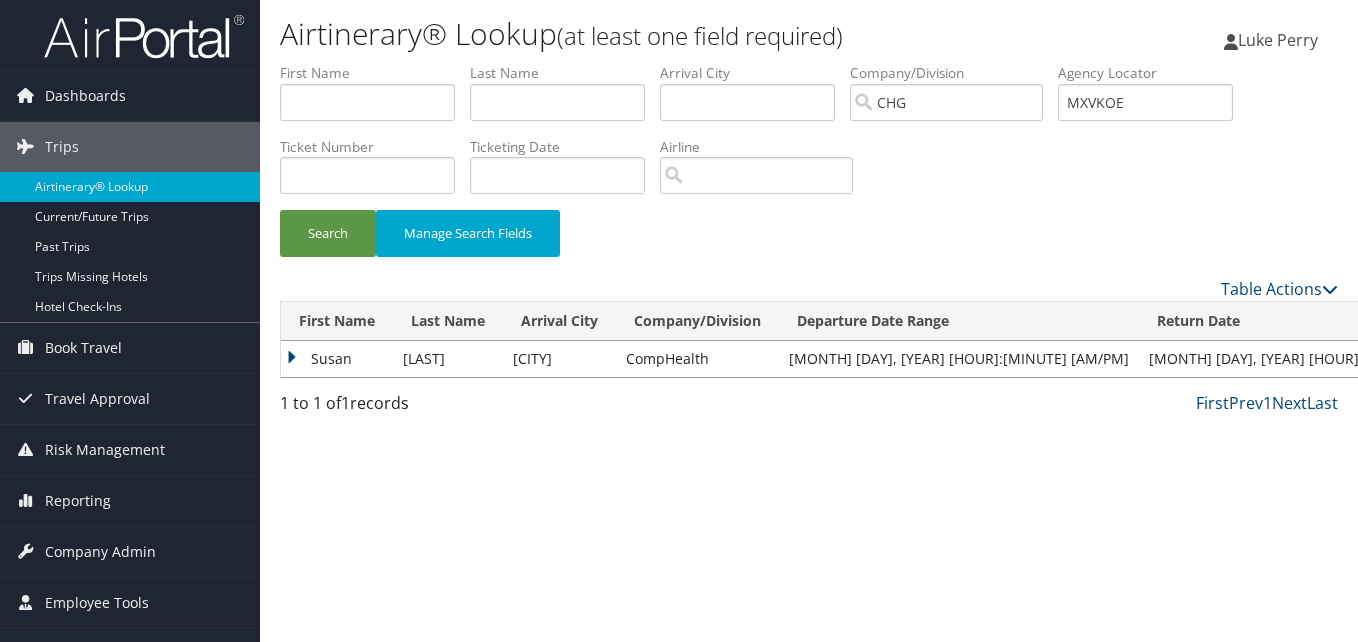 click on "Susan" at bounding box center [337, 359] 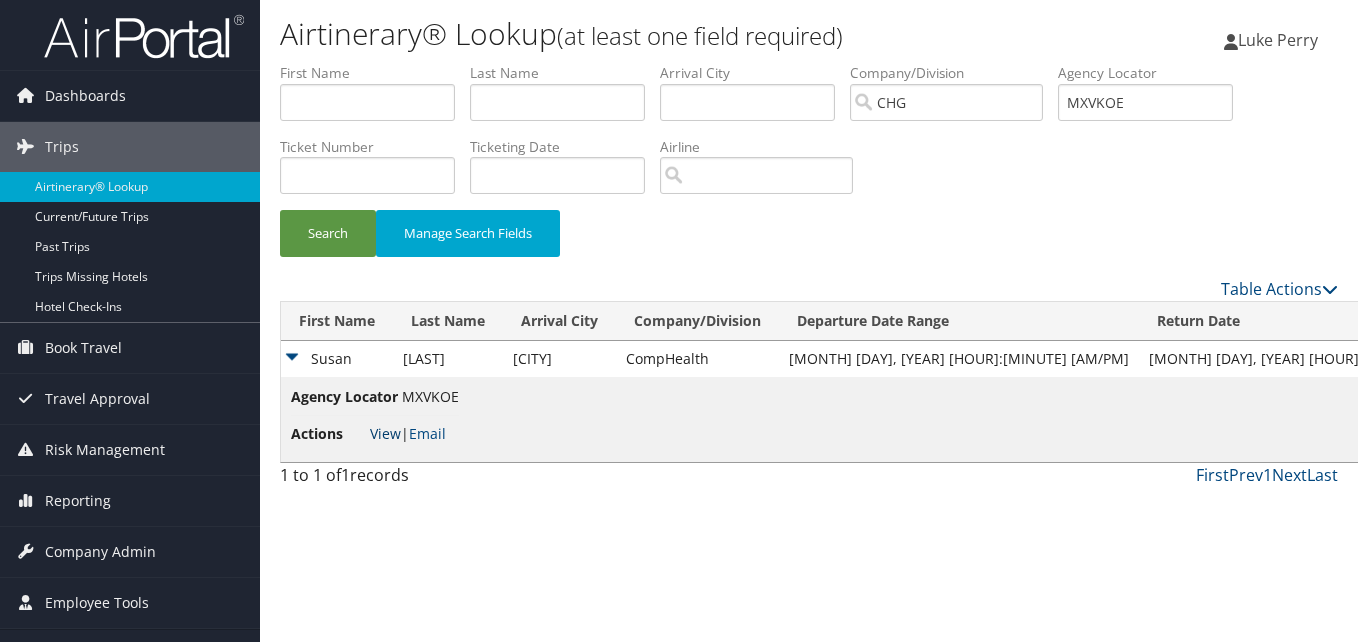 click on "View" at bounding box center (385, 433) 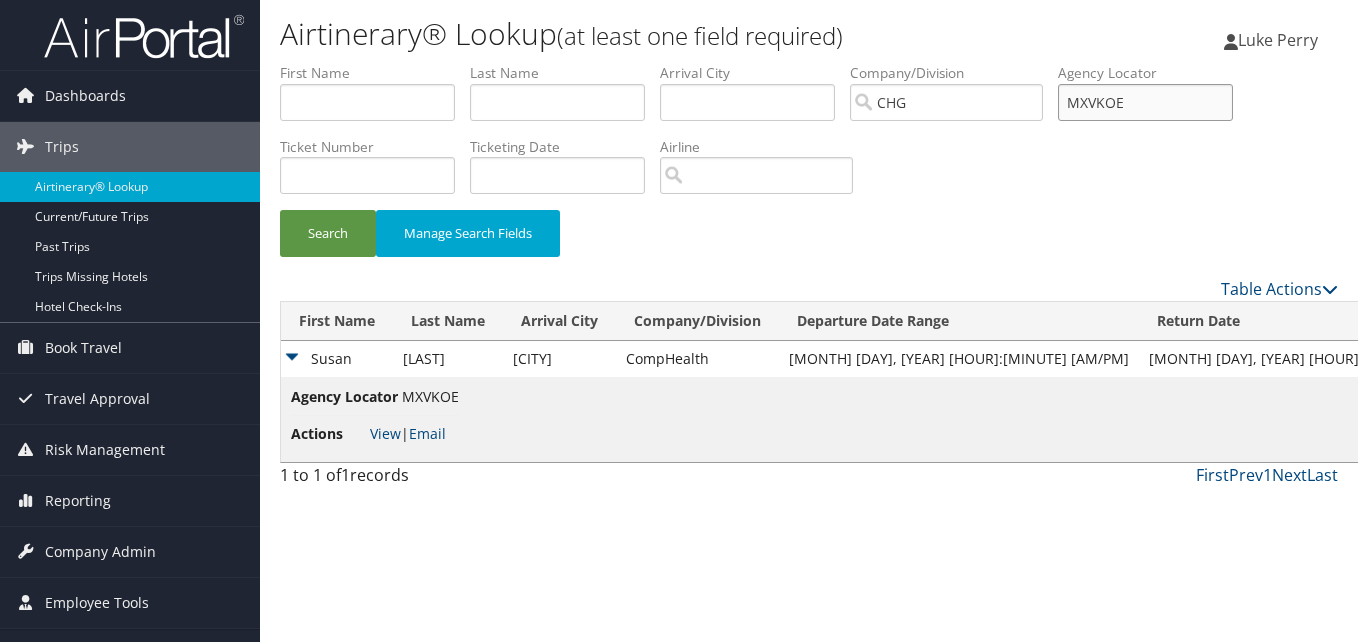 drag, startPoint x: 1123, startPoint y: 109, endPoint x: 1066, endPoint y: 111, distance: 57.035076 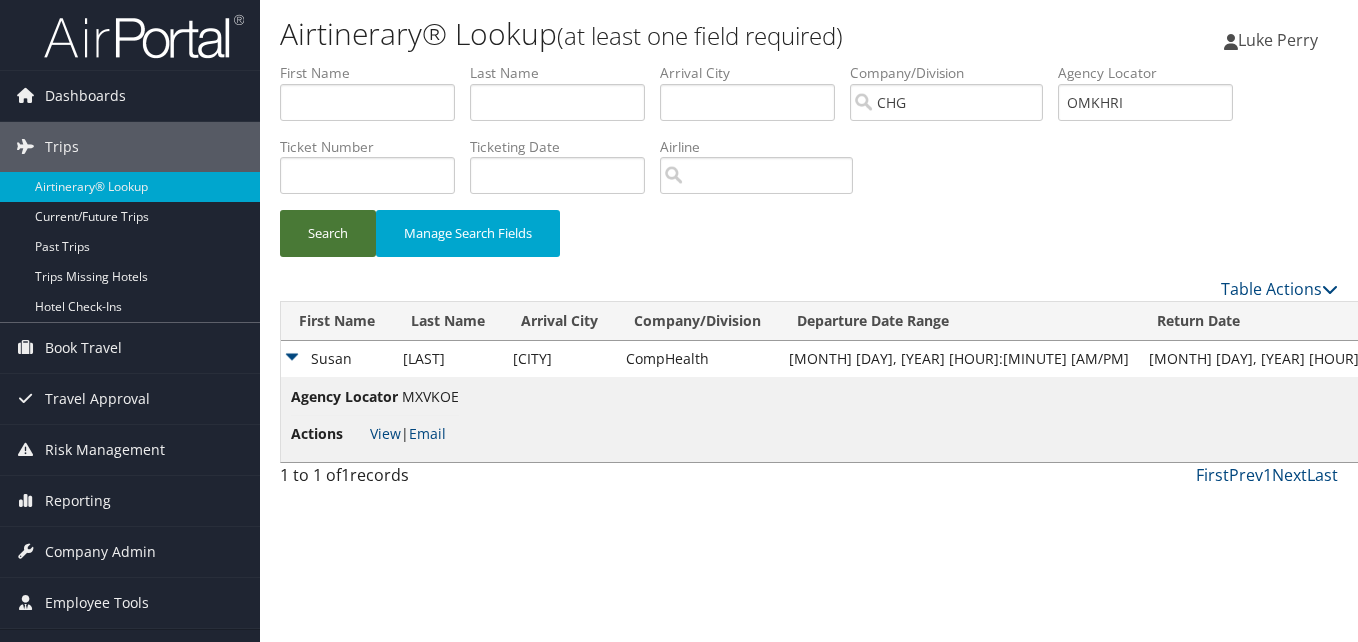 click on "Search" at bounding box center [328, 233] 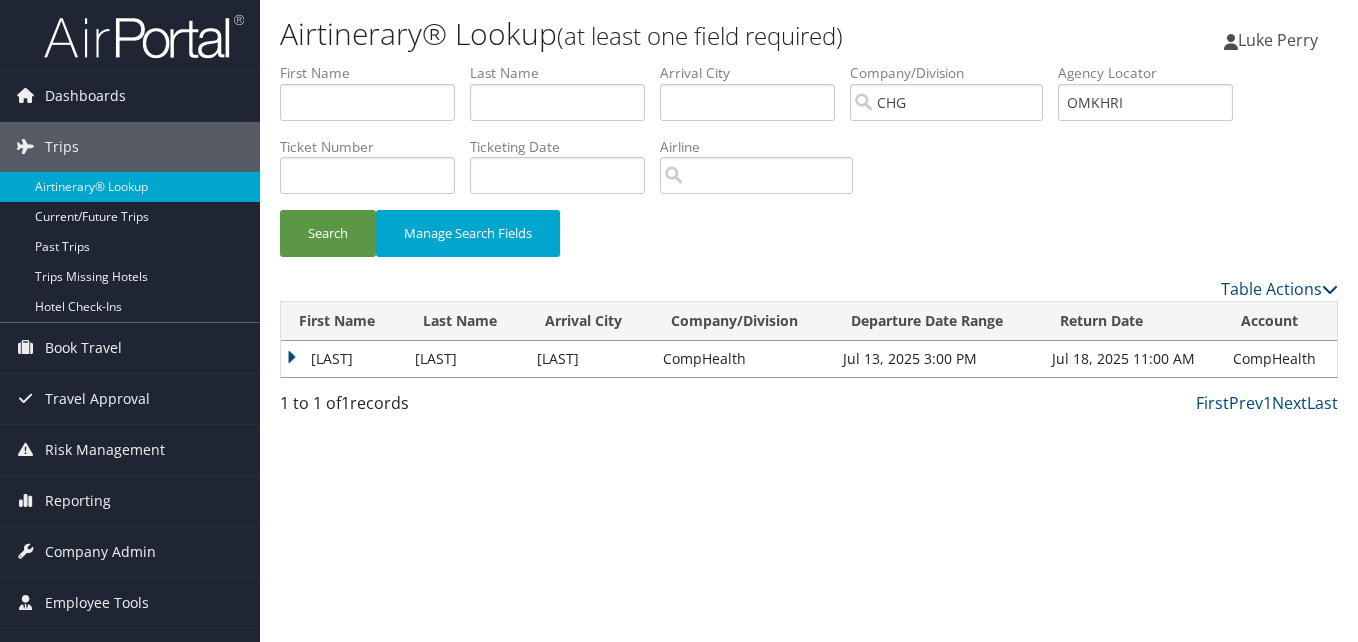 click on "Carter" at bounding box center (343, 359) 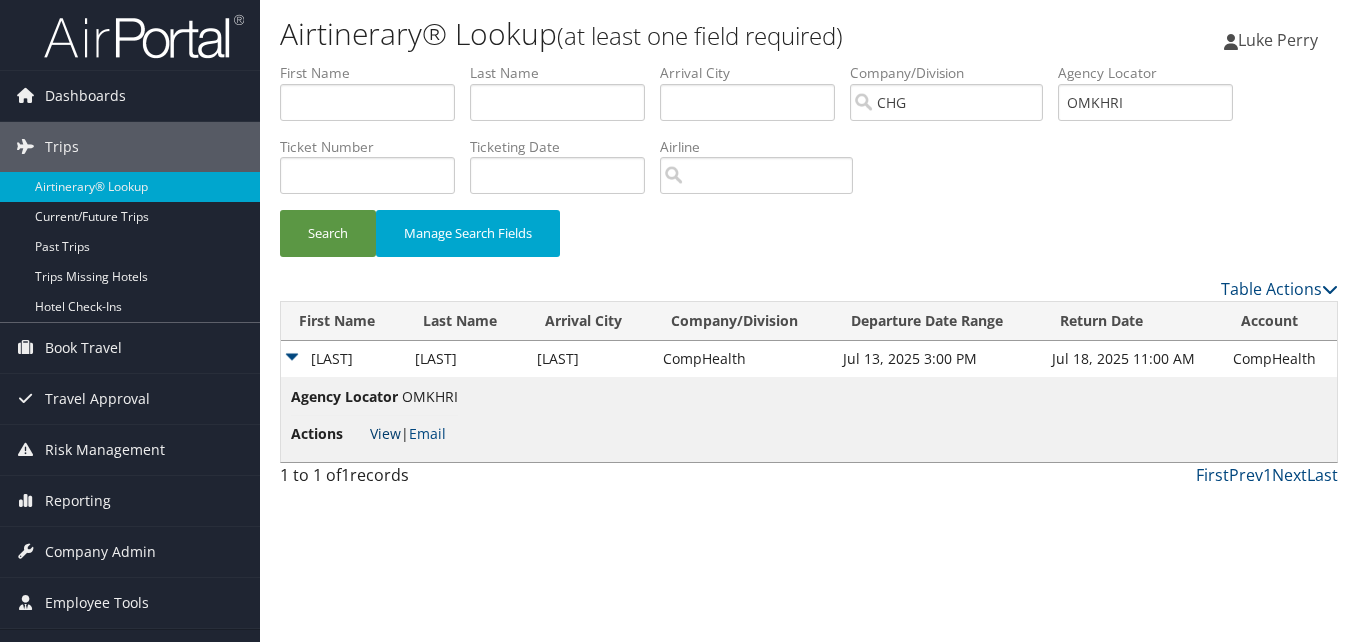click on "View" at bounding box center [385, 433] 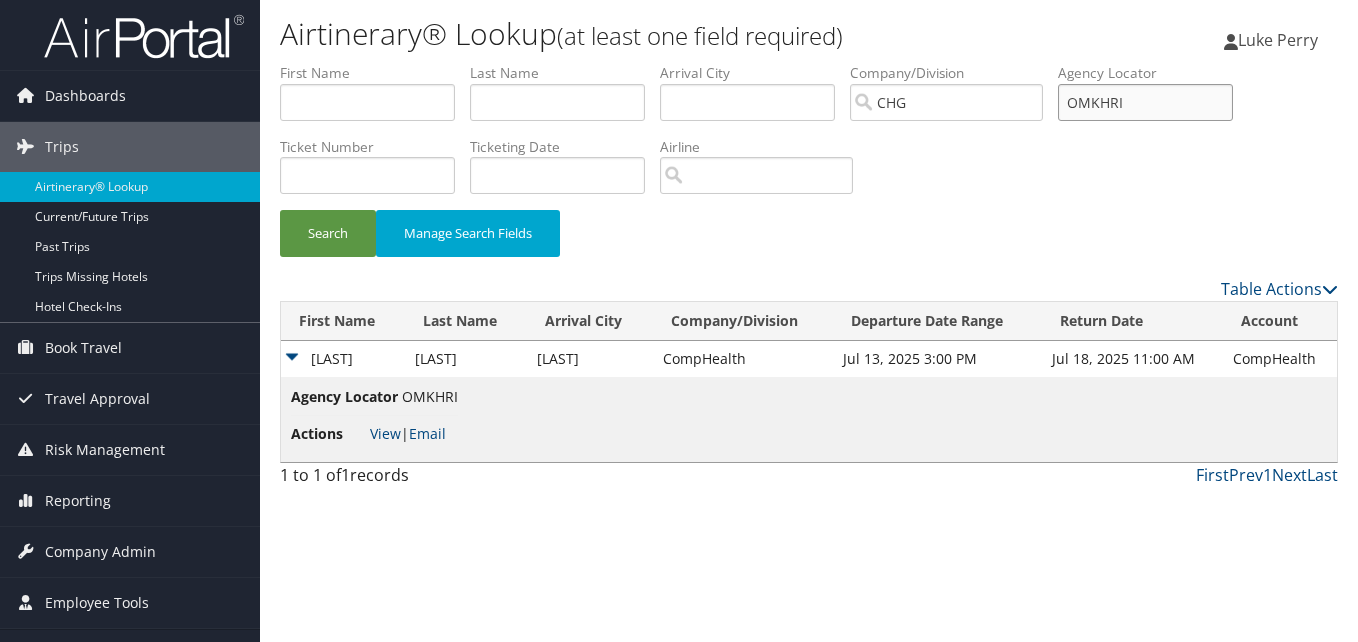 drag, startPoint x: 1145, startPoint y: 104, endPoint x: 1003, endPoint y: 117, distance: 142.59383 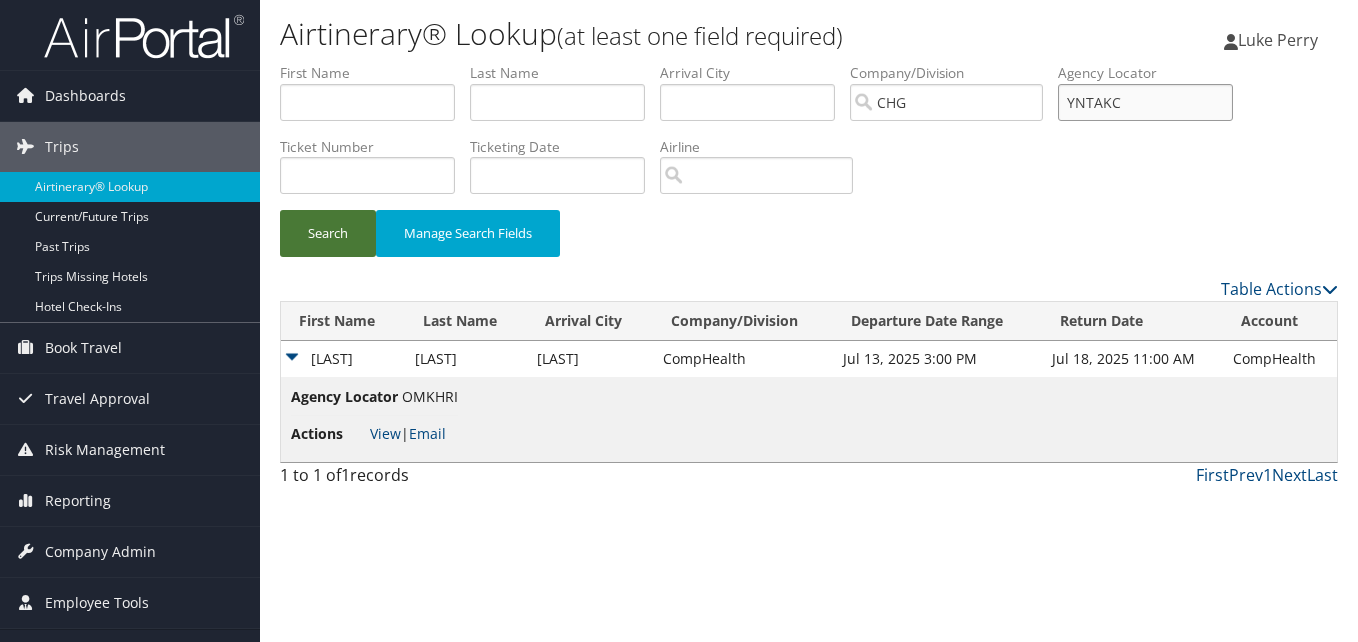 type on "YNTAKC" 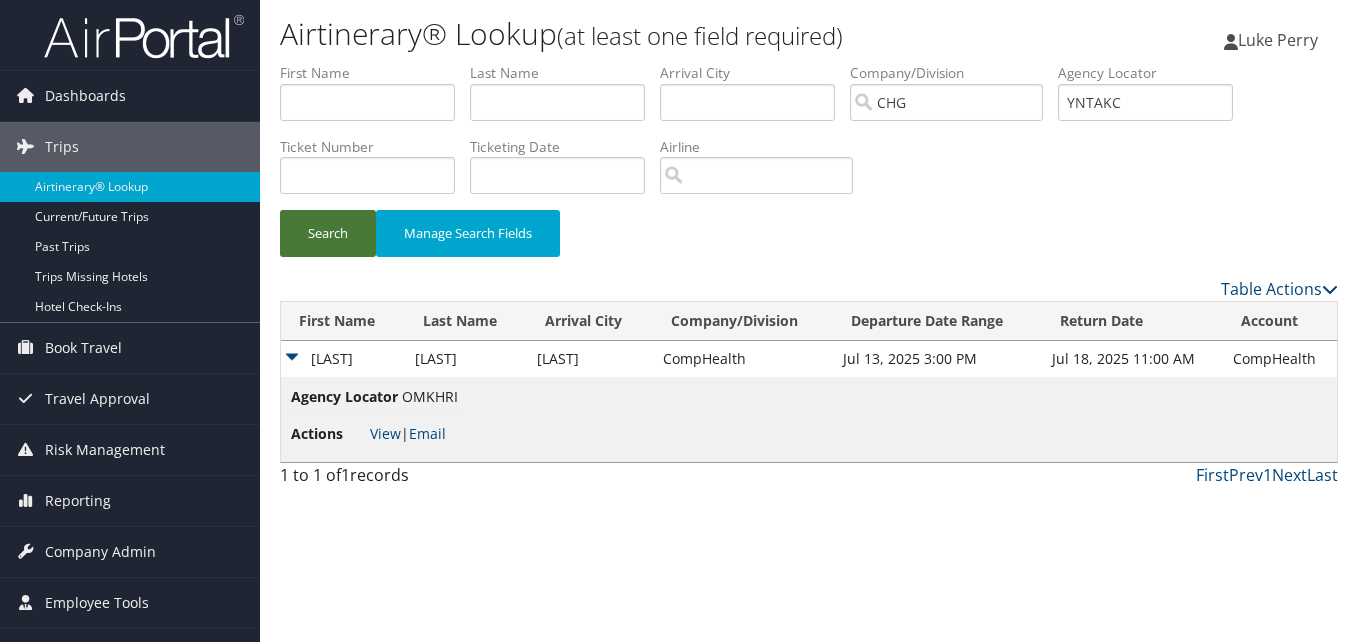 click on "Search" at bounding box center (328, 233) 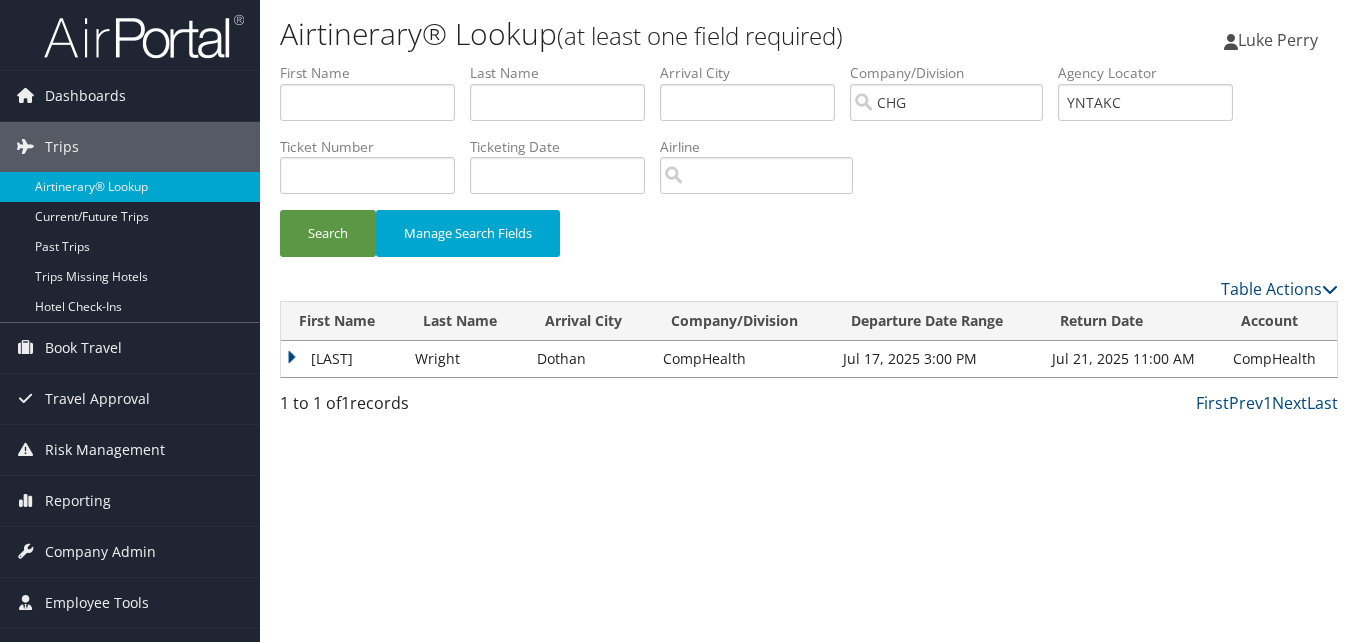 click on "Darah" at bounding box center [343, 359] 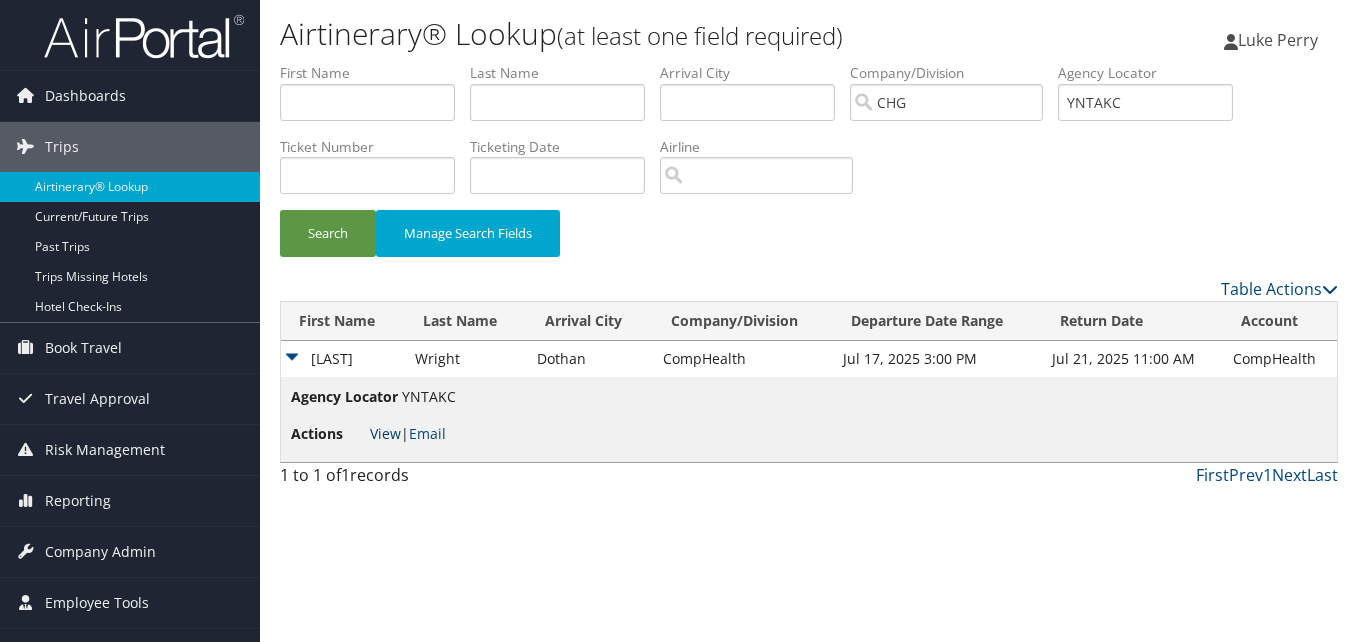 click on "View" at bounding box center [385, 433] 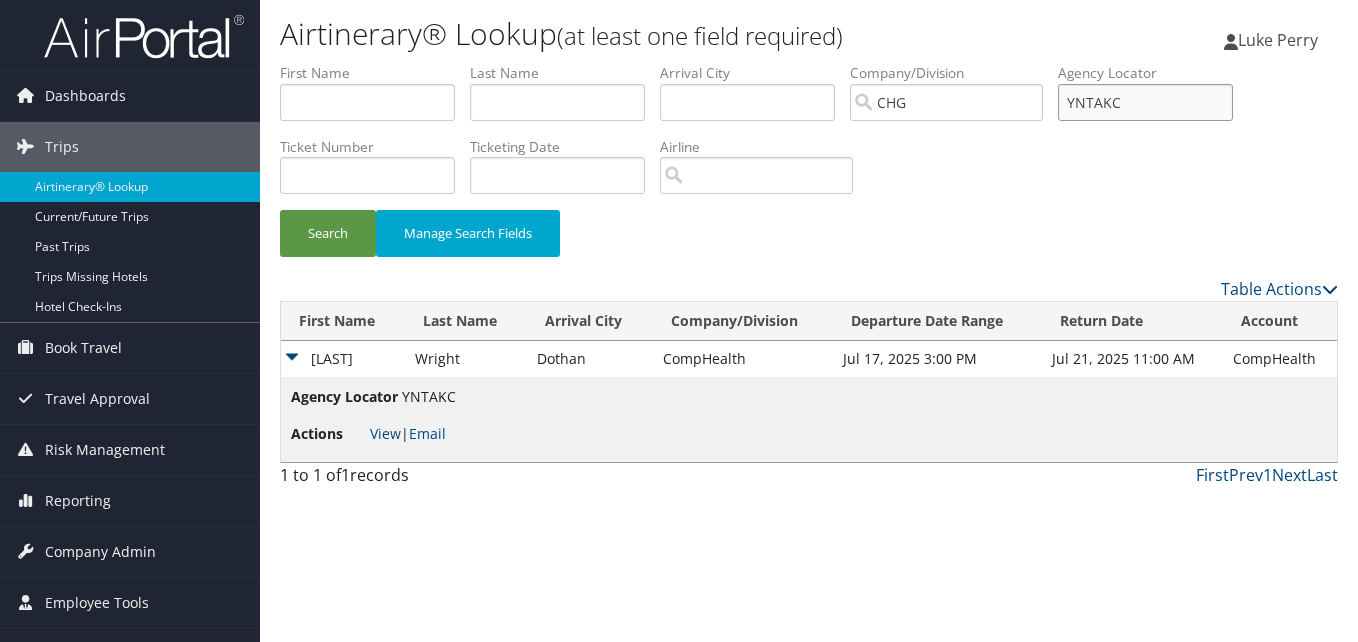 drag, startPoint x: 1154, startPoint y: 99, endPoint x: 1041, endPoint y: 97, distance: 113.0177 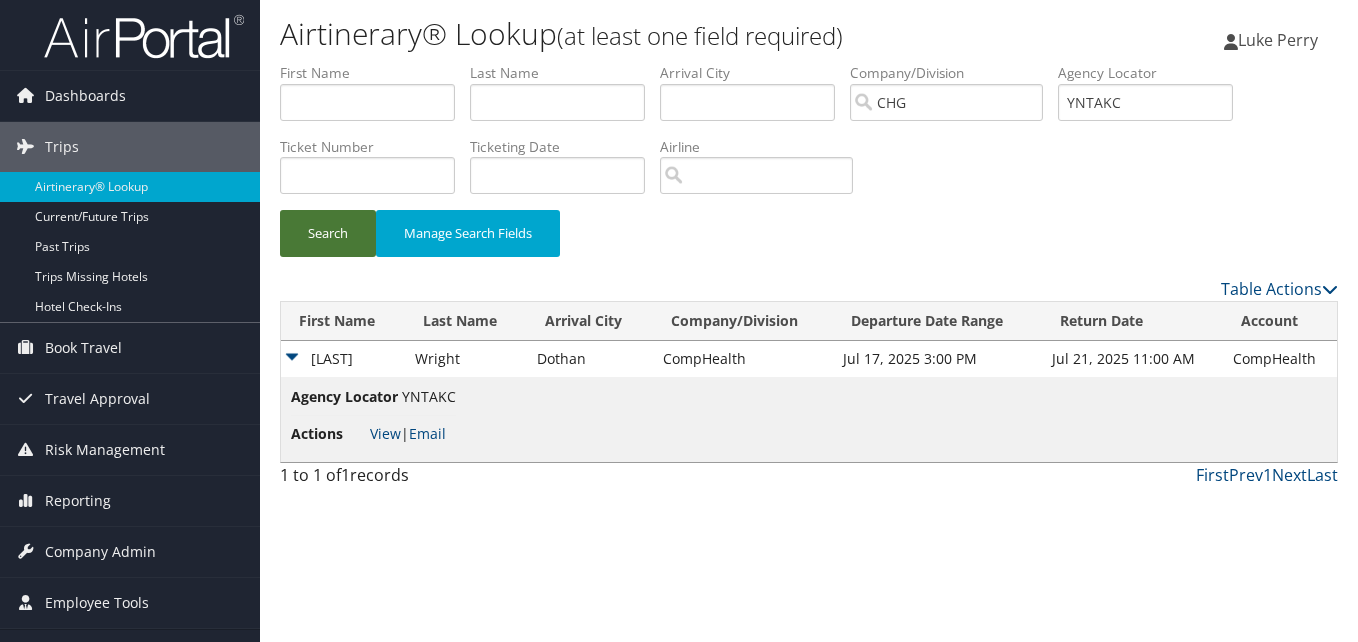 click on "Search" at bounding box center (328, 233) 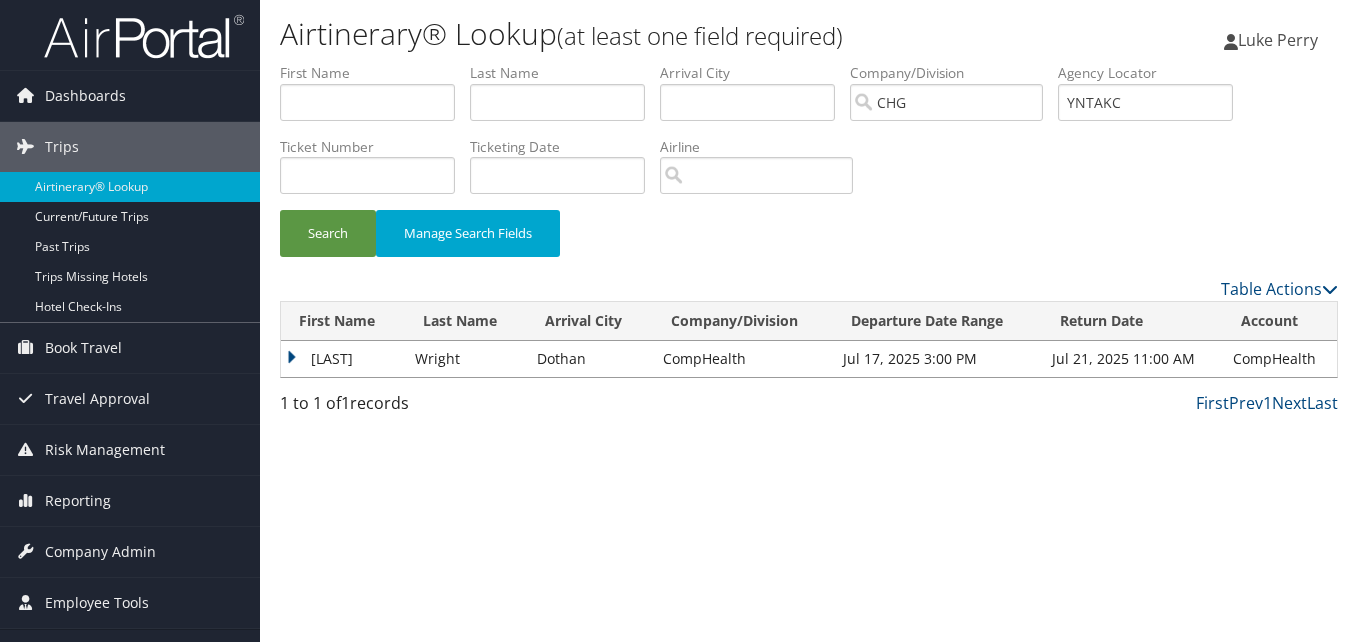 click on "Darah" at bounding box center (343, 359) 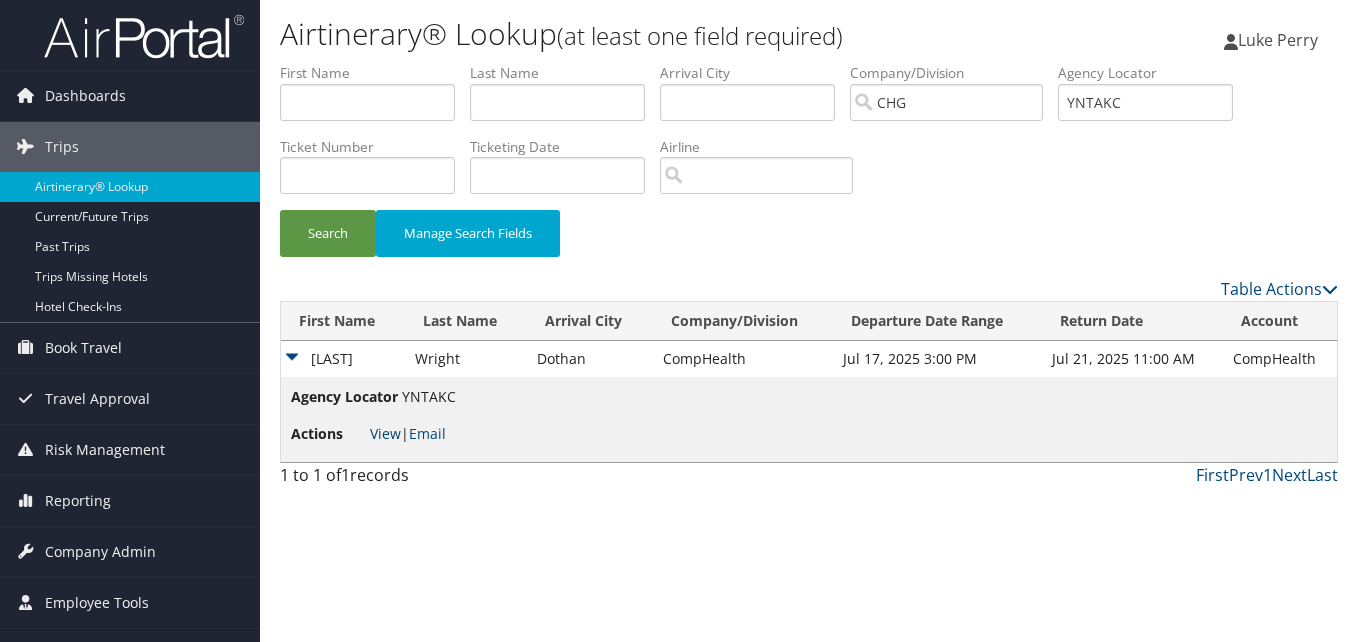 click on "View" at bounding box center [385, 433] 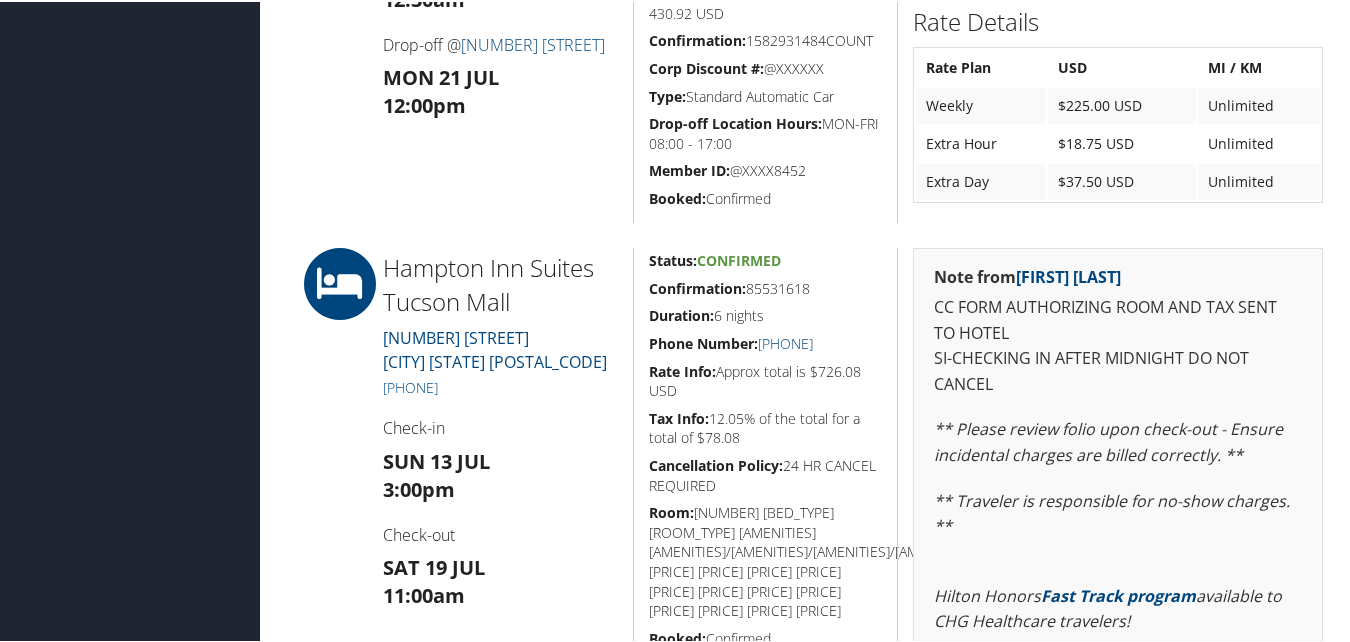 scroll, scrollTop: 1100, scrollLeft: 0, axis: vertical 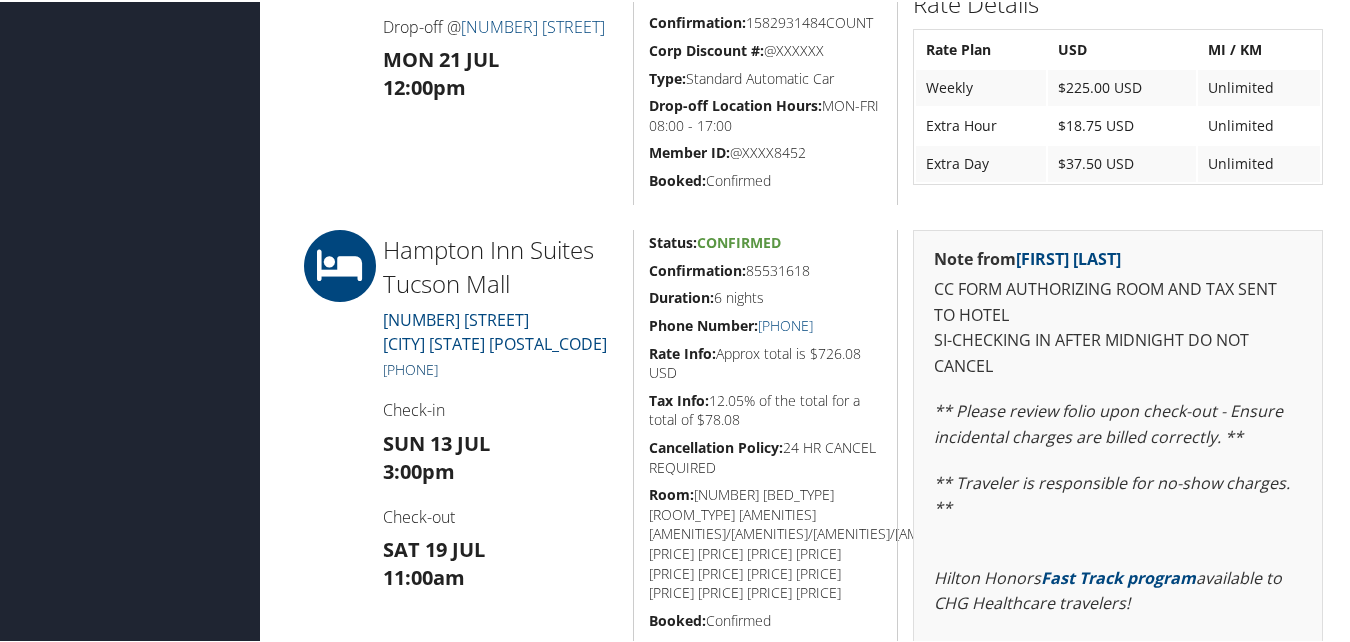drag, startPoint x: 500, startPoint y: 373, endPoint x: 404, endPoint y: 373, distance: 96 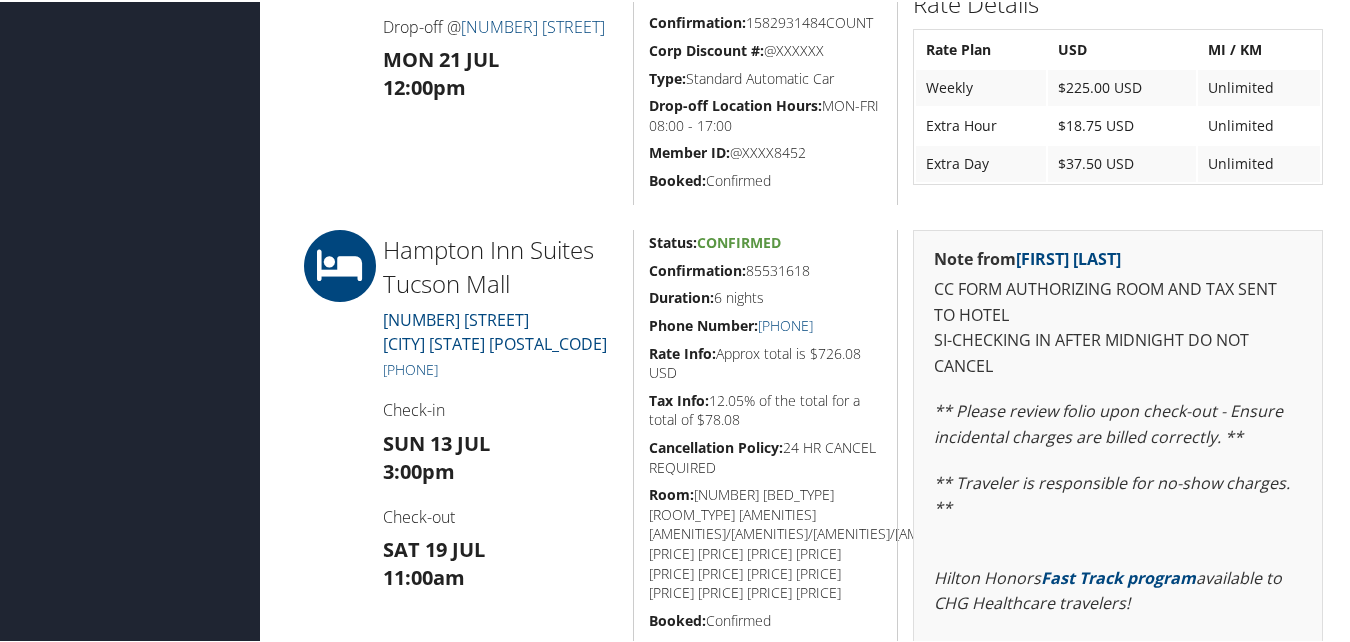 click on "[PHONE]" at bounding box center (500, 368) 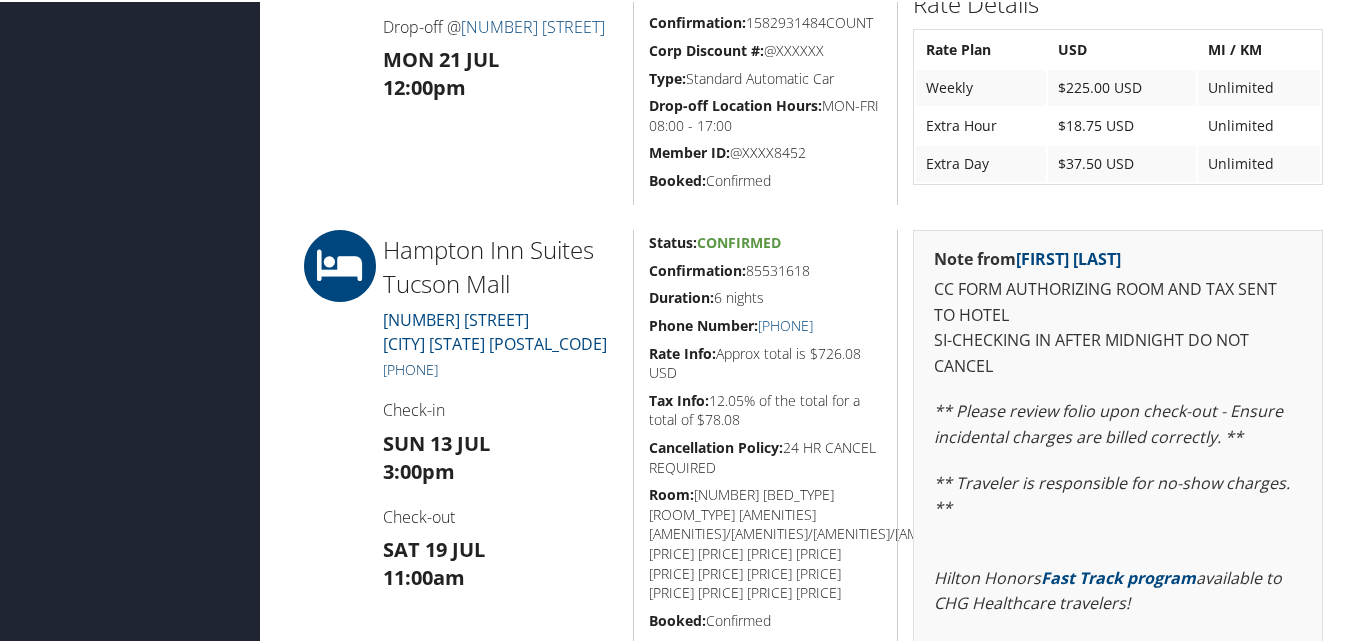 drag, startPoint x: 516, startPoint y: 375, endPoint x: 400, endPoint y: 368, distance: 116.21101 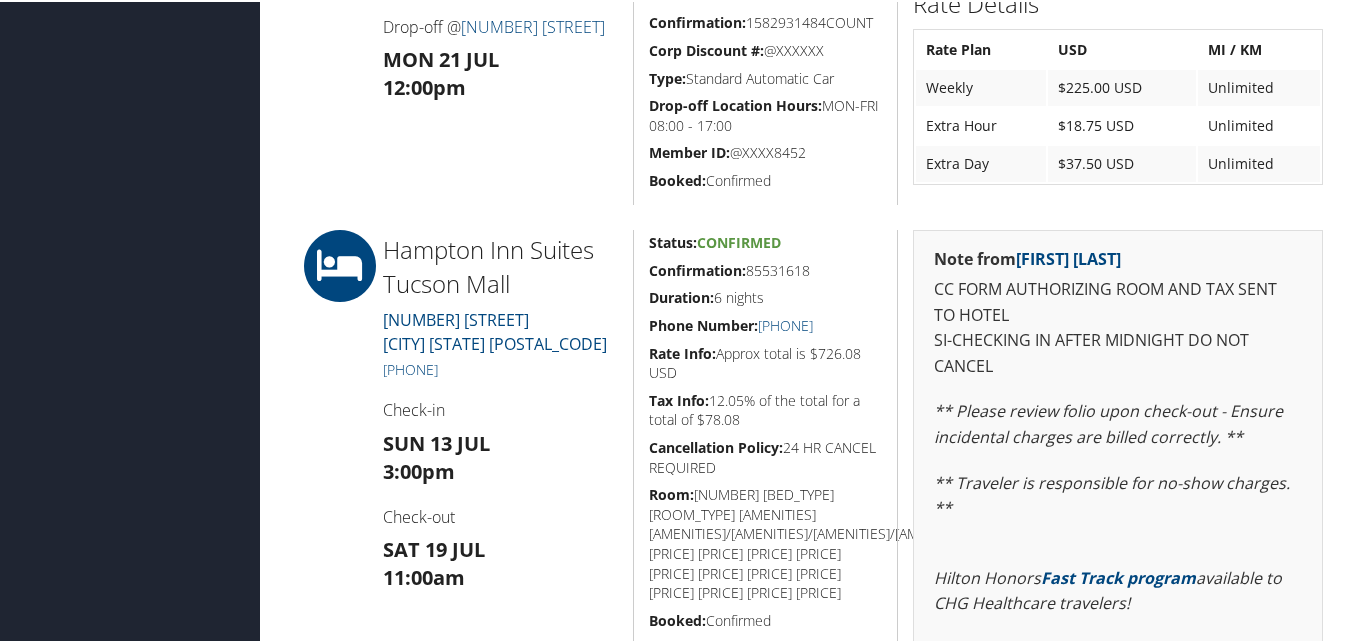copy on "[PHONE]" 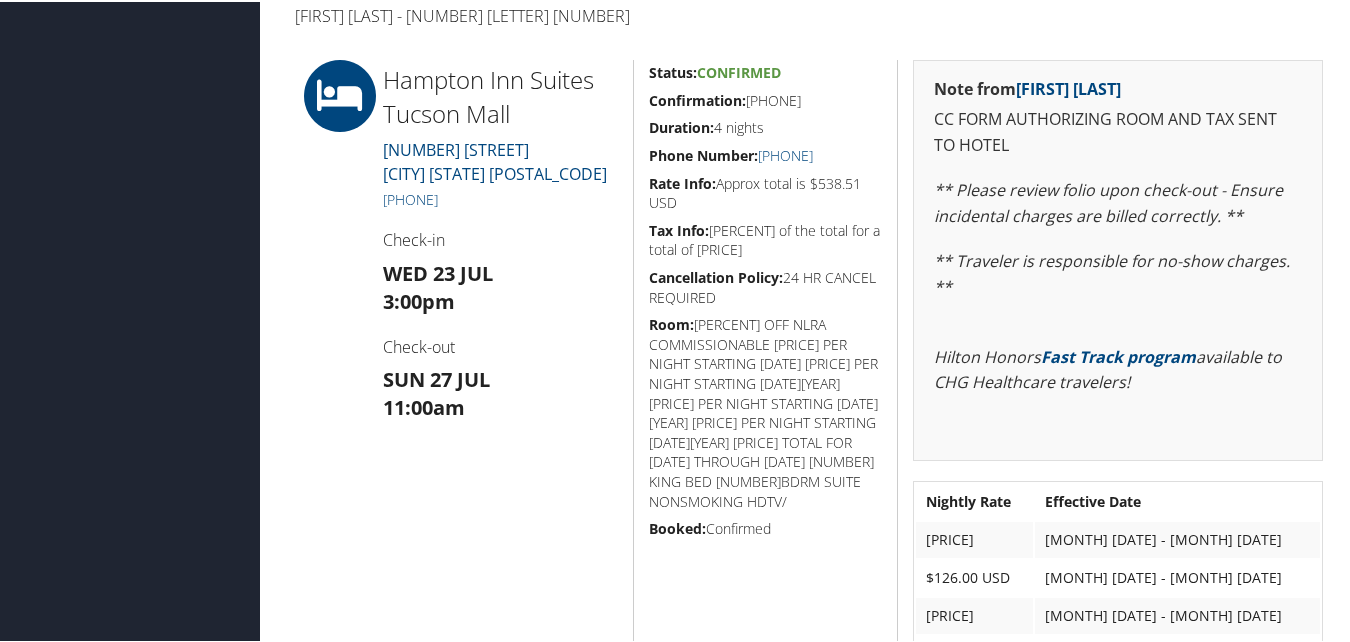 scroll, scrollTop: 509, scrollLeft: 0, axis: vertical 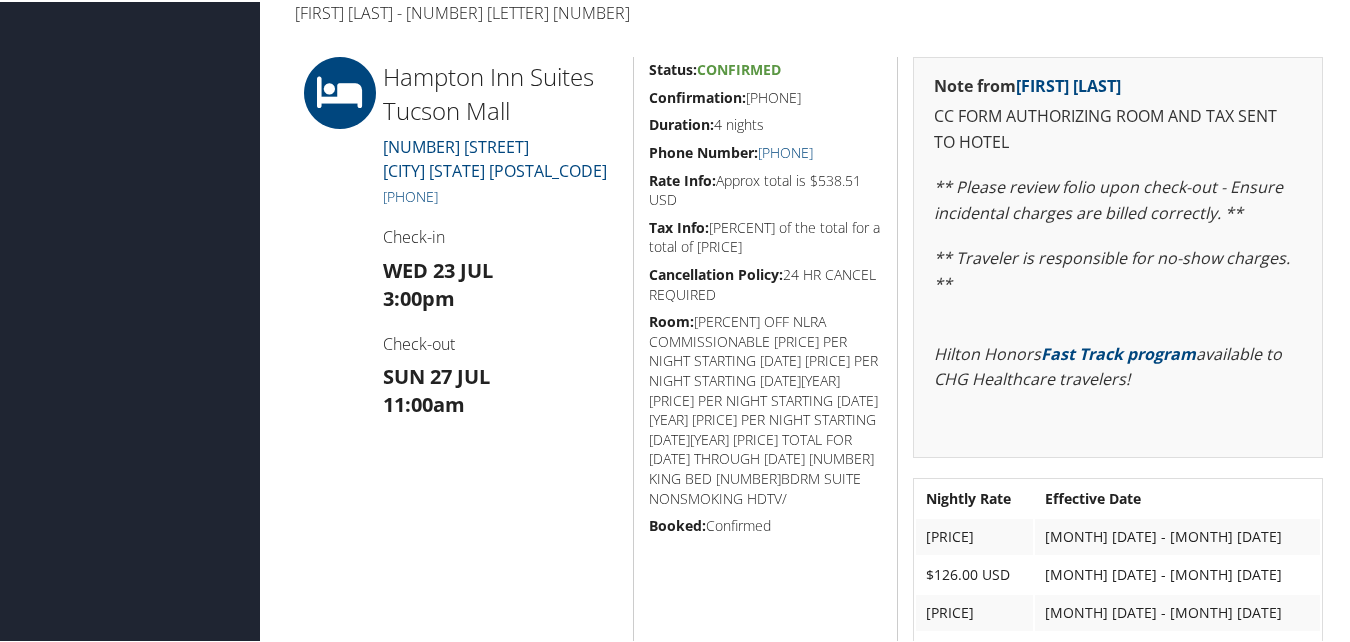 drag, startPoint x: 831, startPoint y: 91, endPoint x: 645, endPoint y: 84, distance: 186.13167 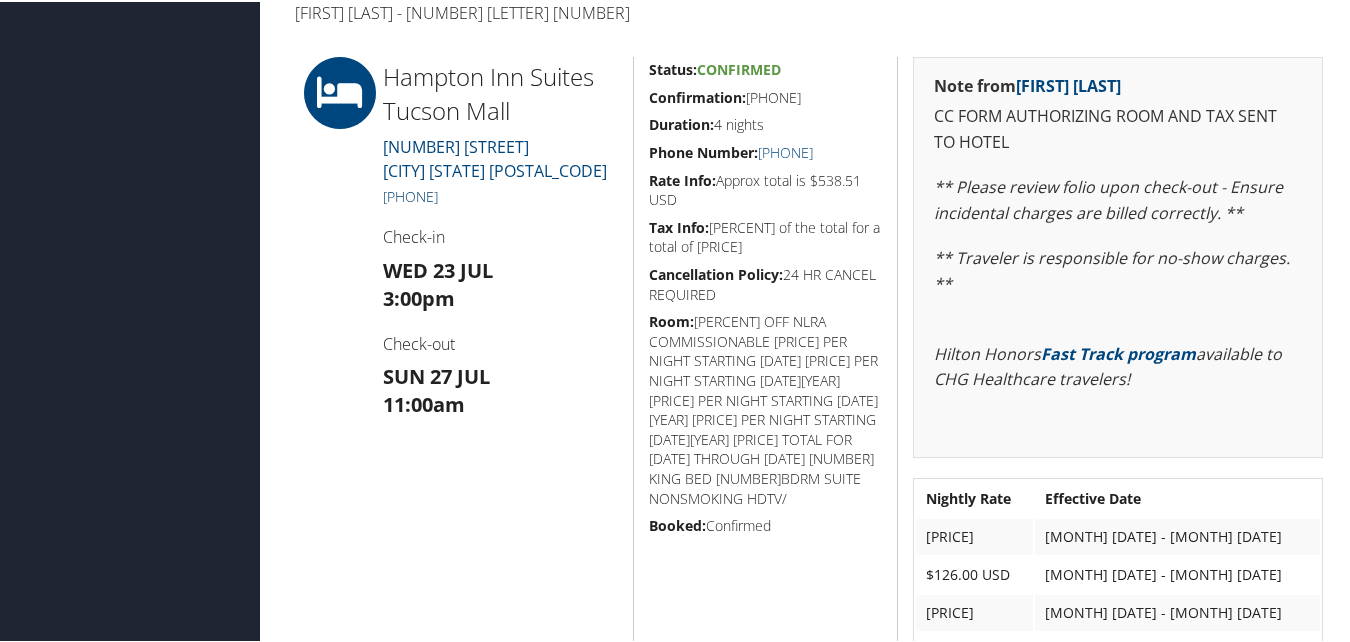 drag, startPoint x: 504, startPoint y: 193, endPoint x: 397, endPoint y: 198, distance: 107.11676 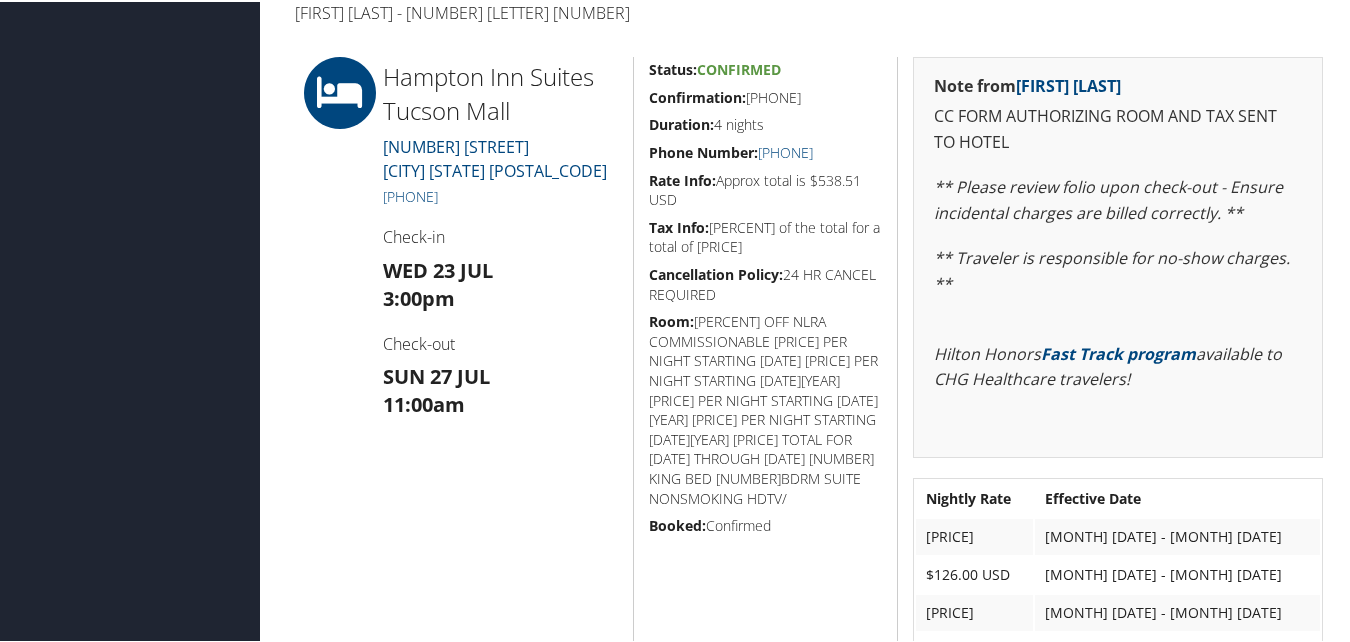 copy on "[PHONE]" 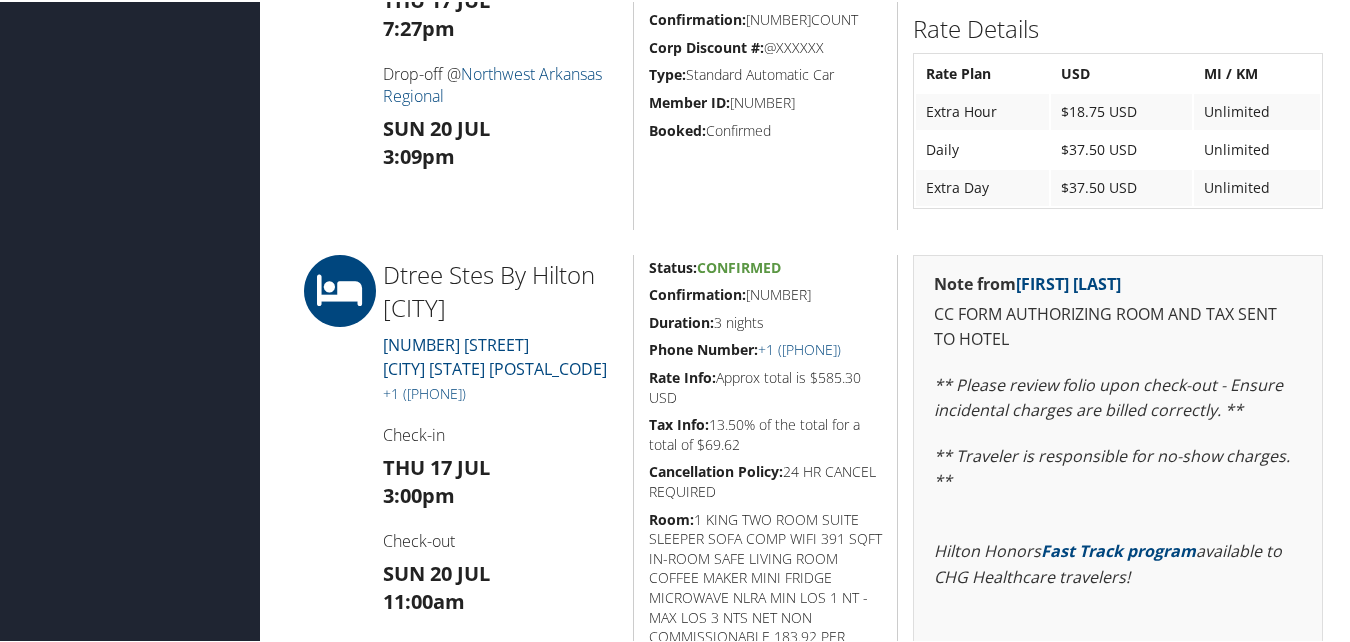 scroll, scrollTop: 1100, scrollLeft: 0, axis: vertical 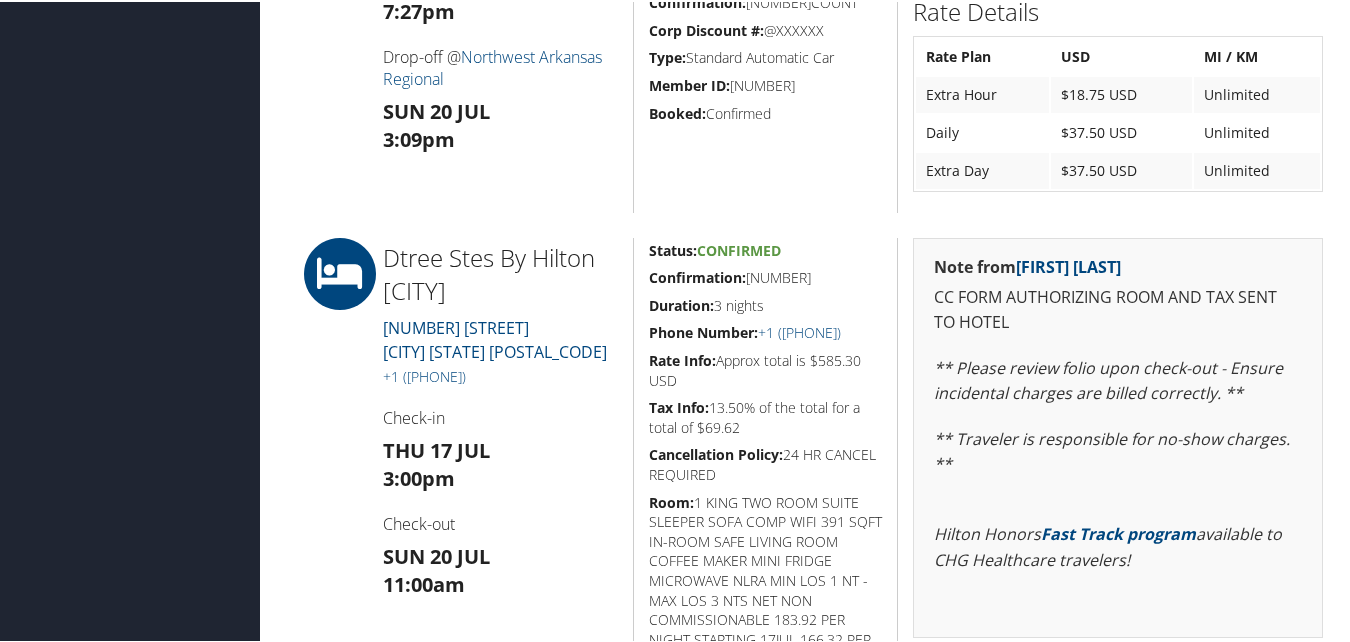 drag, startPoint x: 820, startPoint y: 271, endPoint x: 647, endPoint y: 273, distance: 173.01157 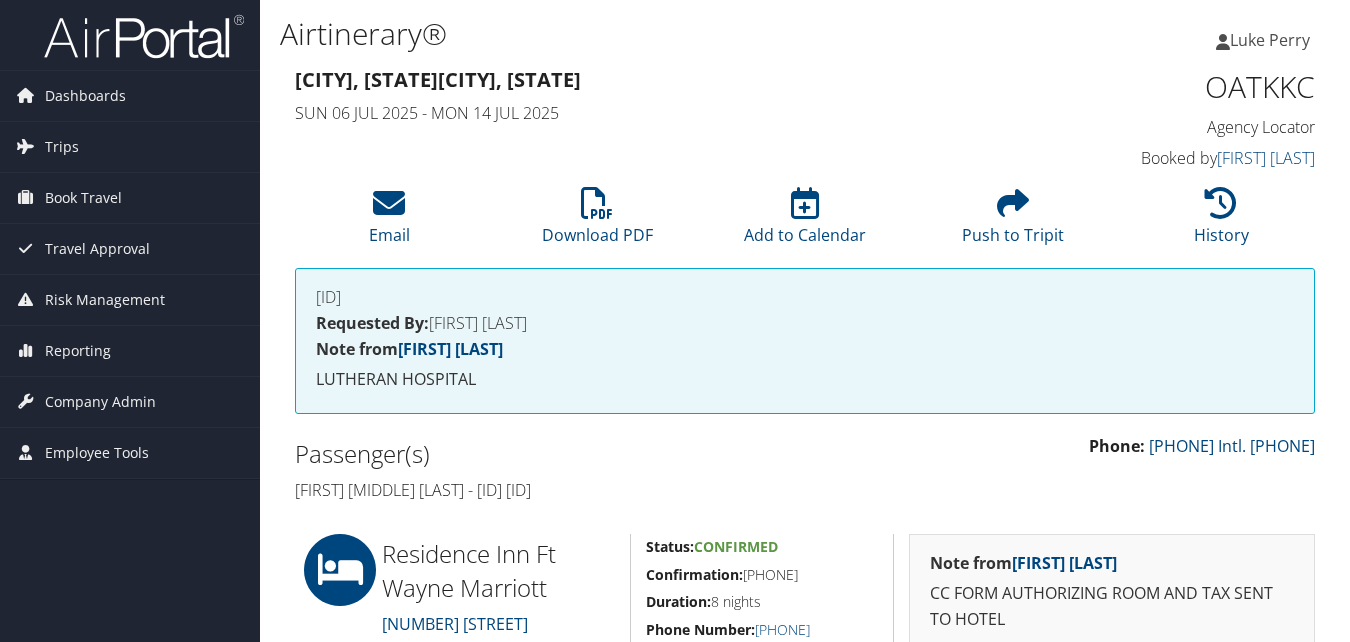 scroll, scrollTop: 500, scrollLeft: 0, axis: vertical 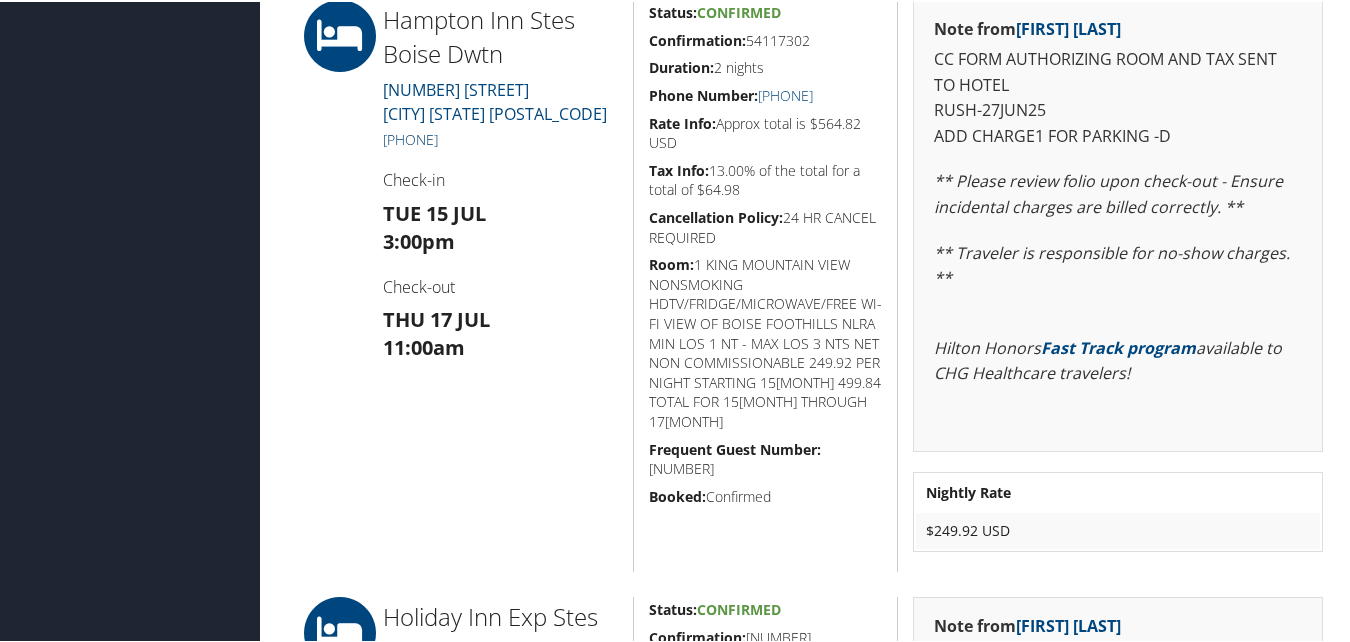 drag, startPoint x: 507, startPoint y: 143, endPoint x: 407, endPoint y: 133, distance: 100.49876 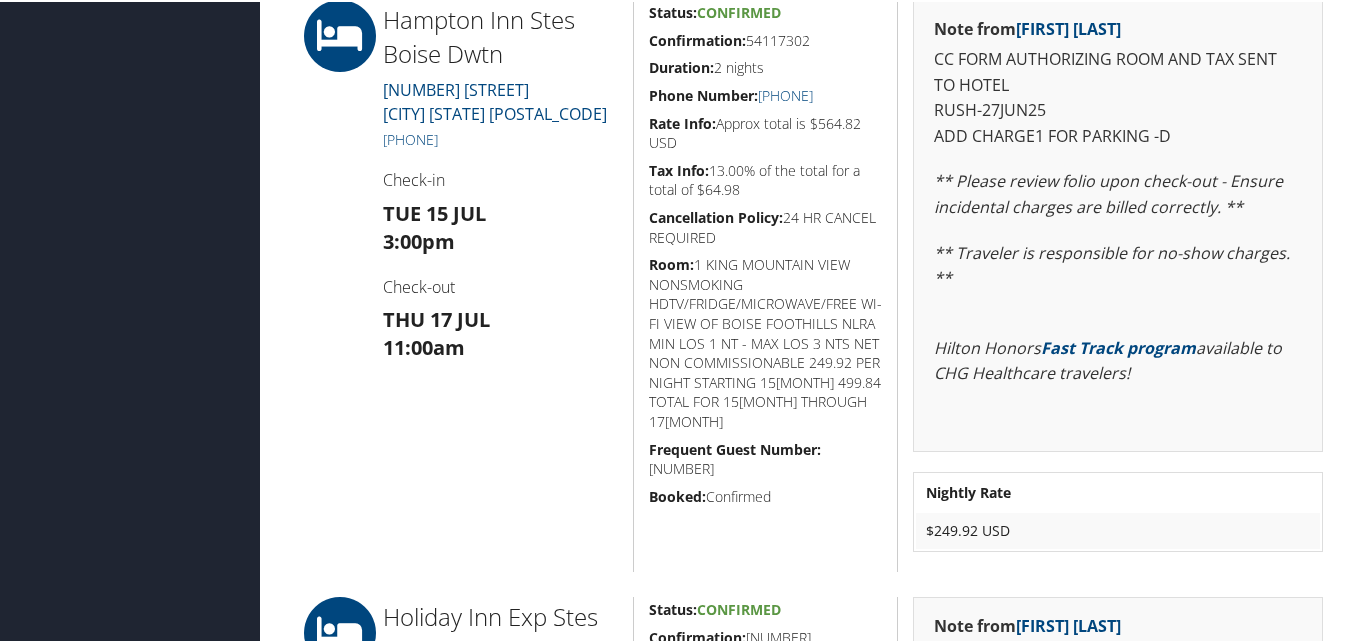 copy on "[PHONE]" 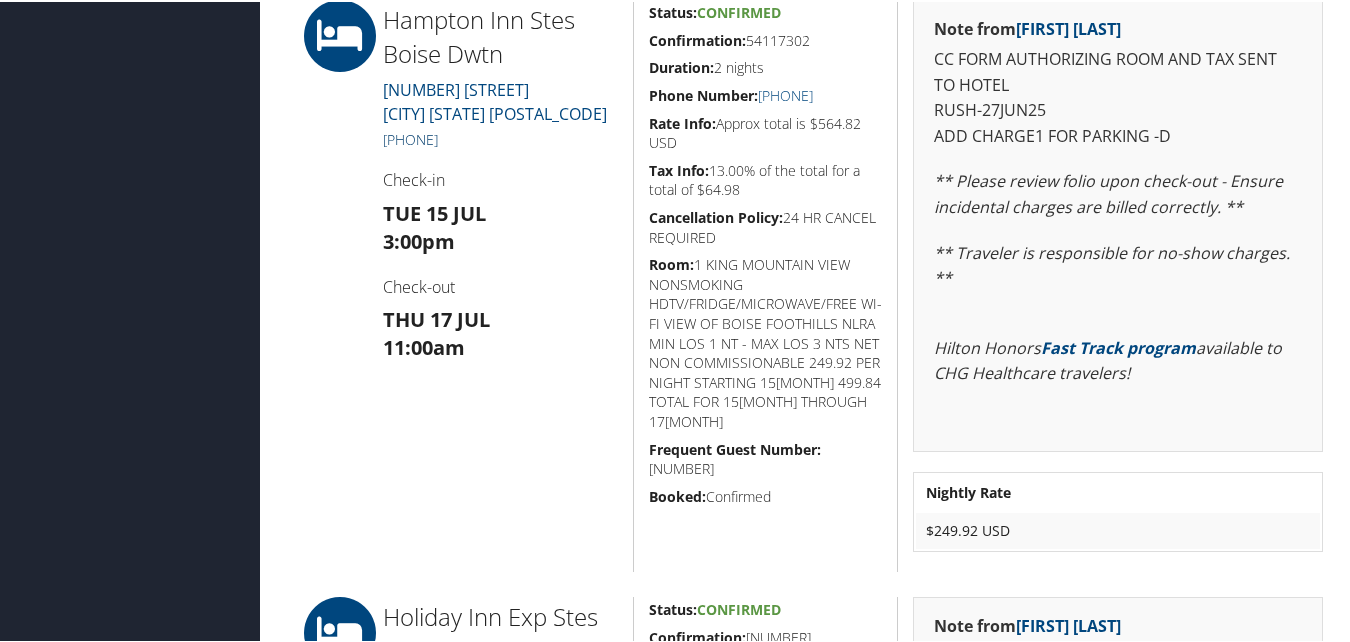 drag, startPoint x: 520, startPoint y: 131, endPoint x: 404, endPoint y: 134, distance: 116.03879 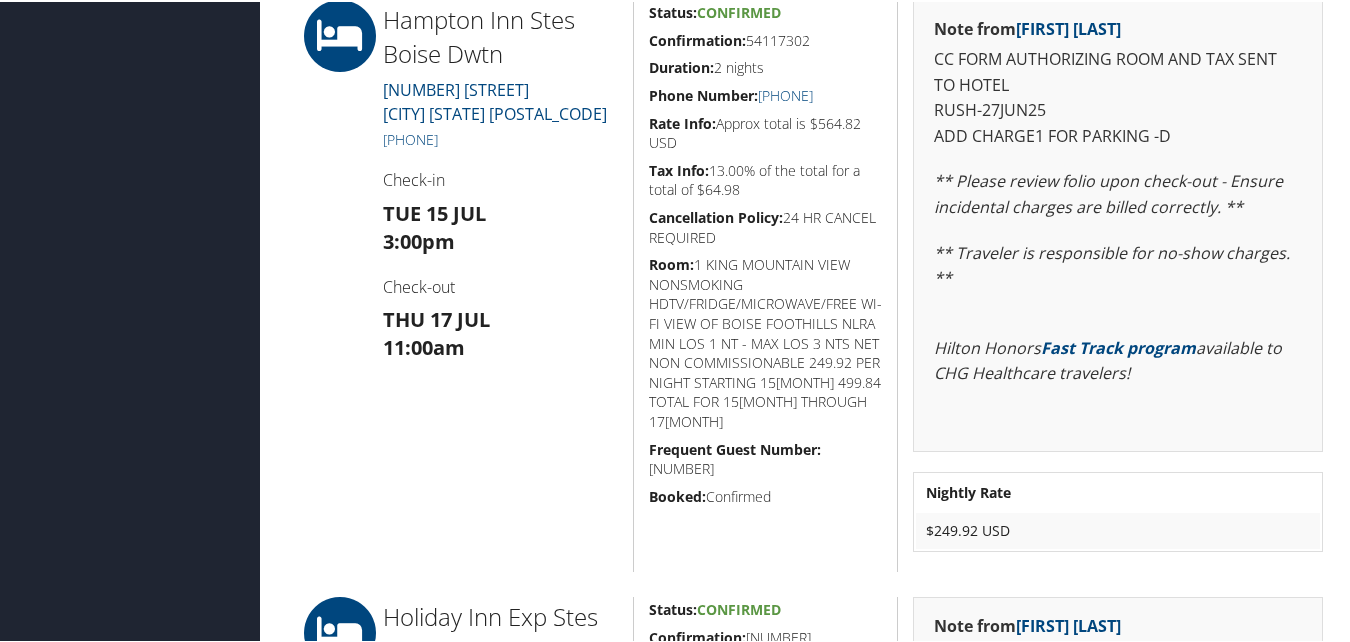 copy on "(208) 331-1900" 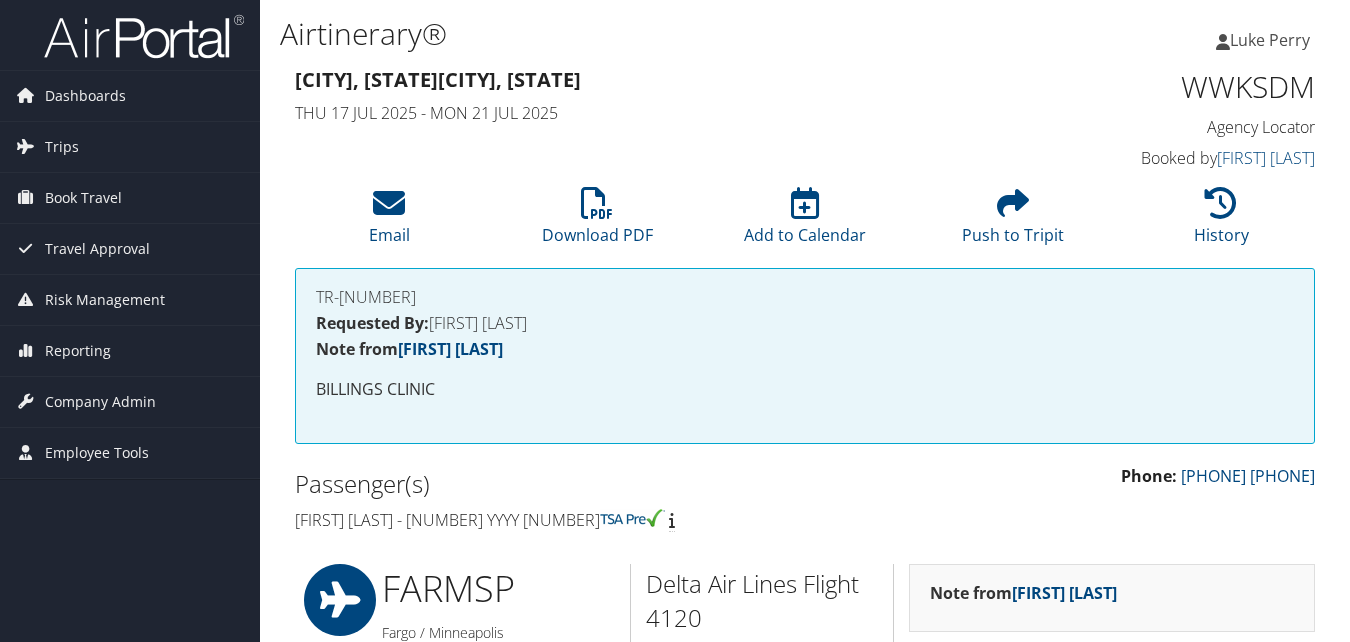 scroll, scrollTop: 1533, scrollLeft: 0, axis: vertical 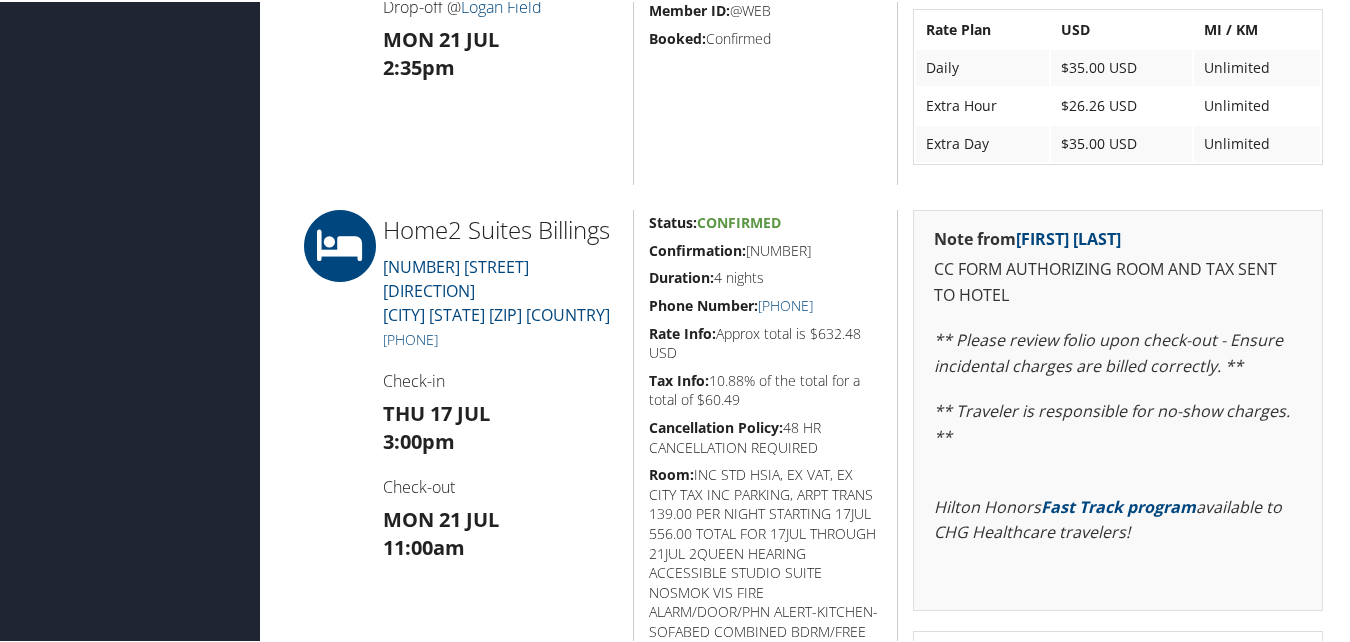 drag, startPoint x: 783, startPoint y: 246, endPoint x: 644, endPoint y: 251, distance: 139.0899 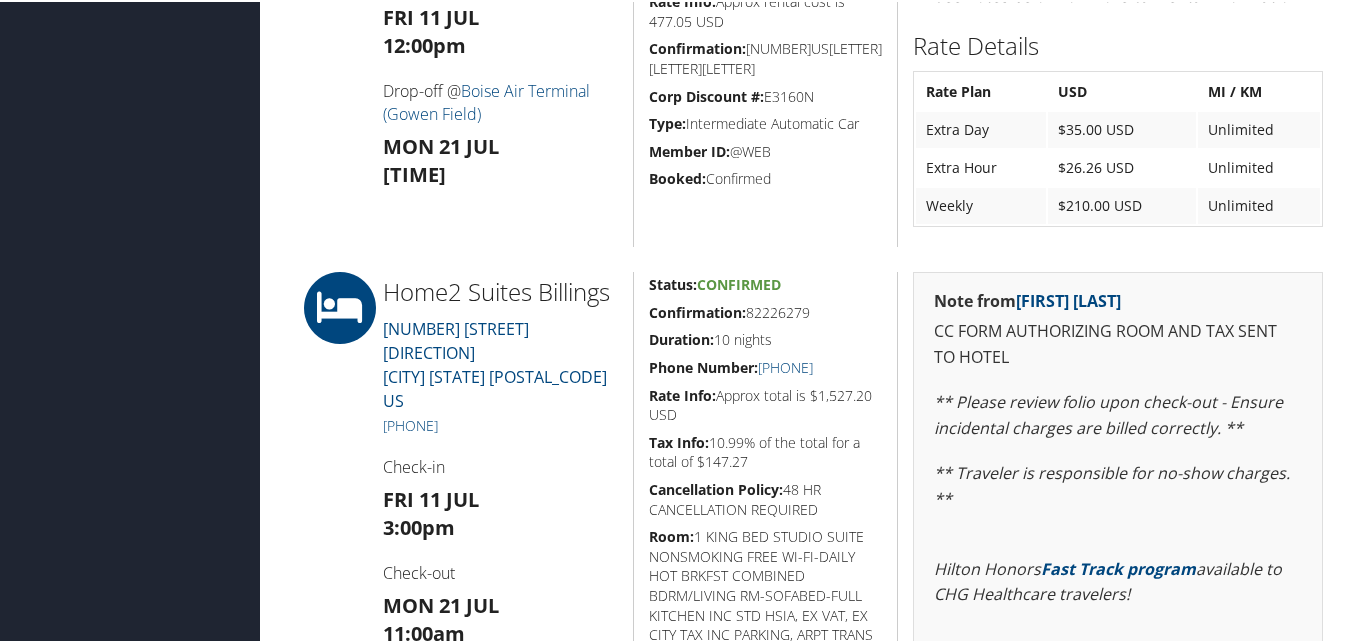 scroll, scrollTop: 700, scrollLeft: 0, axis: vertical 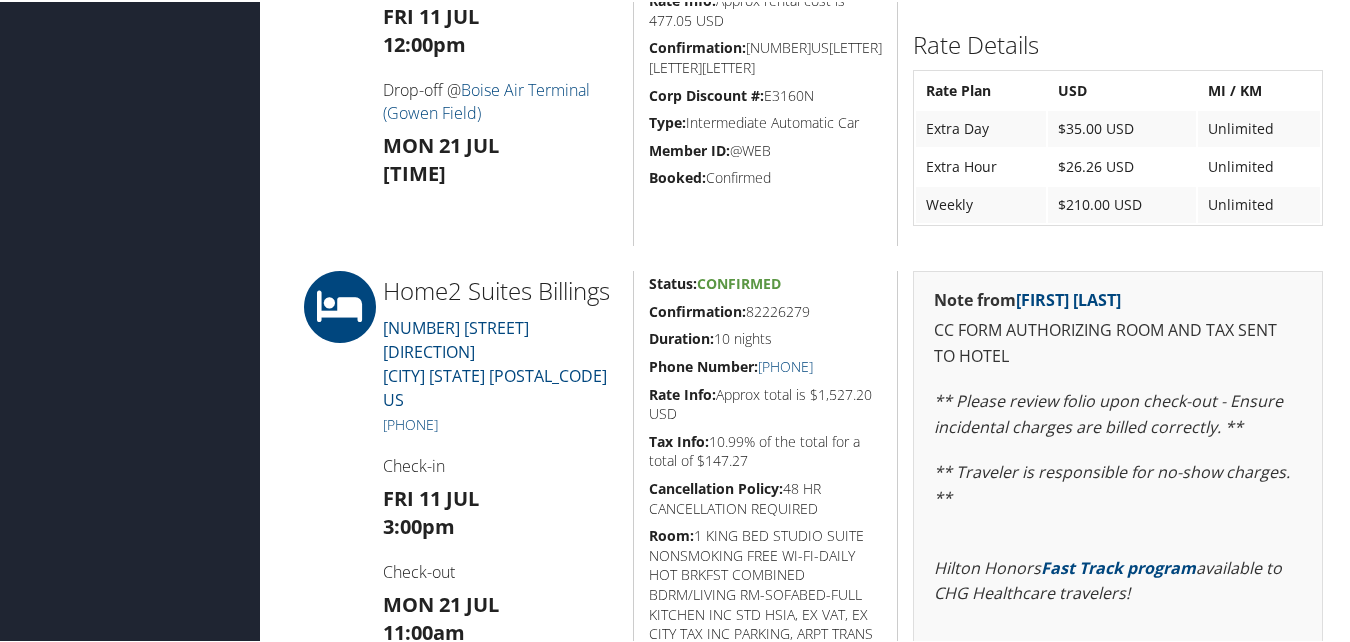 drag, startPoint x: 834, startPoint y: 305, endPoint x: 644, endPoint y: 309, distance: 190.0421 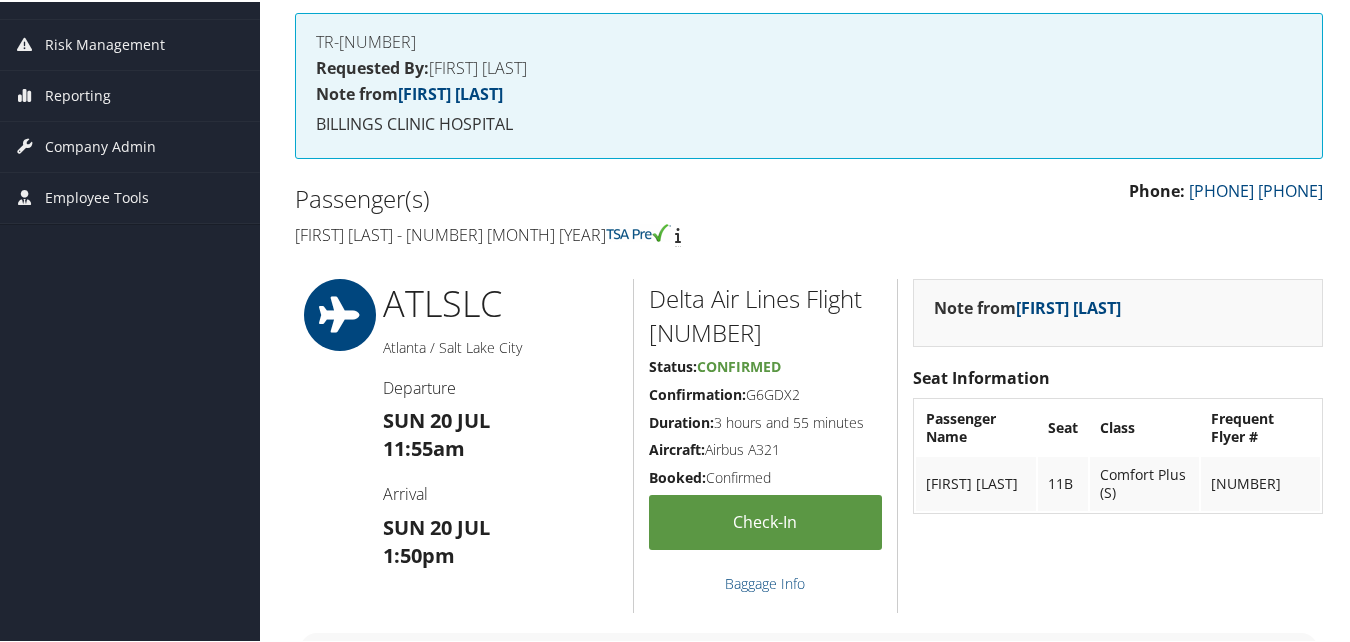 scroll, scrollTop: 100, scrollLeft: 0, axis: vertical 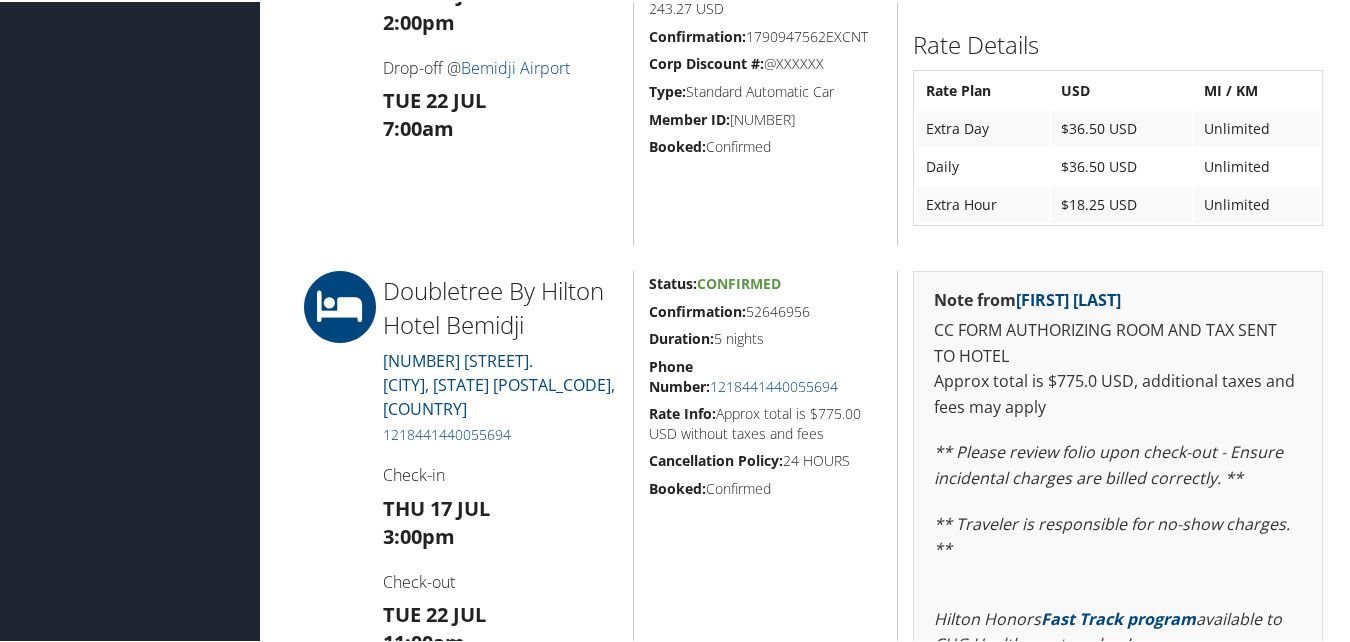 drag, startPoint x: 833, startPoint y: 307, endPoint x: 647, endPoint y: 315, distance: 186.17197 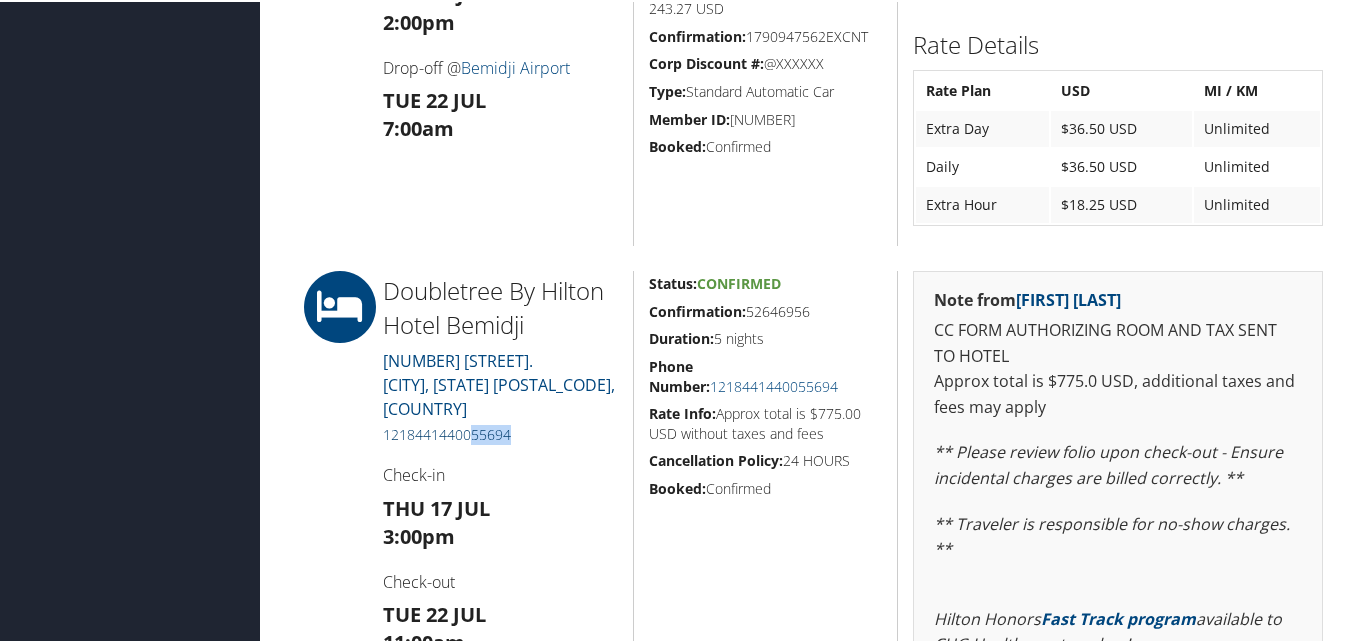 drag, startPoint x: 530, startPoint y: 410, endPoint x: 469, endPoint y: 411, distance: 61.008198 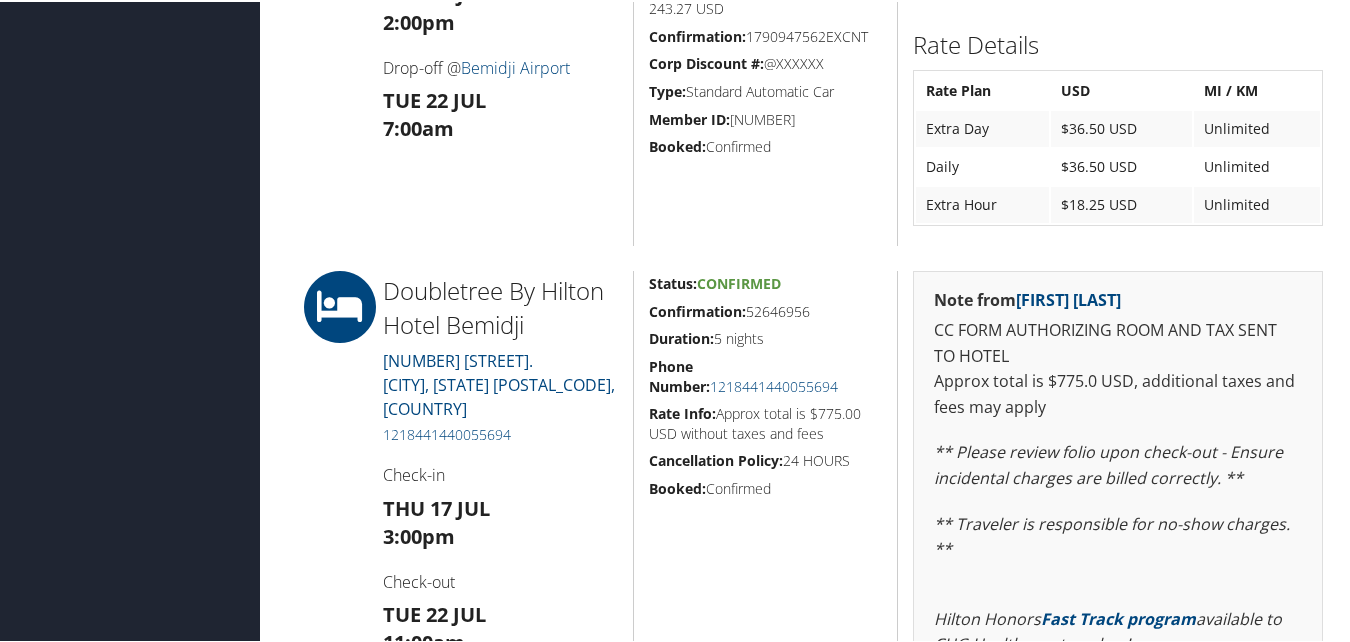 drag, startPoint x: 469, startPoint y: 411, endPoint x: 438, endPoint y: 434, distance: 38.600517 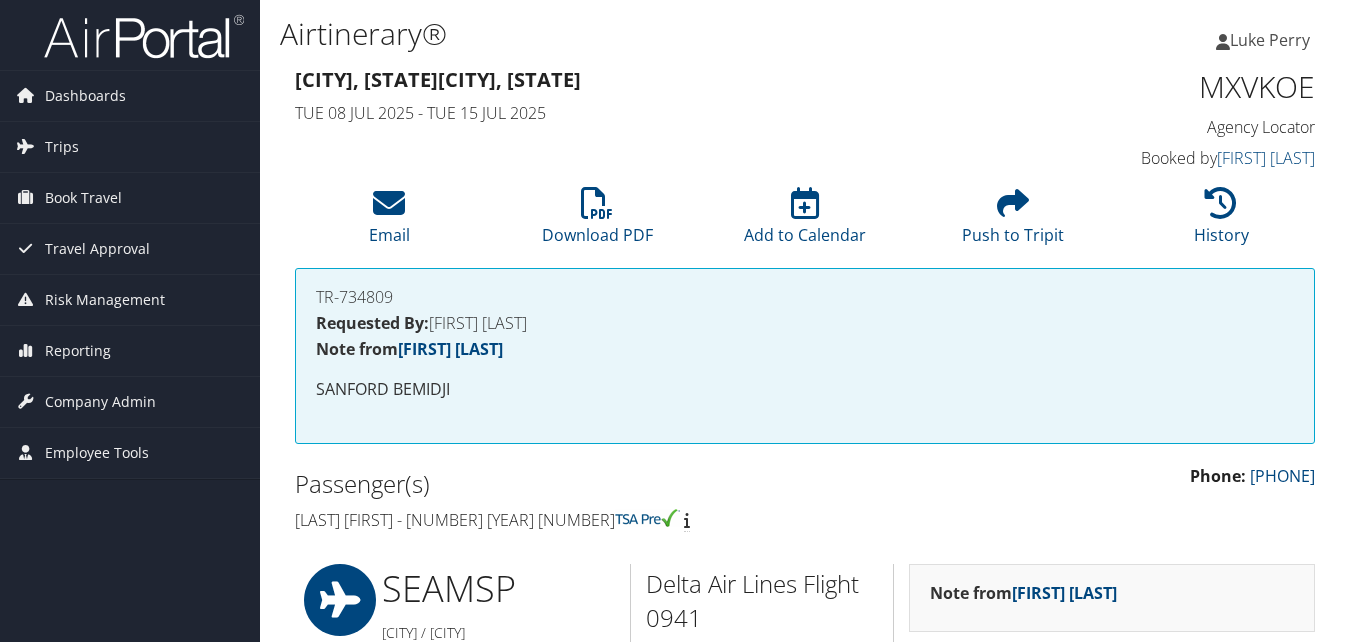 scroll, scrollTop: 1423, scrollLeft: 0, axis: vertical 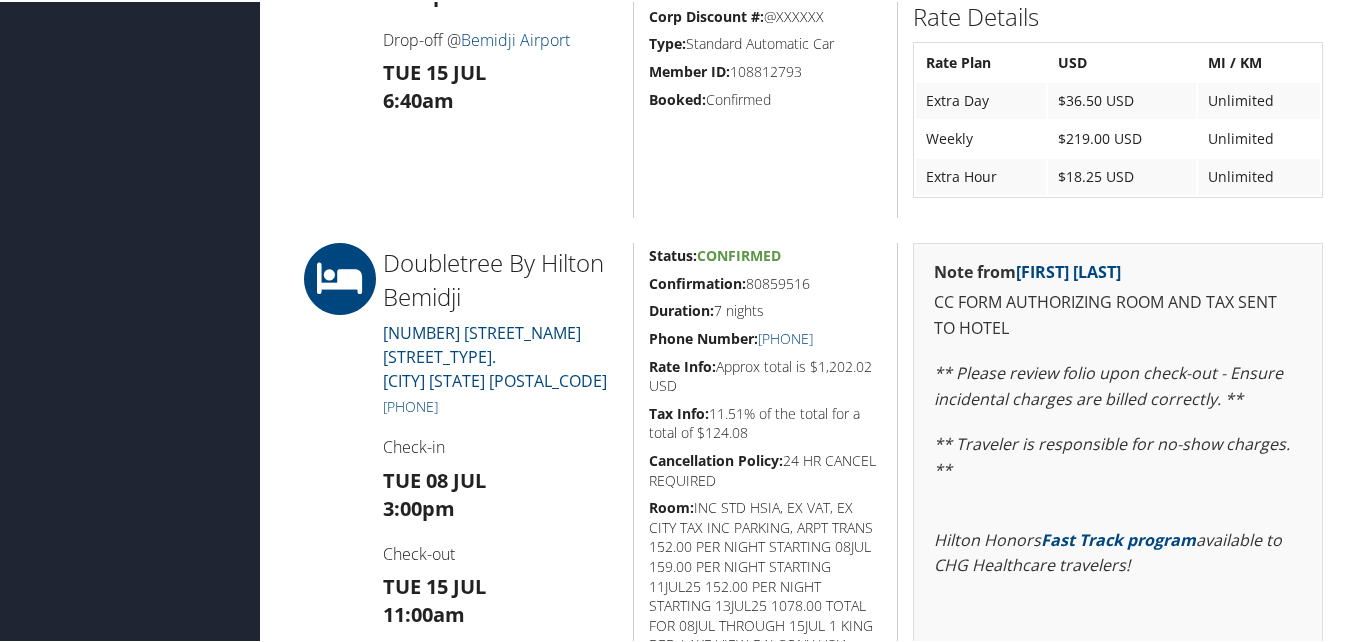 drag, startPoint x: 848, startPoint y: 276, endPoint x: 640, endPoint y: 281, distance: 208.06009 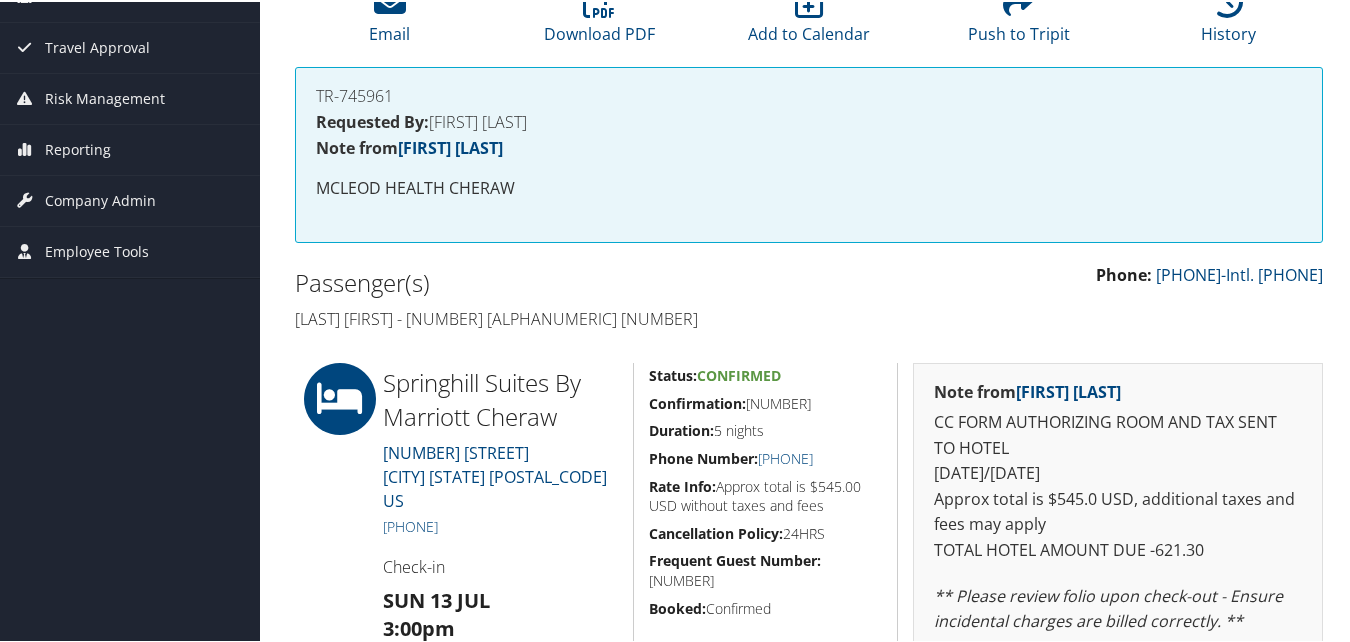 scroll, scrollTop: 600, scrollLeft: 0, axis: vertical 